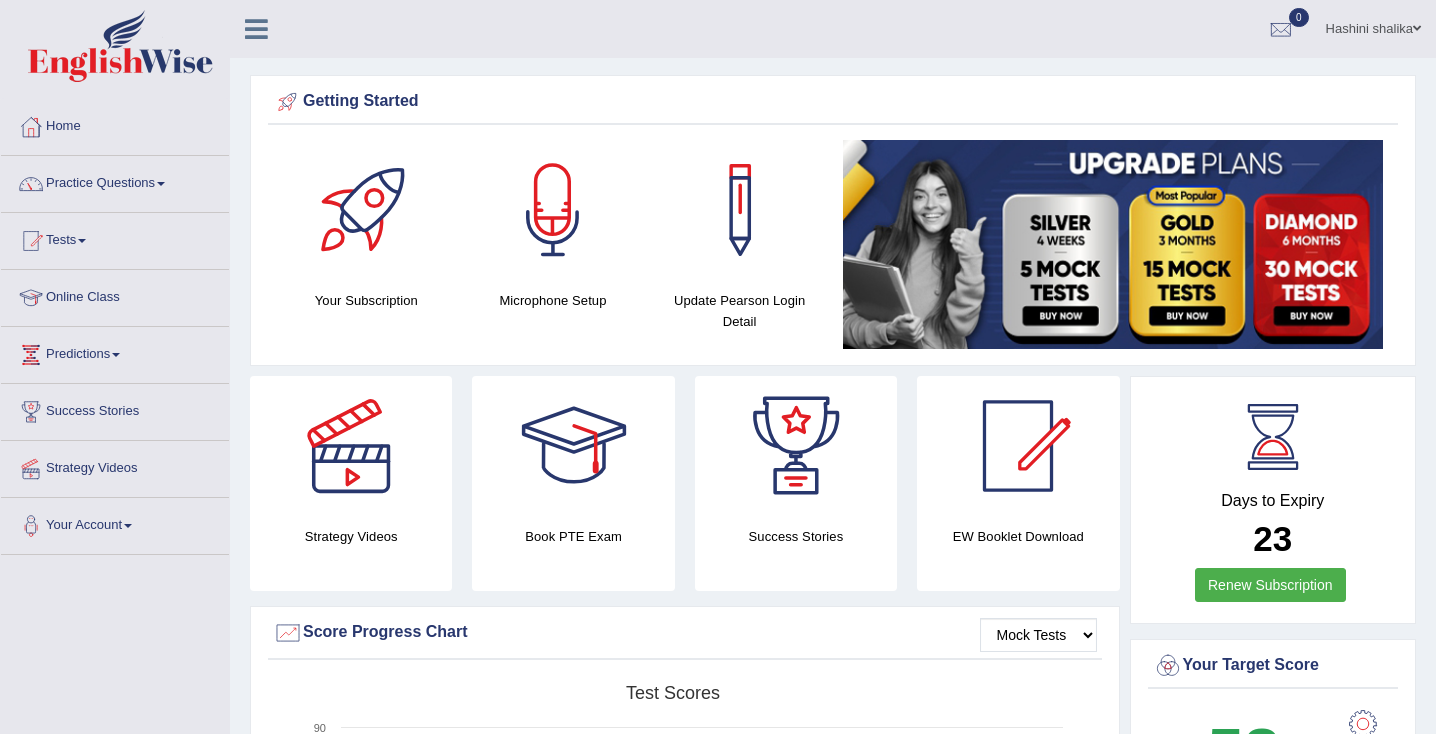 scroll, scrollTop: 0, scrollLeft: 0, axis: both 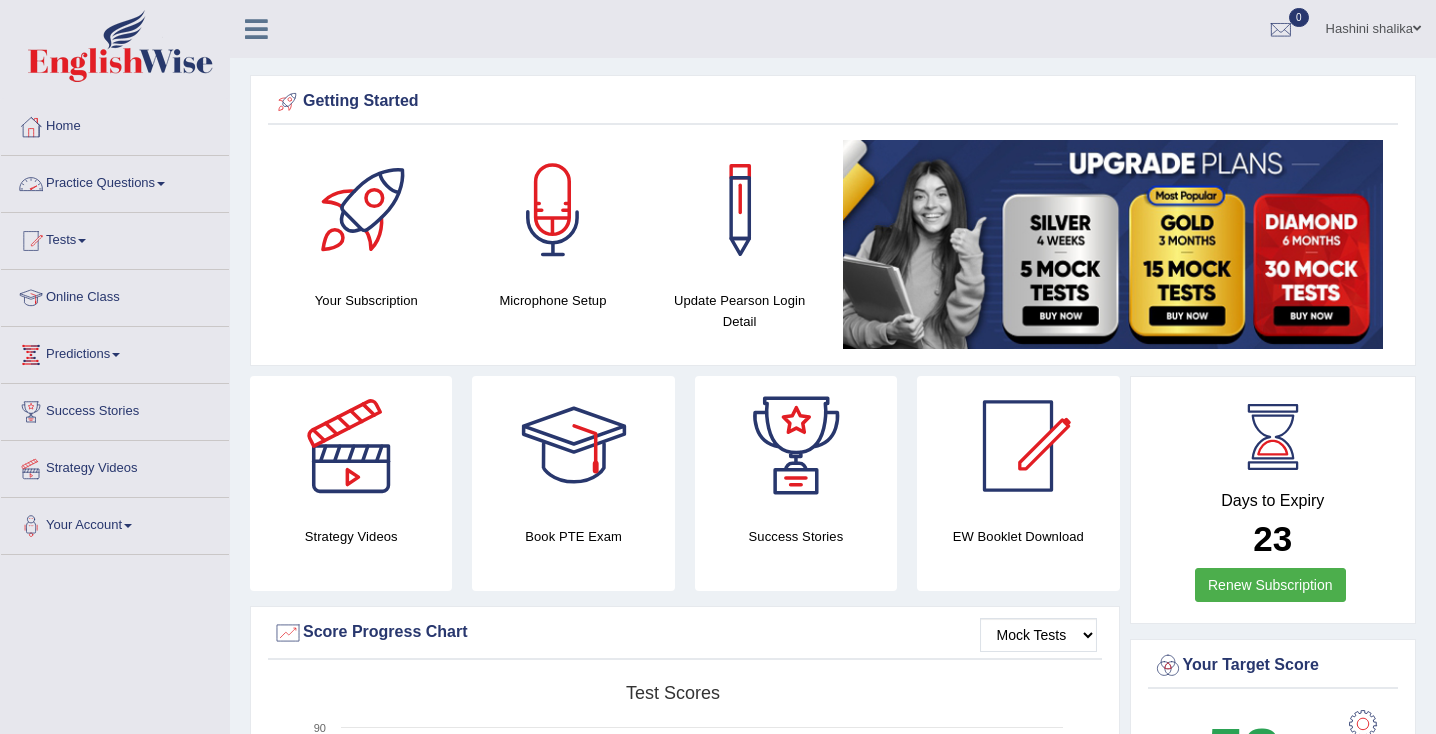 click on "Practice Questions" at bounding box center [115, 181] 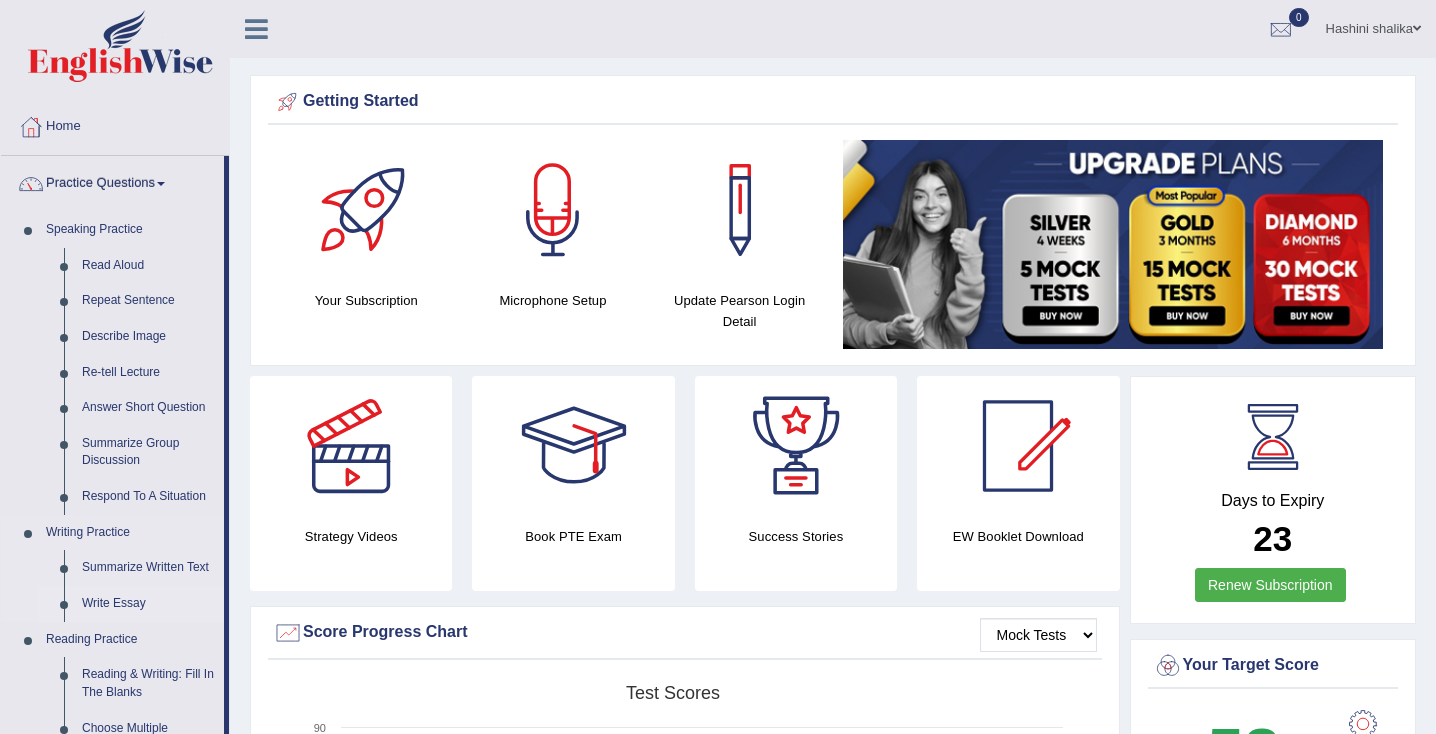 click on "Write Essay" at bounding box center [148, 604] 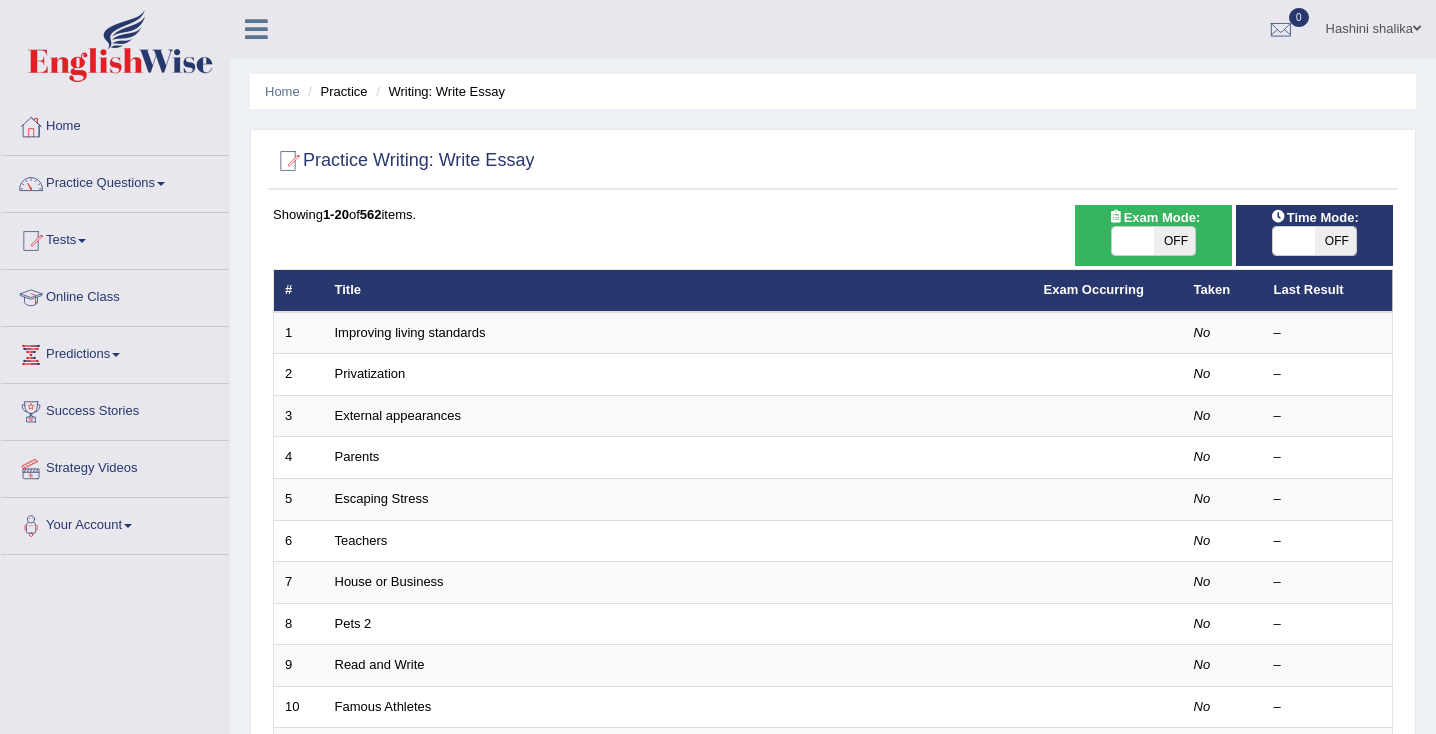 scroll, scrollTop: 0, scrollLeft: 0, axis: both 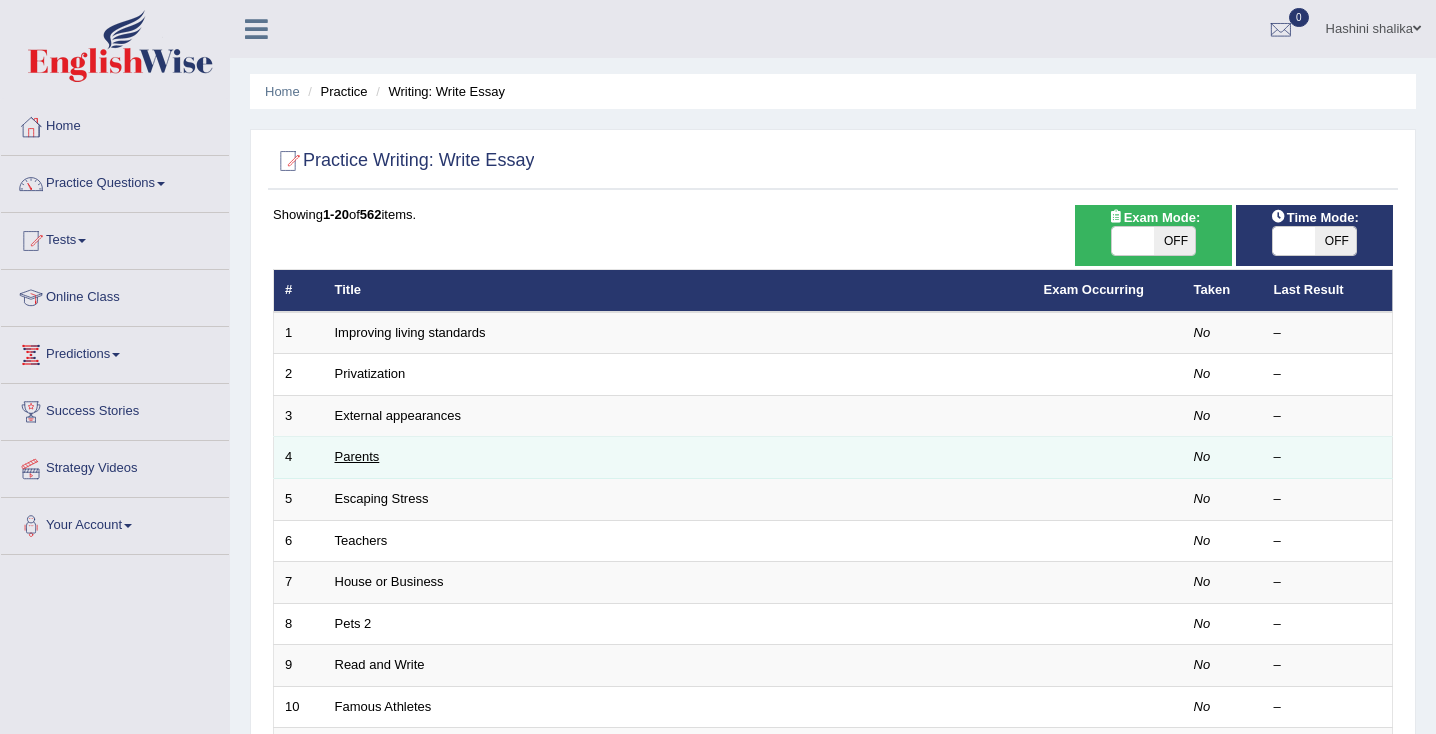 click on "Parents" at bounding box center (357, 456) 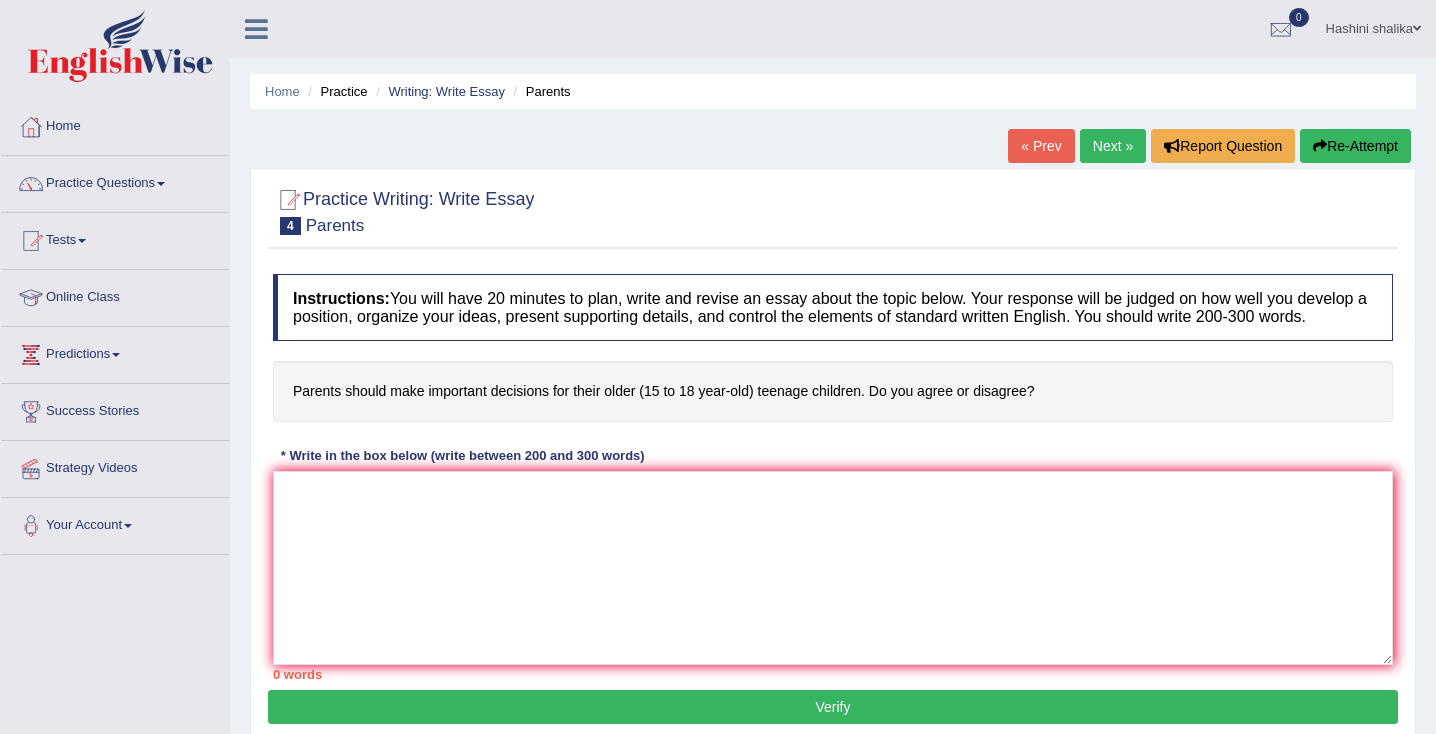 scroll, scrollTop: 0, scrollLeft: 0, axis: both 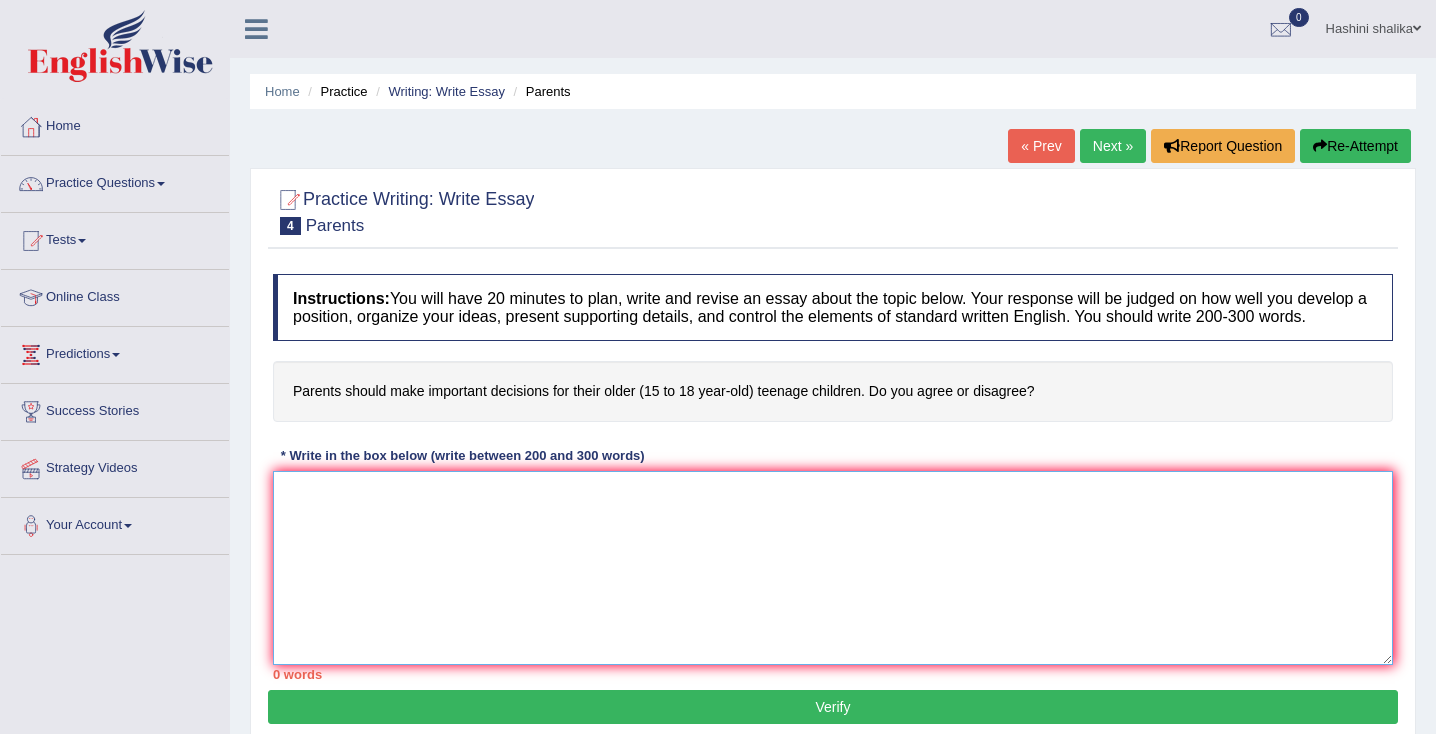 click at bounding box center [833, 568] 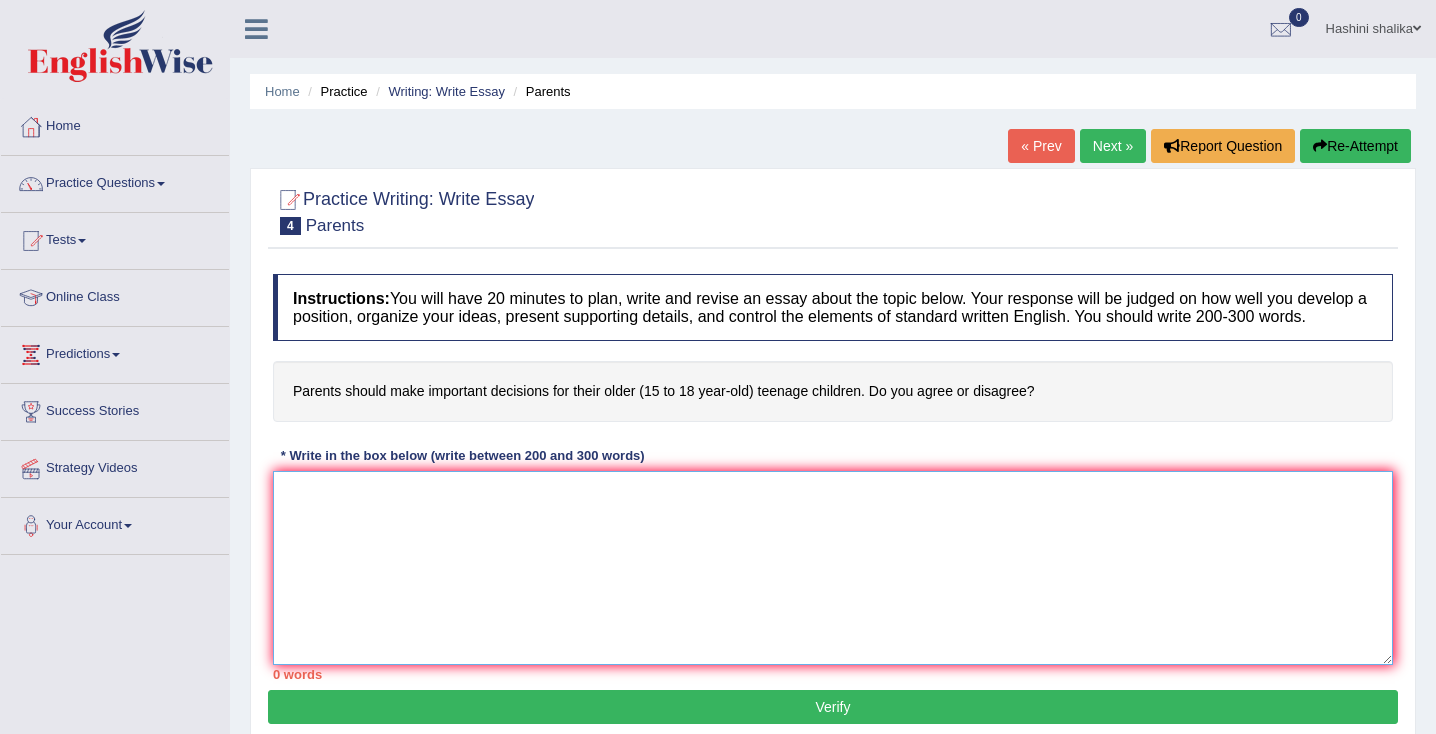 paste on "One of the rising trends in today's world is the use of (essay topic). There is a concern that this will lead to a majority of concerns in the world. In my opinion, (essay topic) has more positive/negative impacts than negatives/positive in the world, and both sides will be discussed using a pragmatic approach.
To start with, there are a number of points with regard to essay topic. The most prominent advantage is
• According to a research conducted by
Western Sydney University, more than 90 percent of the participants were in favour of the benefits provided by the "essay topic". Secondly, other important aspects related to the importance of "the topic" are
and.
On the other hand, some people may point out that one of the most significant disadvantages of the above-mentioned idea is (disadvantage 1/negative opinion). For instance, a survey conducted by the government of Australia reveals that the negativeimpact of the (essay topic) contributes to (disadvantage 2/negative opinion).
In view of the arguments o..." 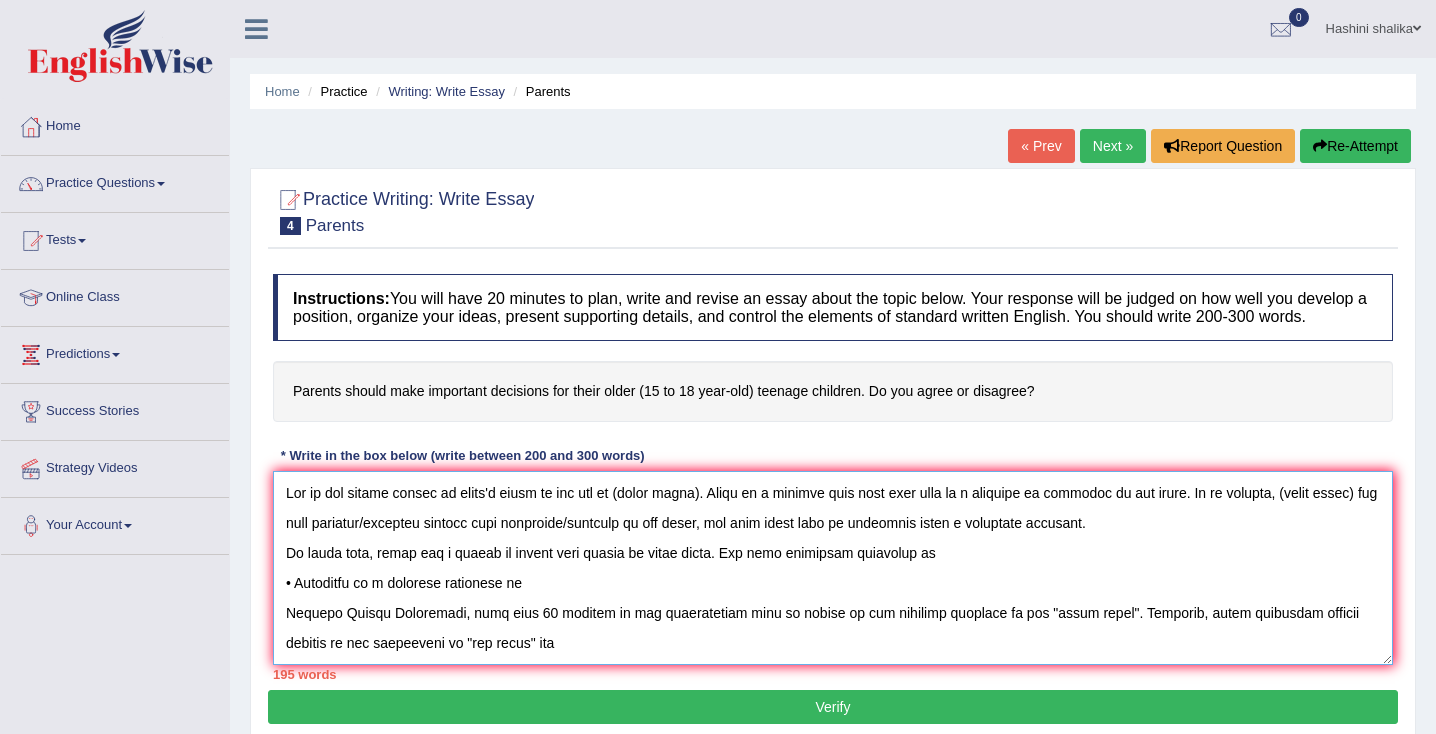 scroll, scrollTop: 167, scrollLeft: 0, axis: vertical 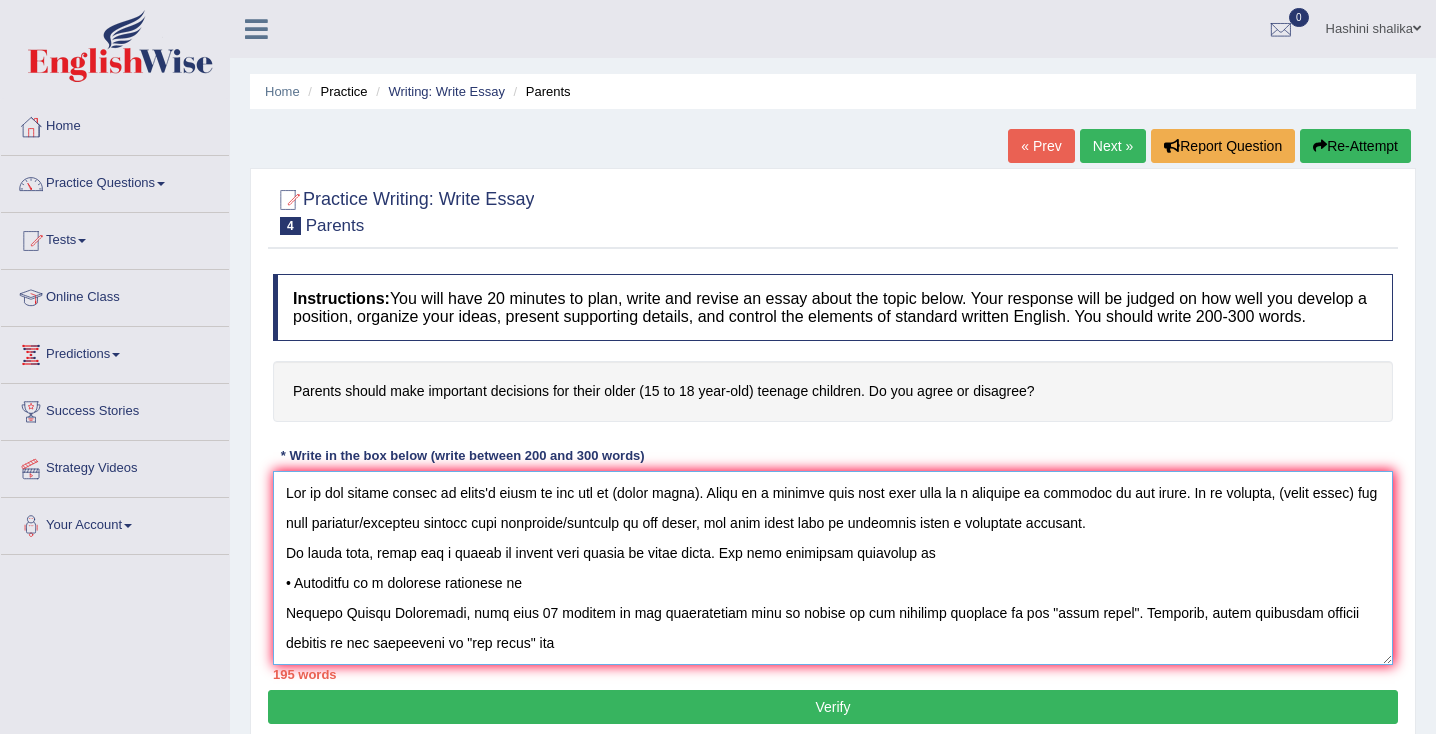 click at bounding box center (833, 568) 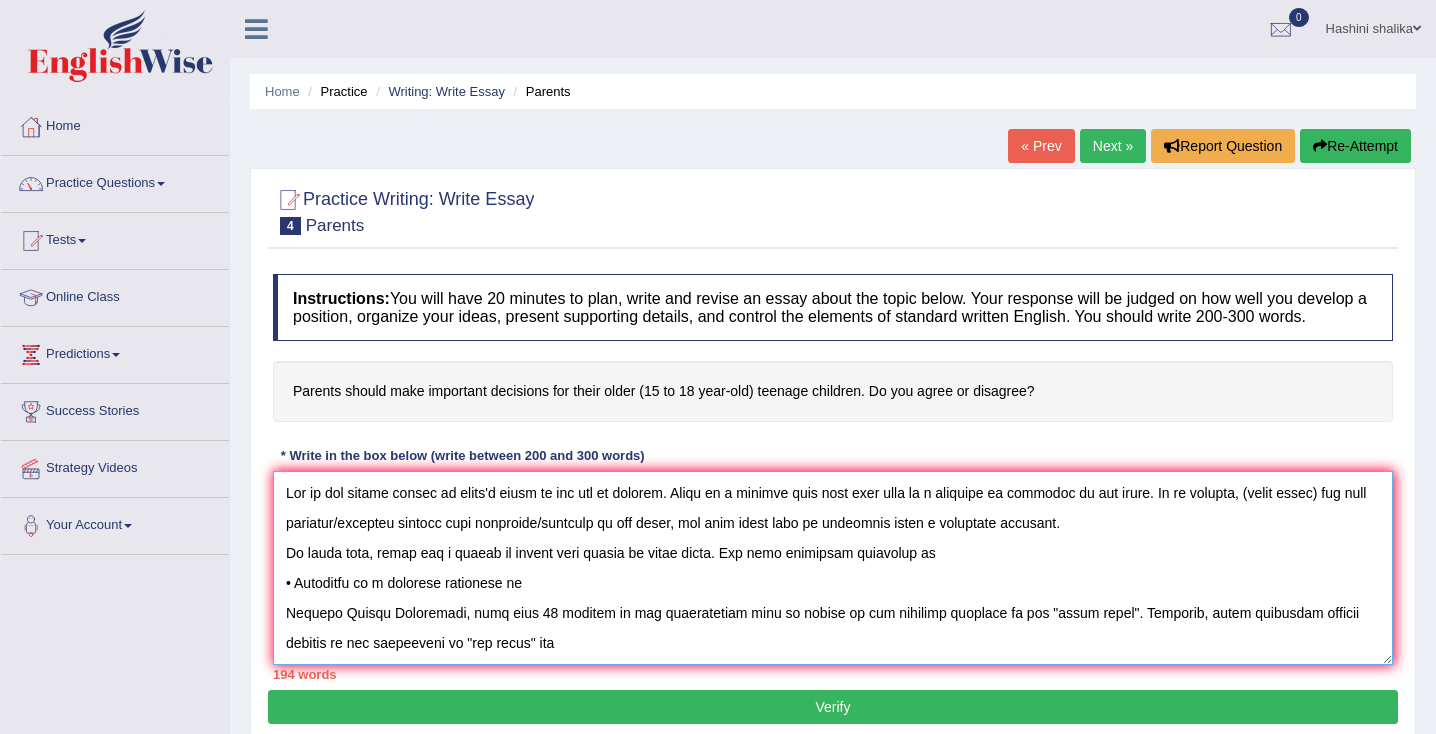 click at bounding box center [833, 568] 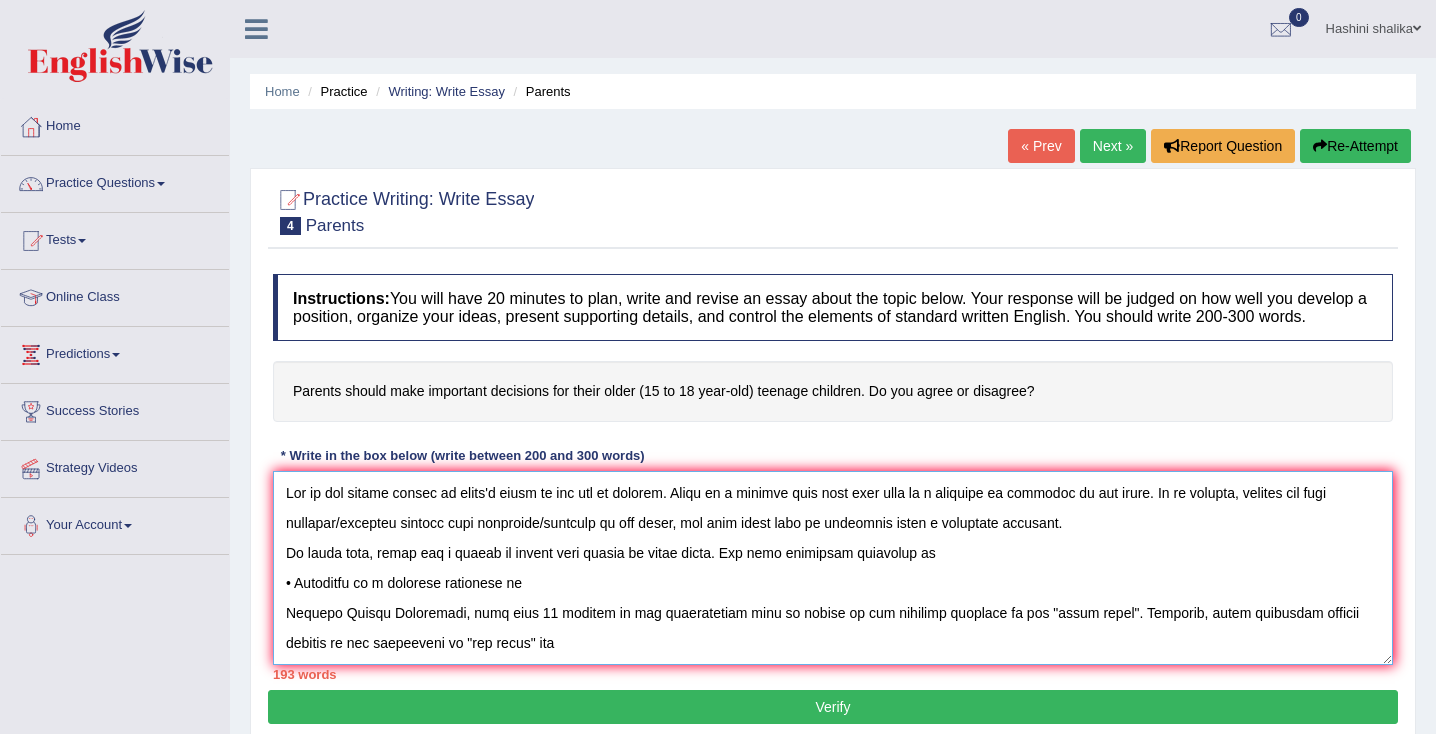 click at bounding box center [833, 568] 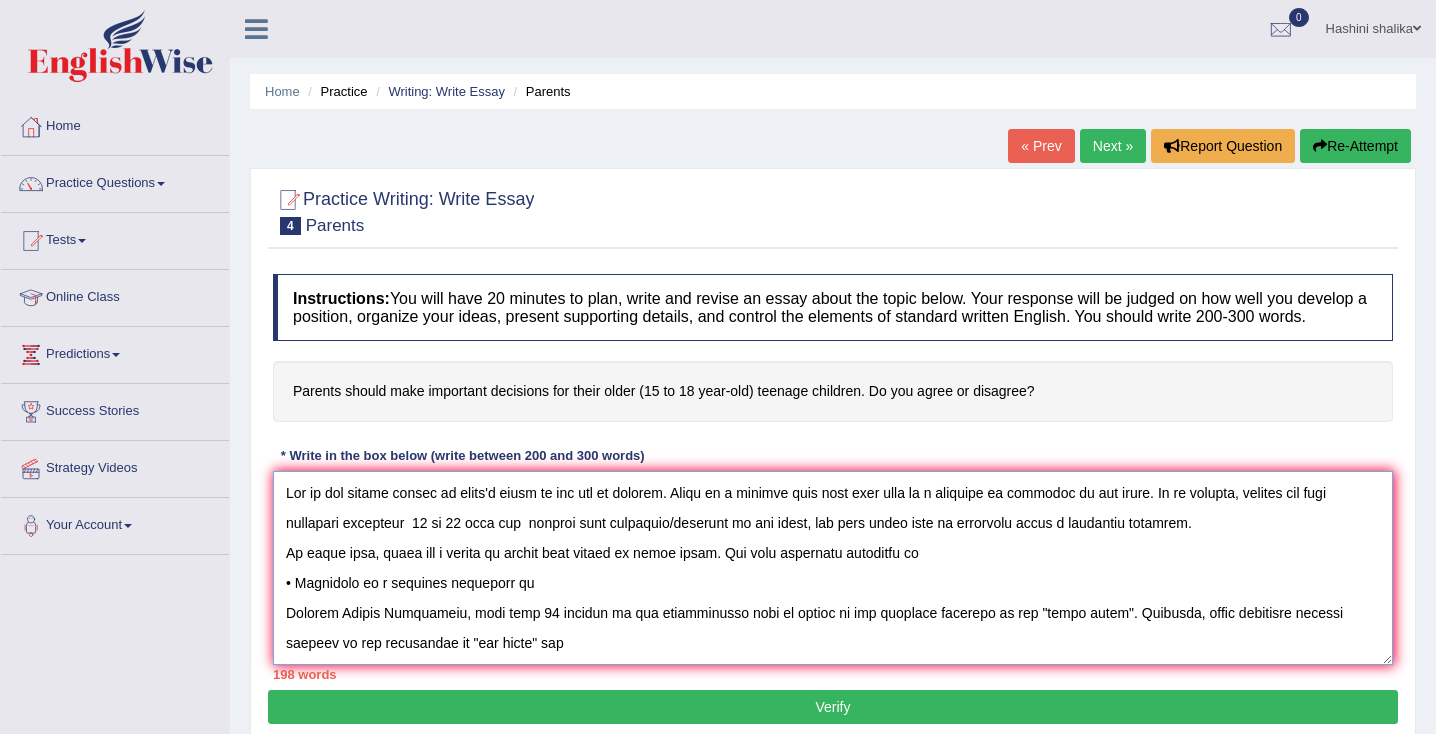 click at bounding box center (833, 568) 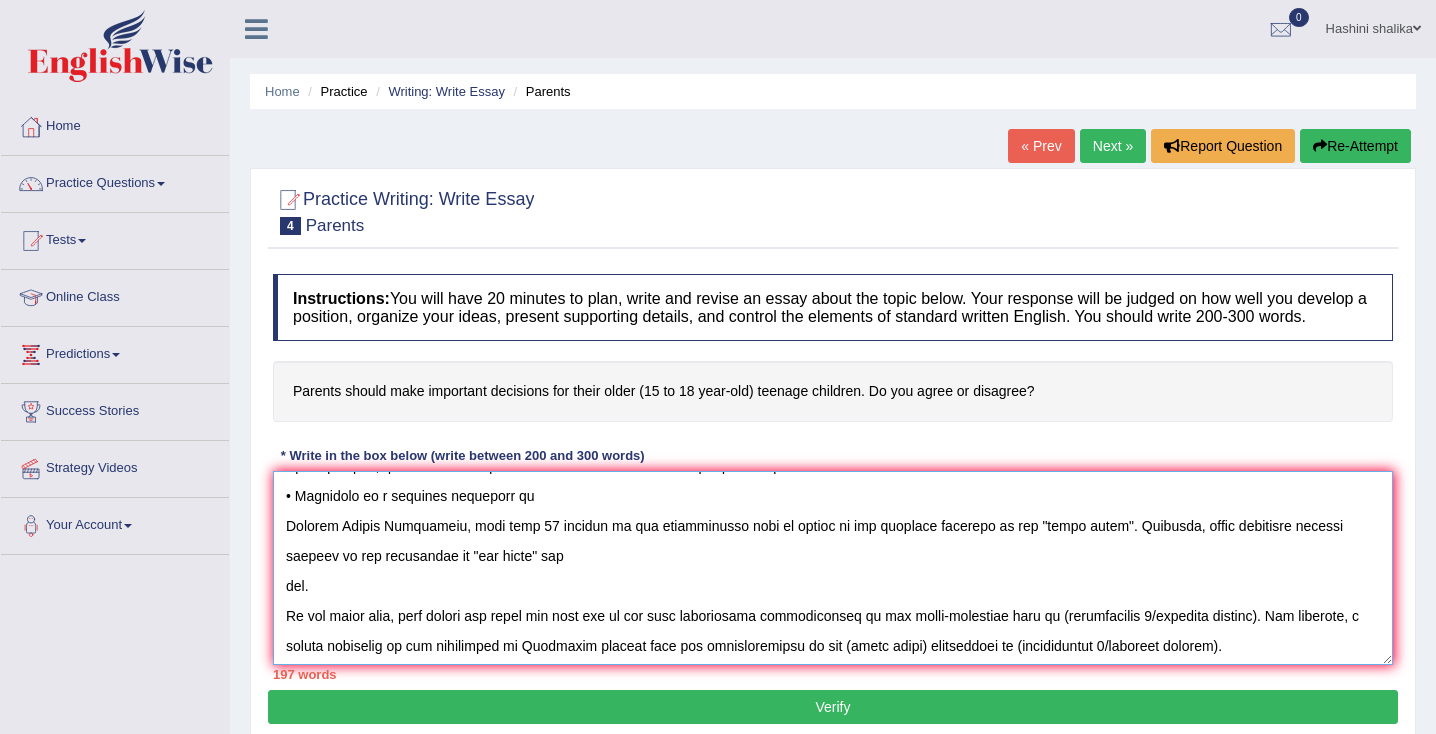 scroll, scrollTop: 88, scrollLeft: 0, axis: vertical 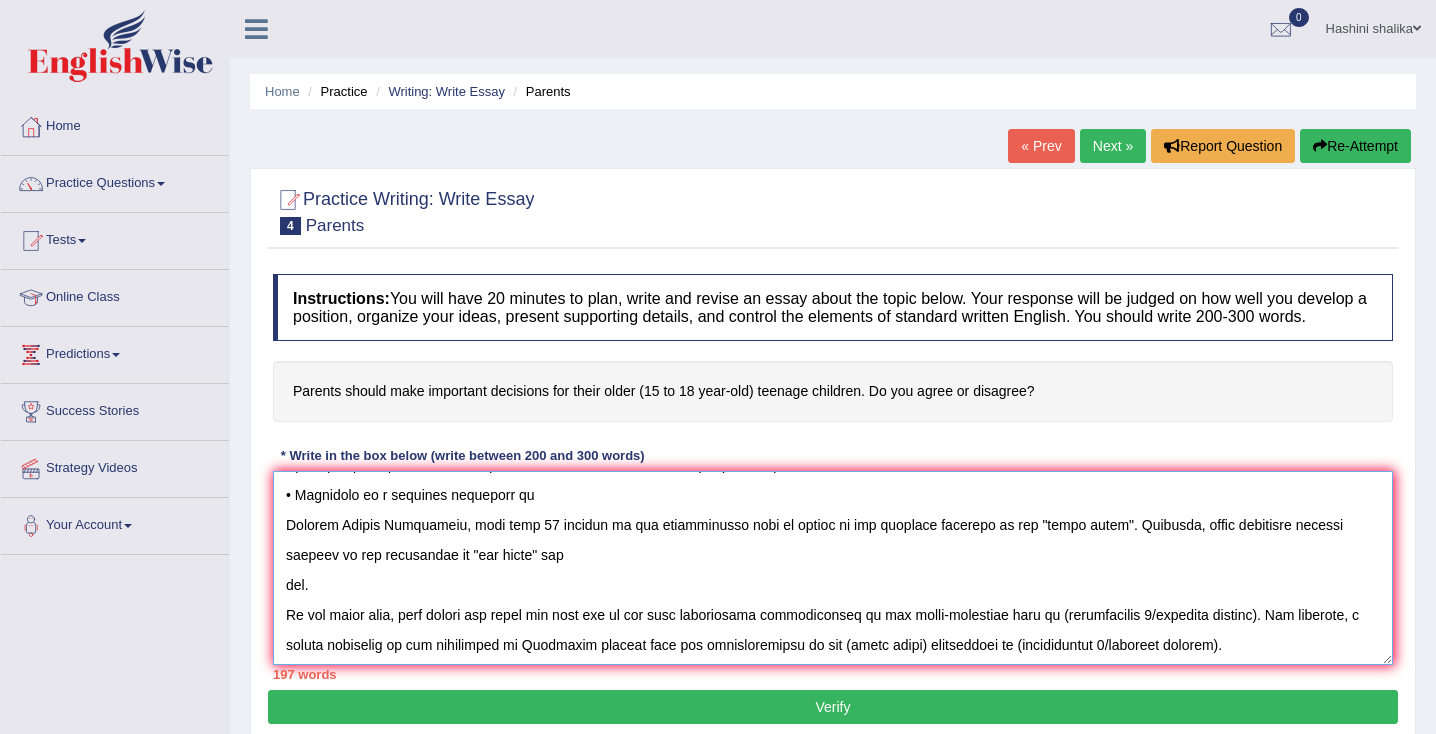 click at bounding box center [833, 568] 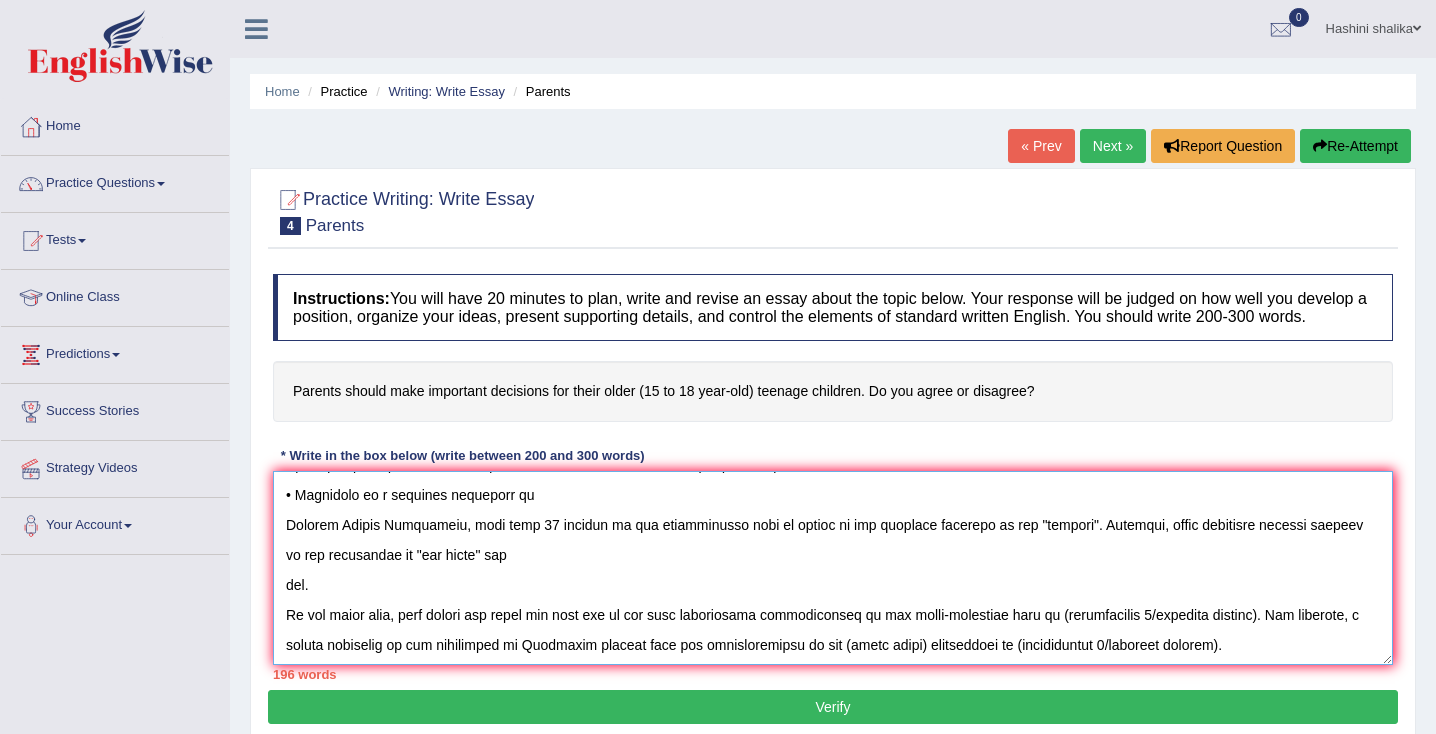 click at bounding box center [833, 568] 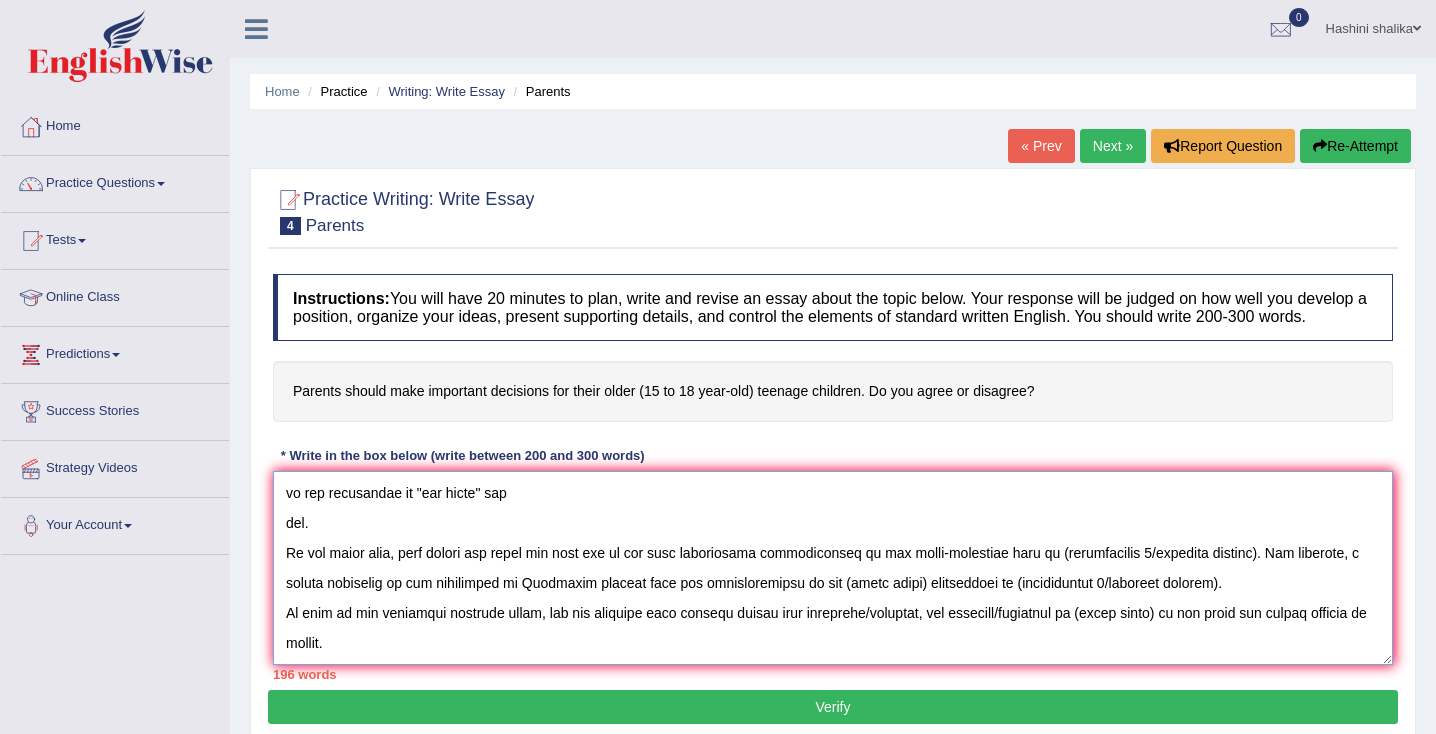 scroll, scrollTop: 177, scrollLeft: 0, axis: vertical 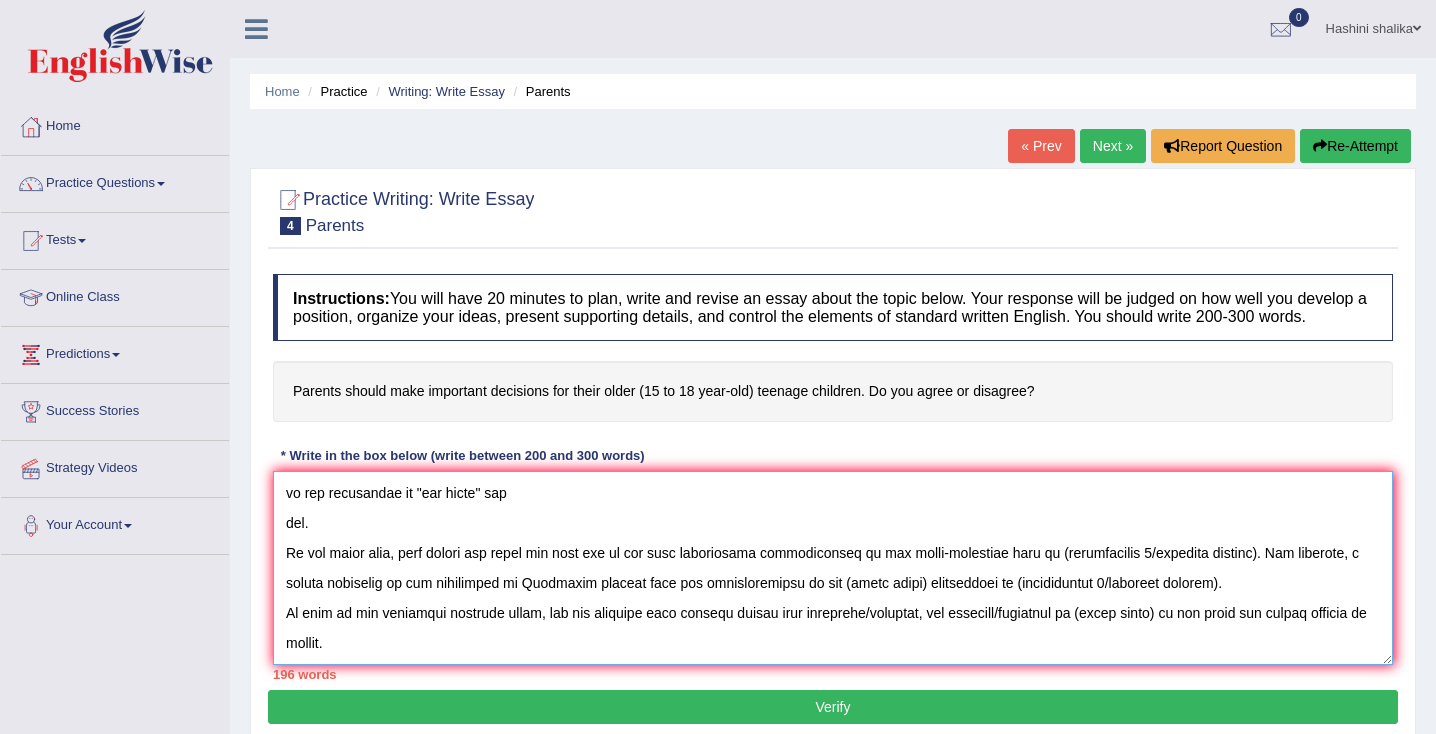 click at bounding box center [833, 568] 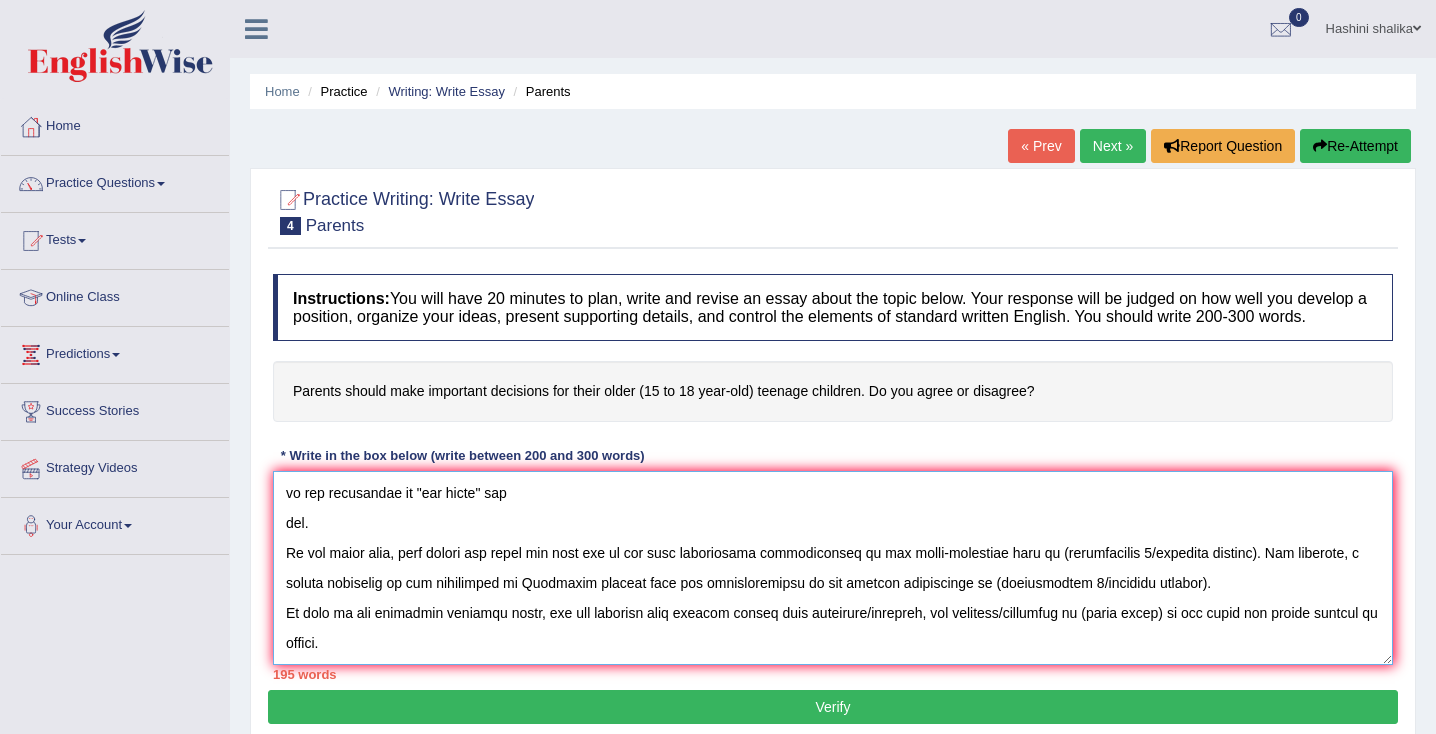 click at bounding box center [833, 568] 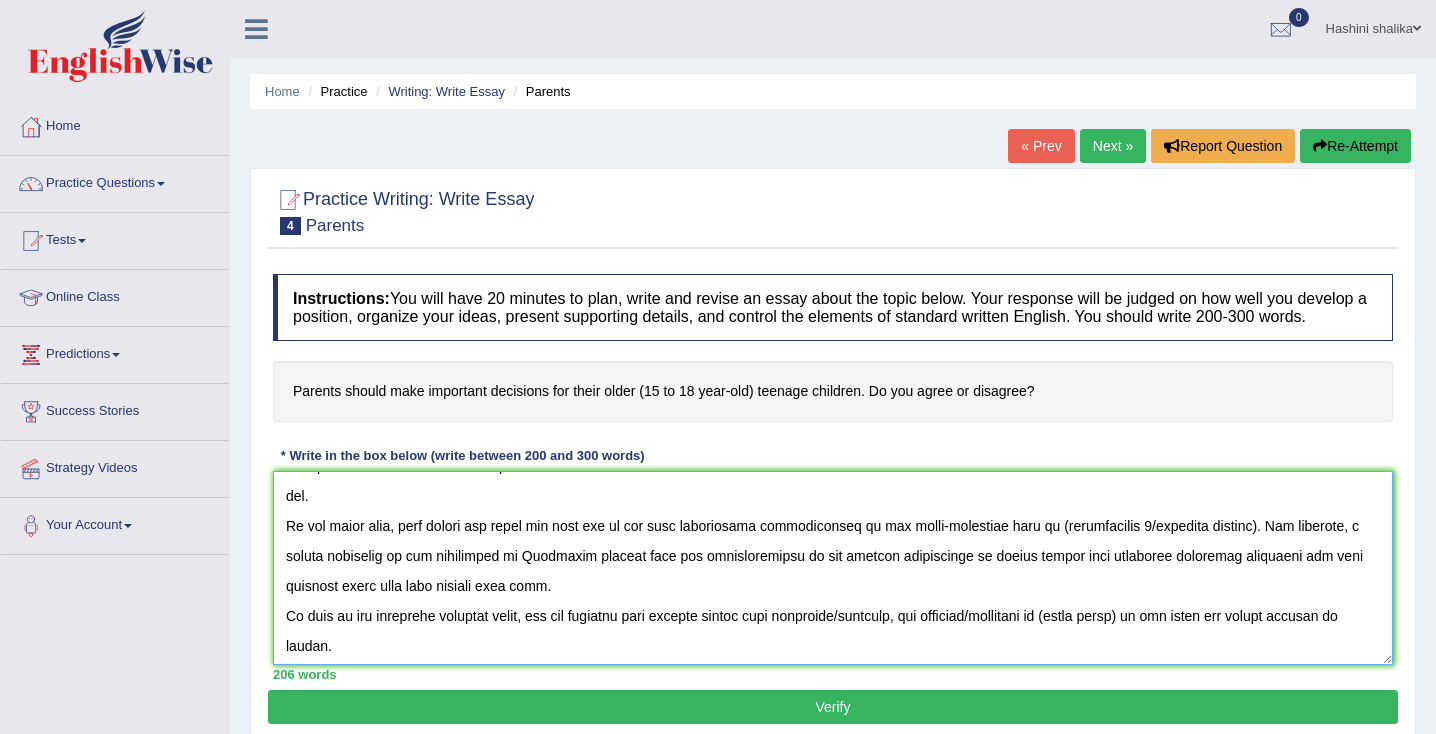 click at bounding box center (833, 568) 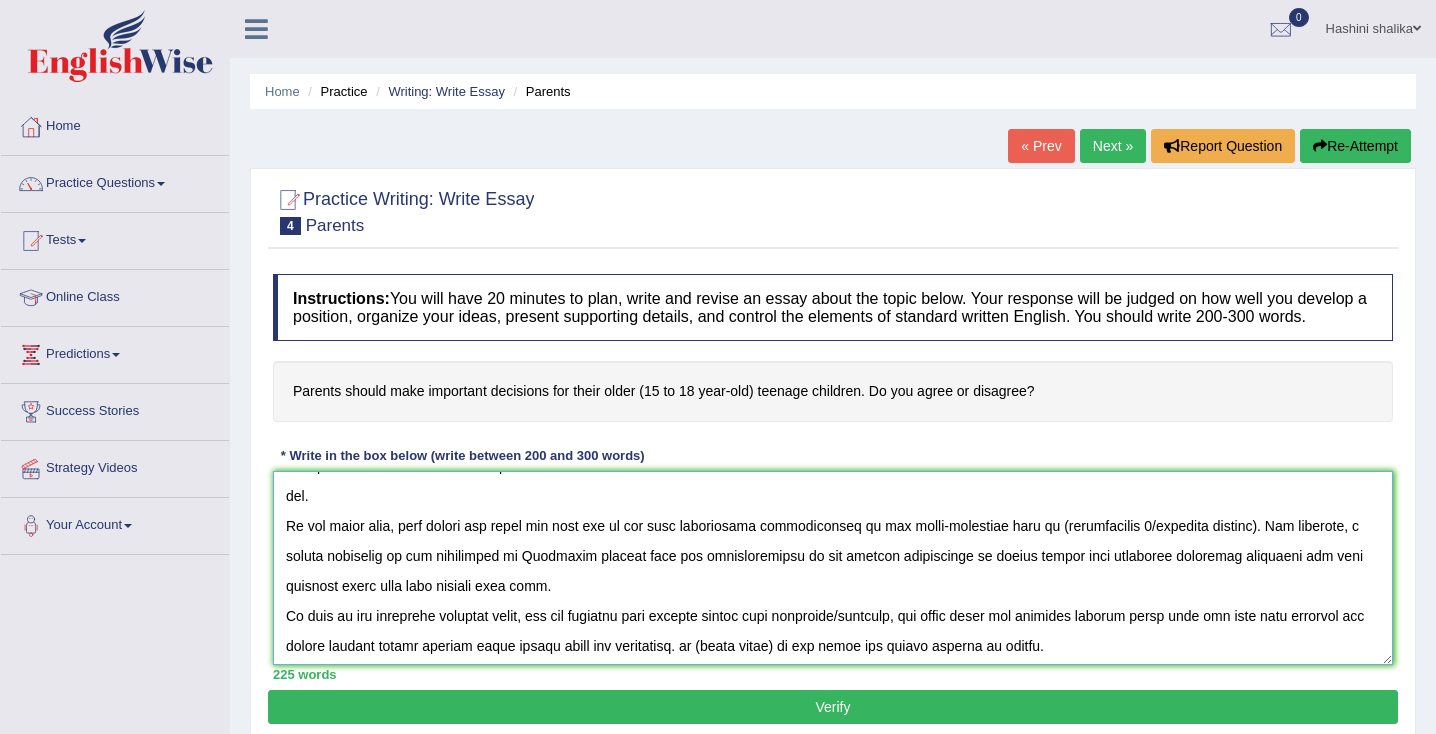 click at bounding box center (833, 568) 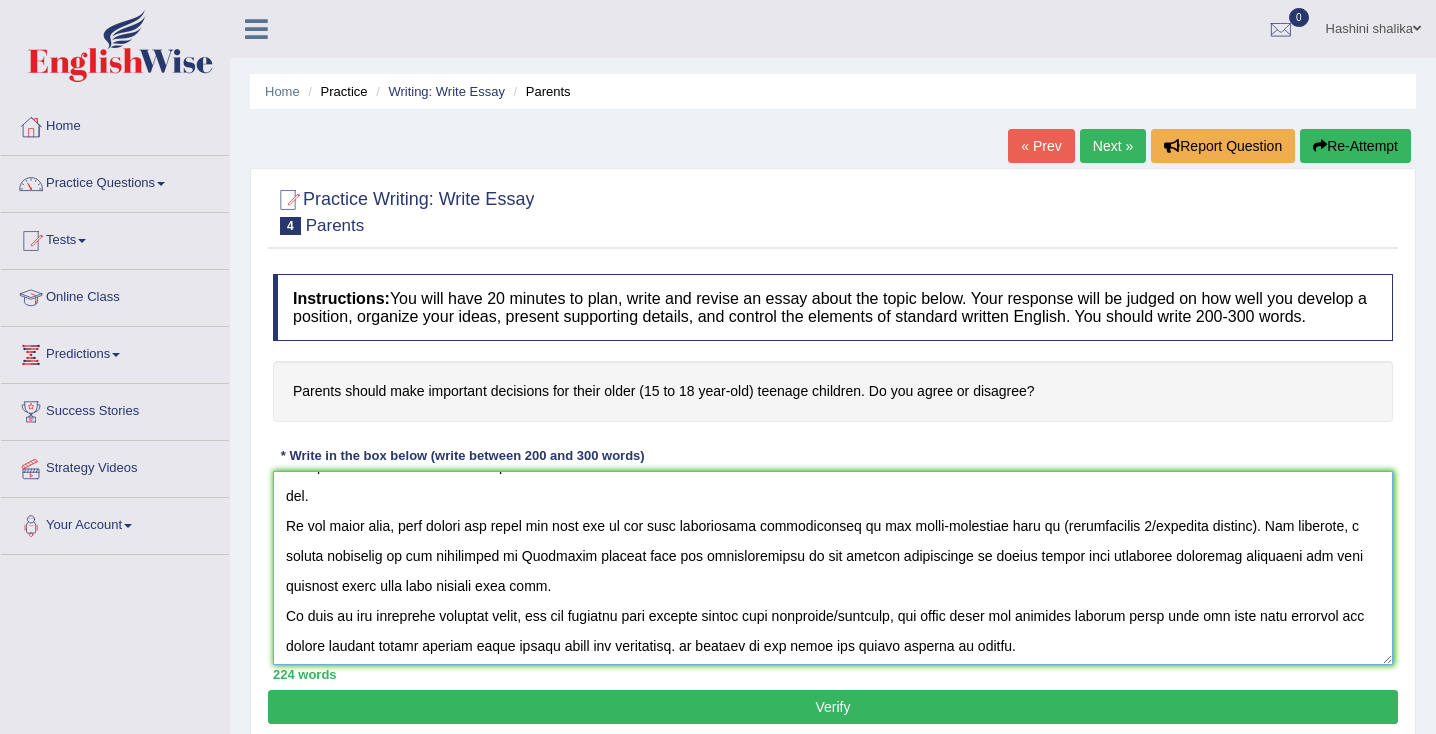 scroll, scrollTop: 209, scrollLeft: 0, axis: vertical 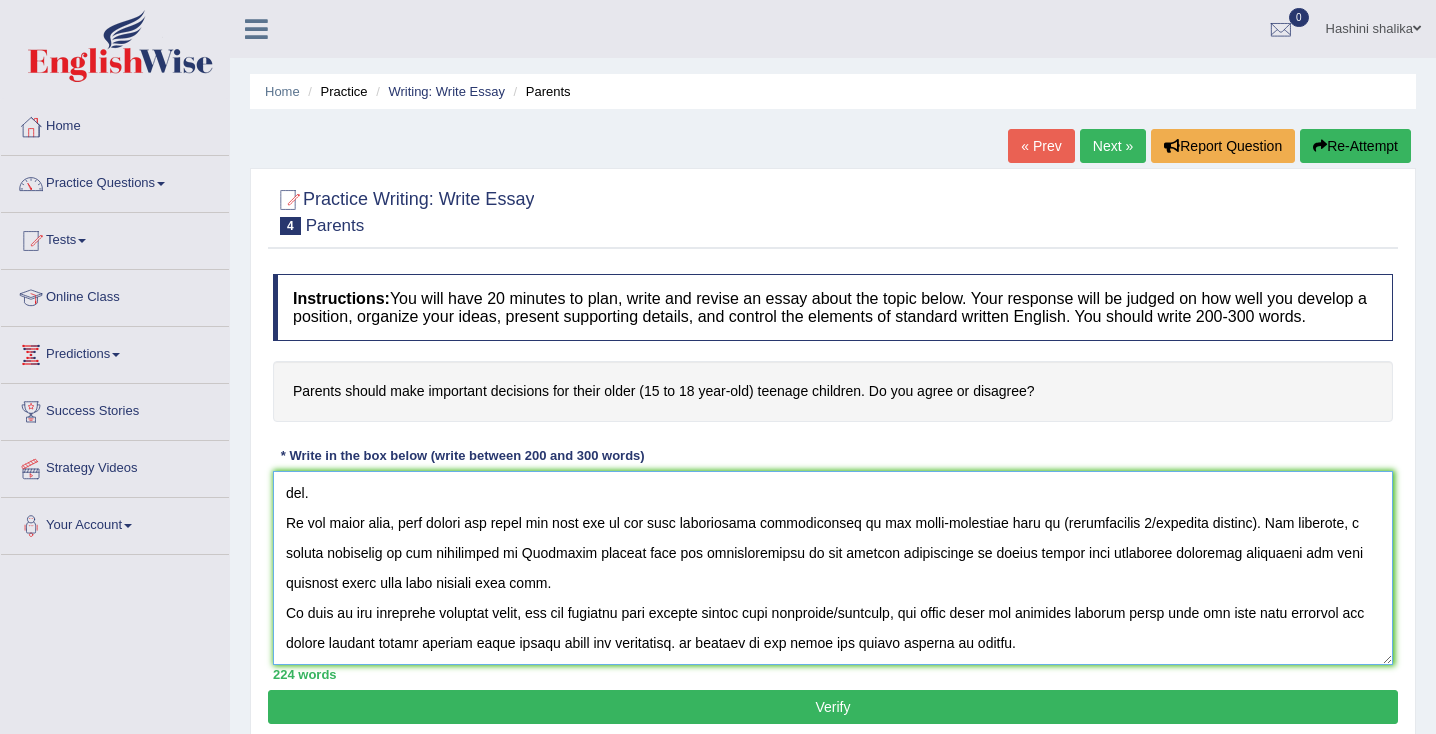 type on "One of the rising trends in today's world is the use of pafents. There is a concern that this will lead to a majority of concerns in the world. In my opinion, parents has more important decisions  15 to 18 yers old  impacts than negatives/positive in the world, and both sides will be discussed using a pragmatic approach.
To start with, there are a number of points with regard to parants  The most prominent advantage is
• According to a research conducted by
Western Sydney University, more than 90 percent of the participants were in favour of the benefits provided by the "parents". Secondly, other important aspects related to the importance of "the topic" are
and.
On the other hand, some people may point out that one of the most significant disadvantages of the above-mentioned idea is (disadvantage 1/negative opinion). For instance, a survey conducted by the government of Australia reveals that the negativeimpact of the parents contributes to parent should very important lookafter teenagers and some teenage..." 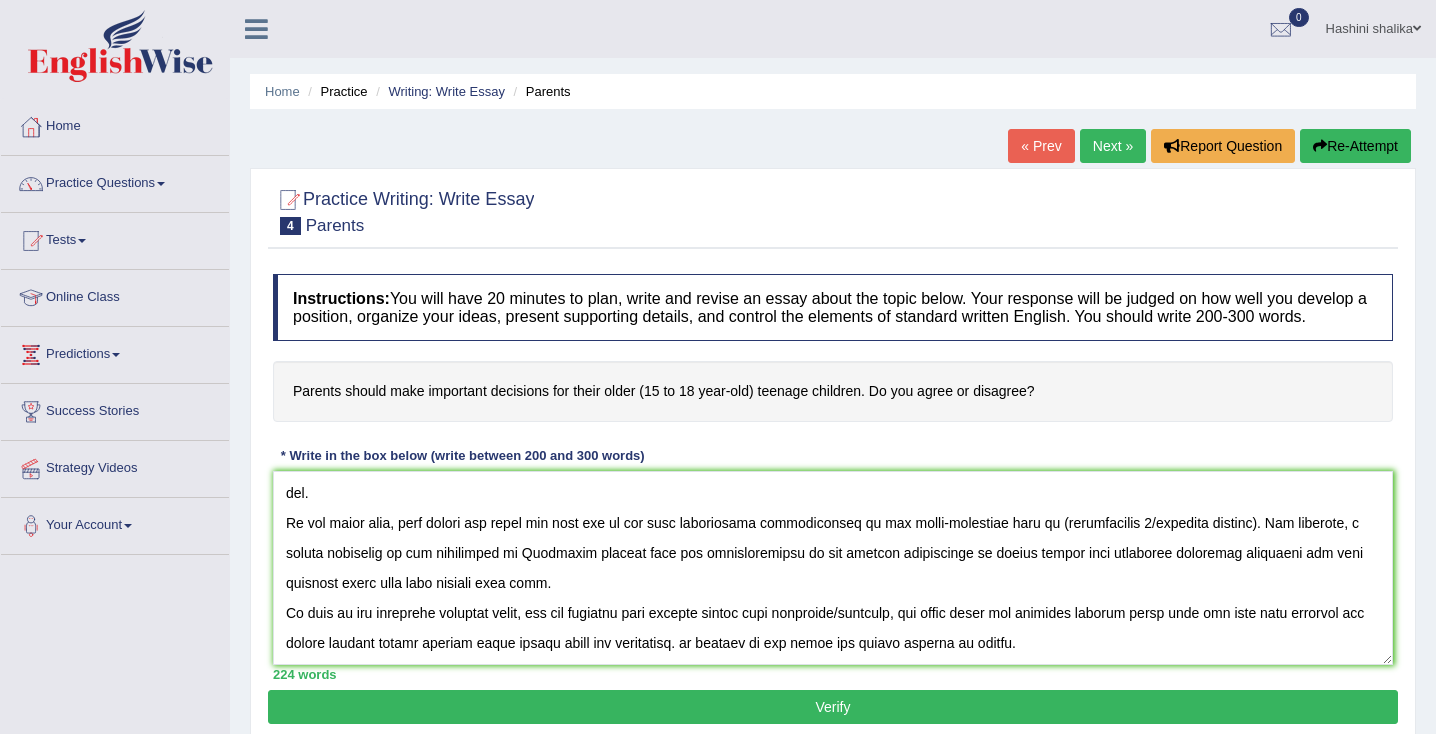 drag, startPoint x: 1387, startPoint y: 581, endPoint x: 1395, endPoint y: 643, distance: 62.514 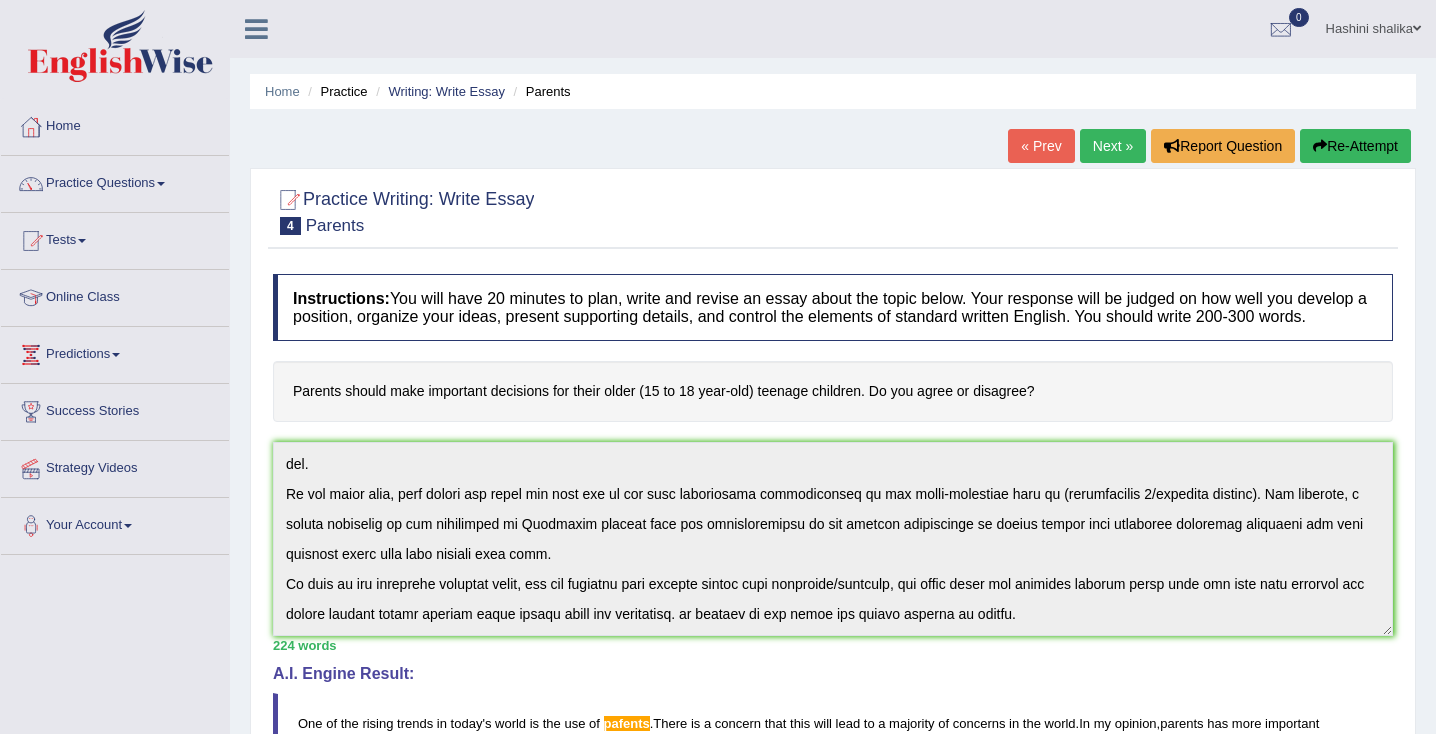 drag, startPoint x: 1445, startPoint y: 461, endPoint x: 1446, endPoint y: 643, distance: 182.00275 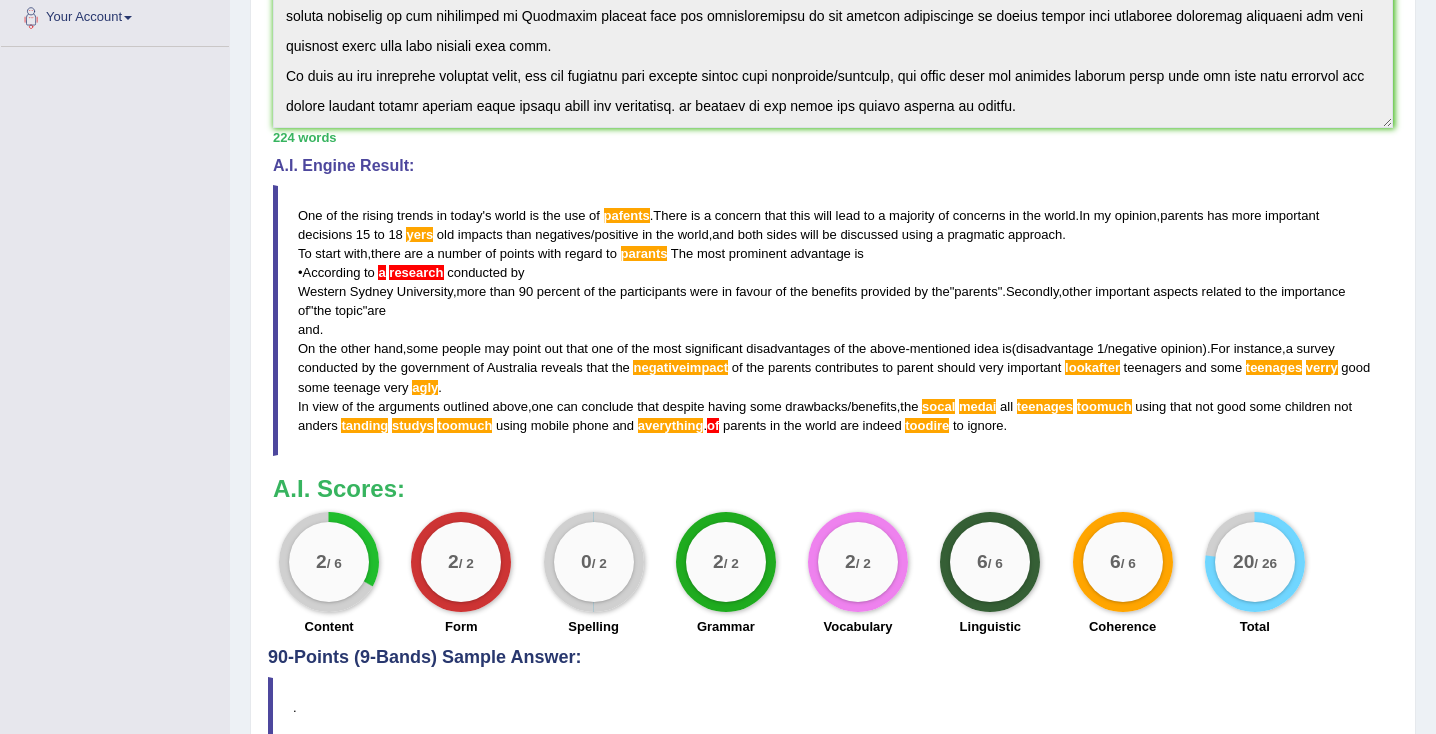scroll, scrollTop: 509, scrollLeft: 0, axis: vertical 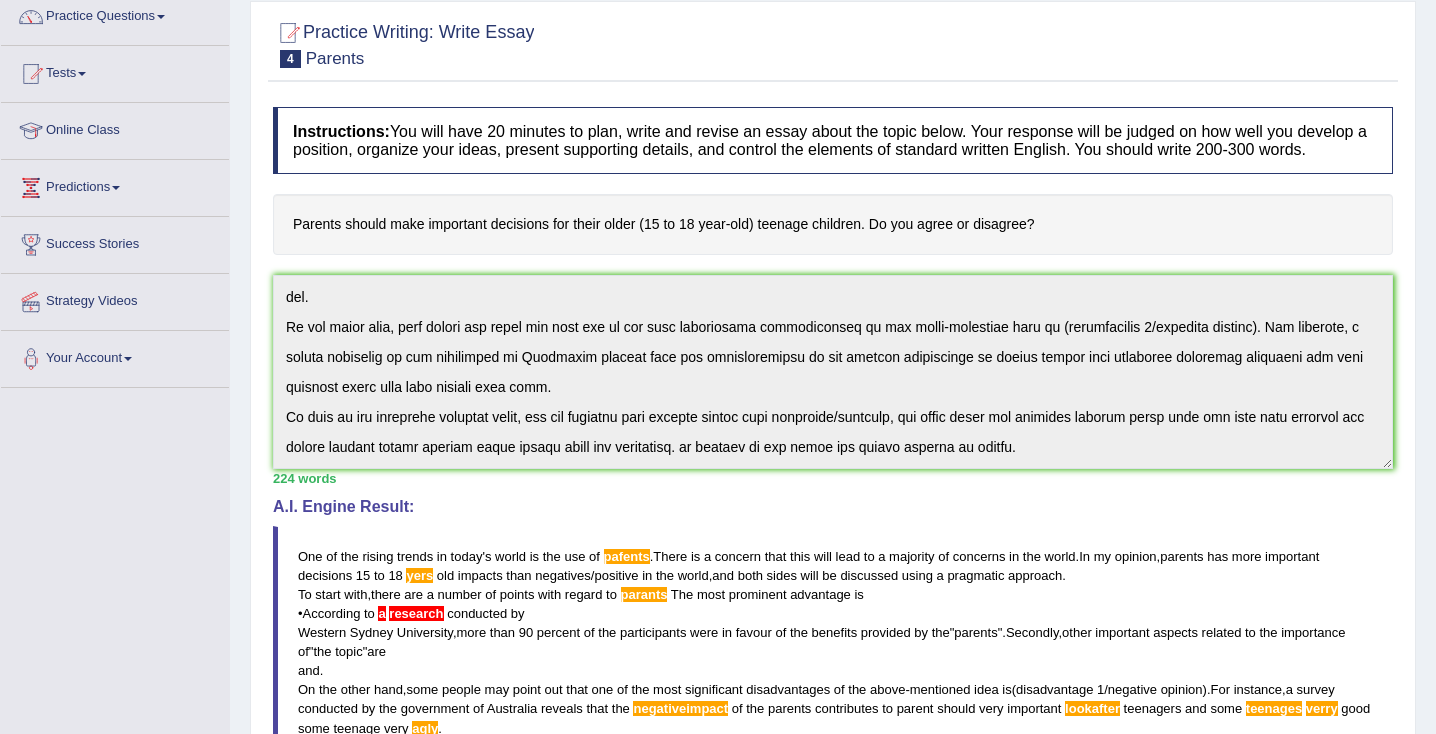 click on "Home
Practice
Writing: Write Essay
Parents
« Prev Next »  Report Question  Re-Attempt
Practice Writing: Write Essay
4
Parents
Instructions:  You will have 20 minutes to plan, write and revise an essay about the topic below. Your response will be judged on how well you develop a position, organize your ideas, present supporting details, and control the elements of standard written English. You should write 200-300 words.
Parents should make important decisions for their older (15 to 18 year-old) teenage children. Do you agree or disagree? * Write in the box below (write between 200 and 300 words) 224 words Written Keywords:  parents  important  decisions  teenage  children  15  18  idea  parents  teenagers A.I. Engine Result: One   of   the   rising   trends   in   today ' s   world   is   the   use   of   pafents ." at bounding box center (833, 479) 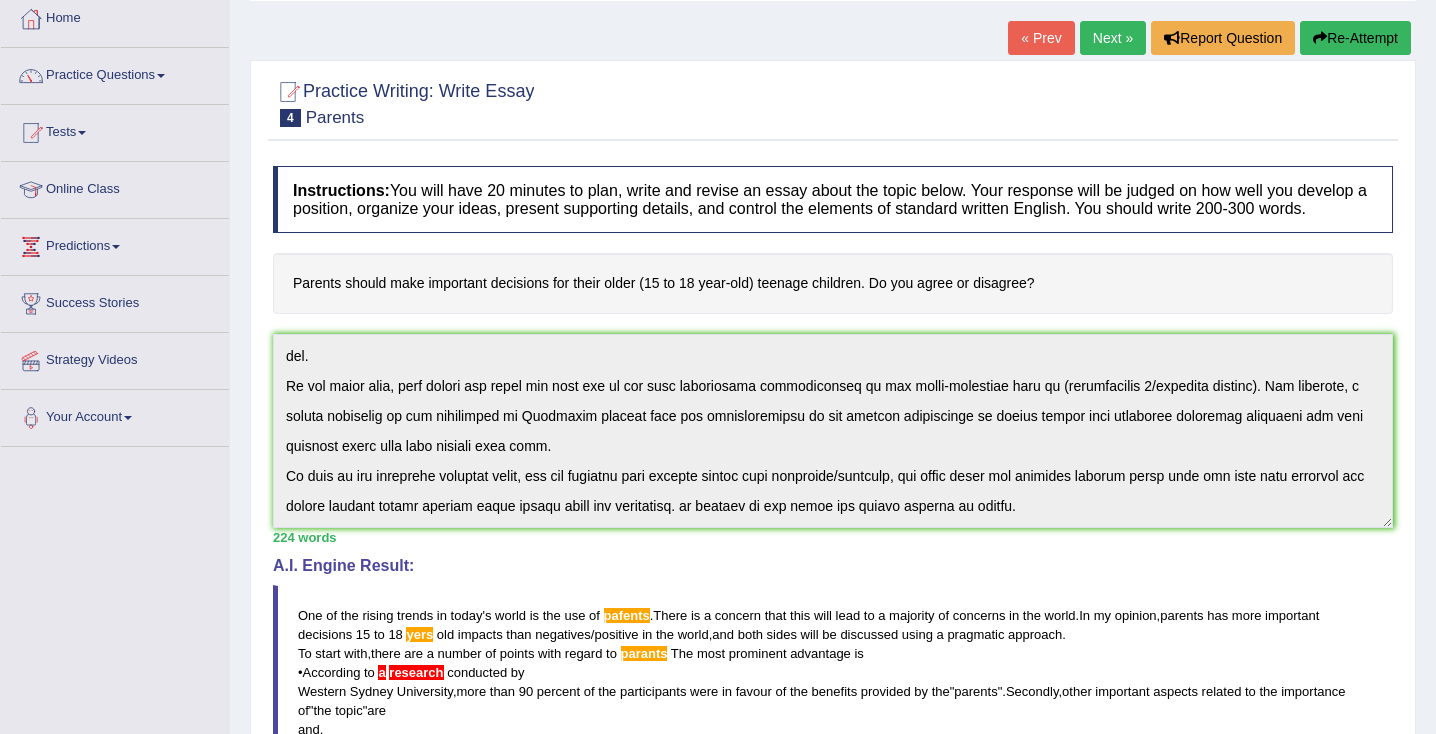 scroll, scrollTop: 104, scrollLeft: 0, axis: vertical 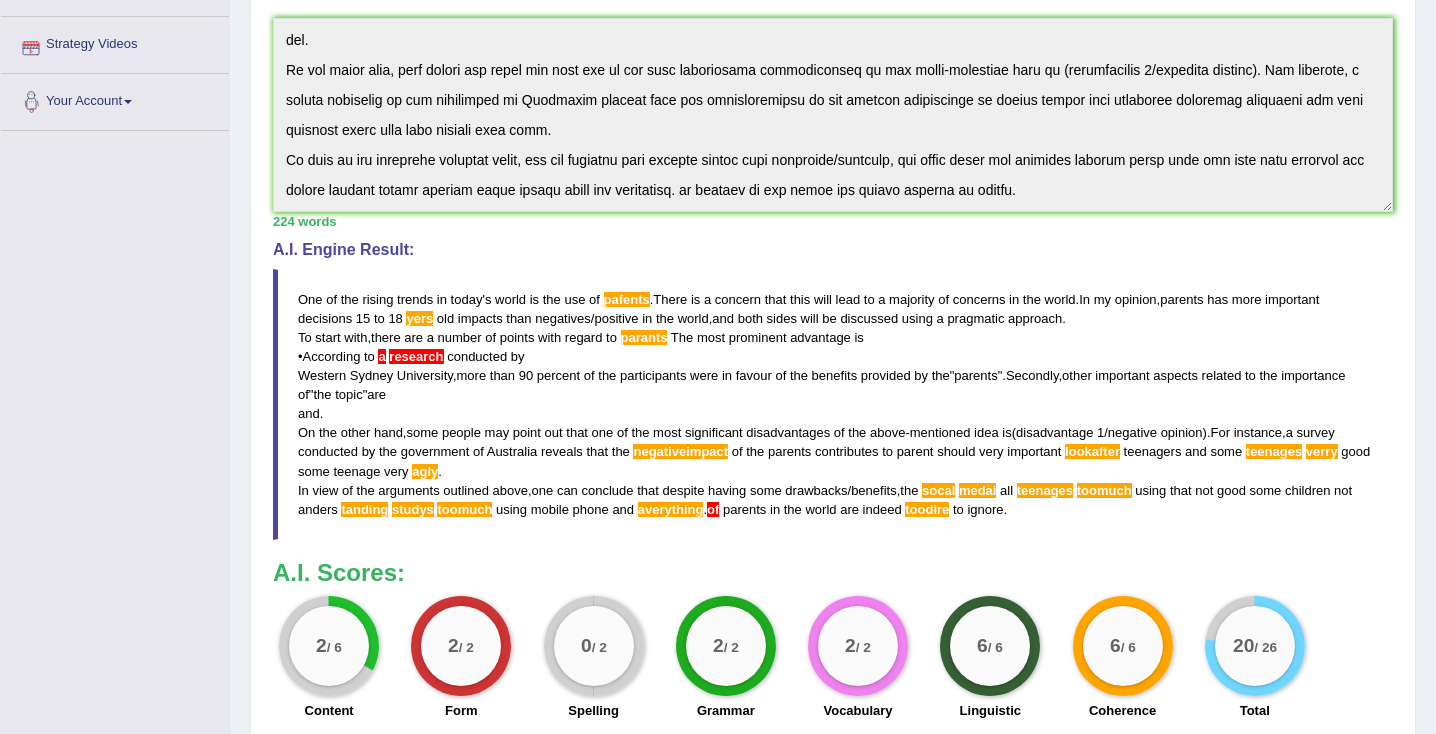 click on "Strategy Videos" at bounding box center [115, 42] 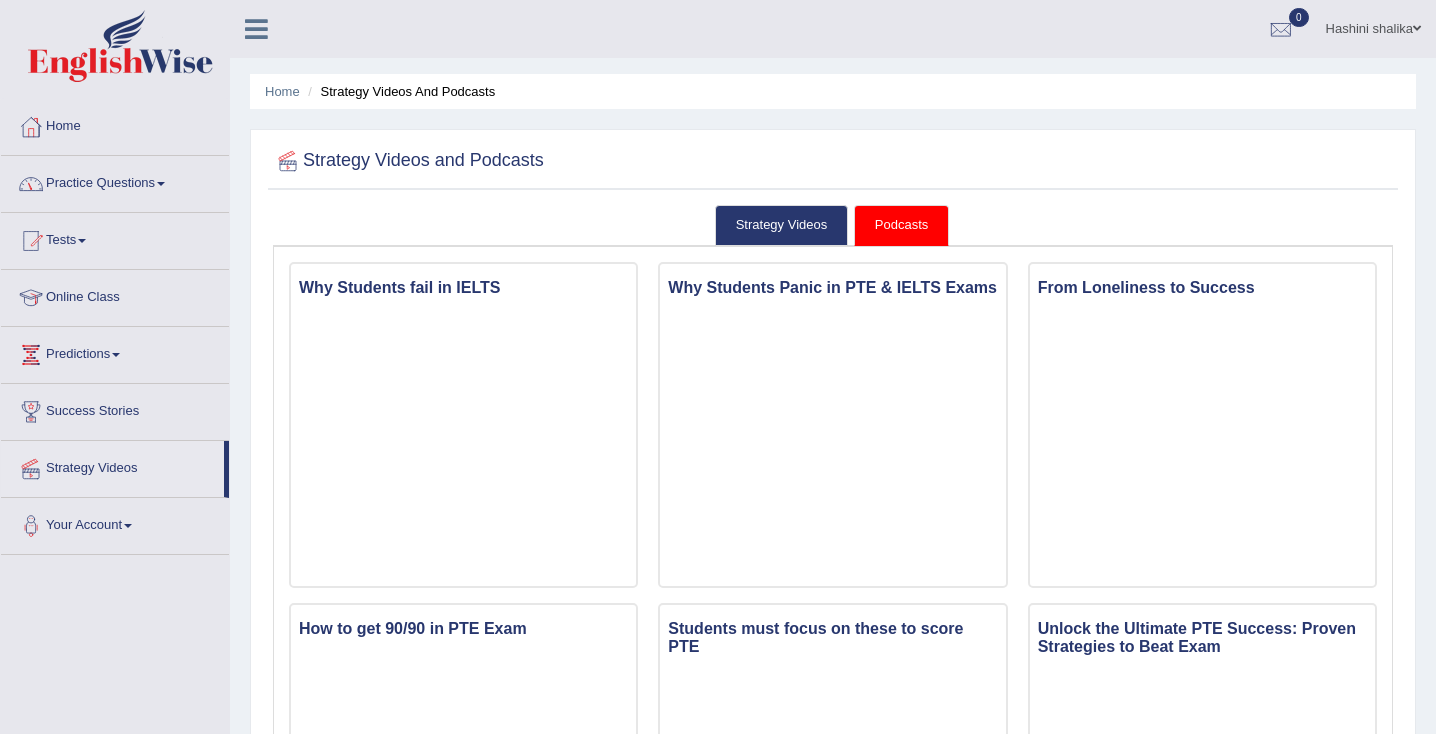 scroll, scrollTop: 0, scrollLeft: 0, axis: both 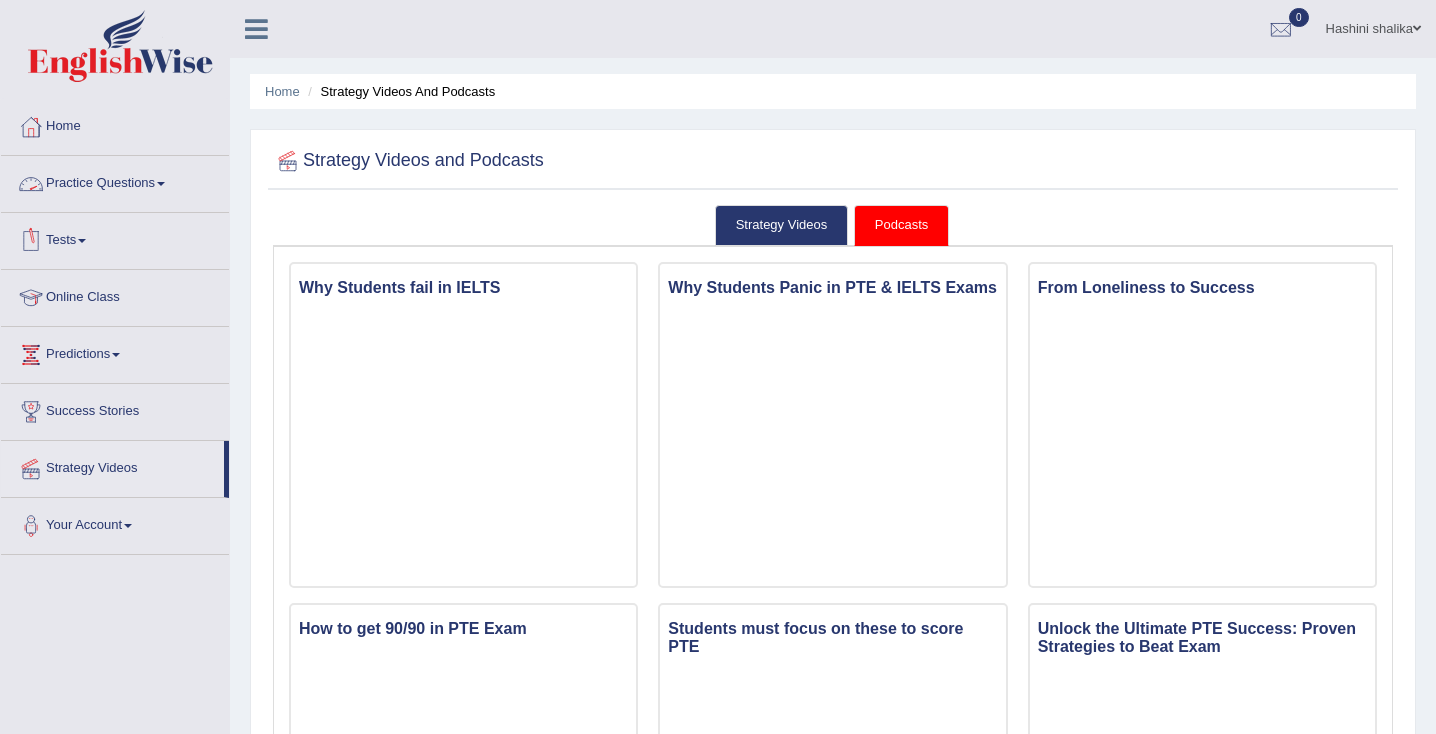 click on "Practice Questions" at bounding box center [115, 181] 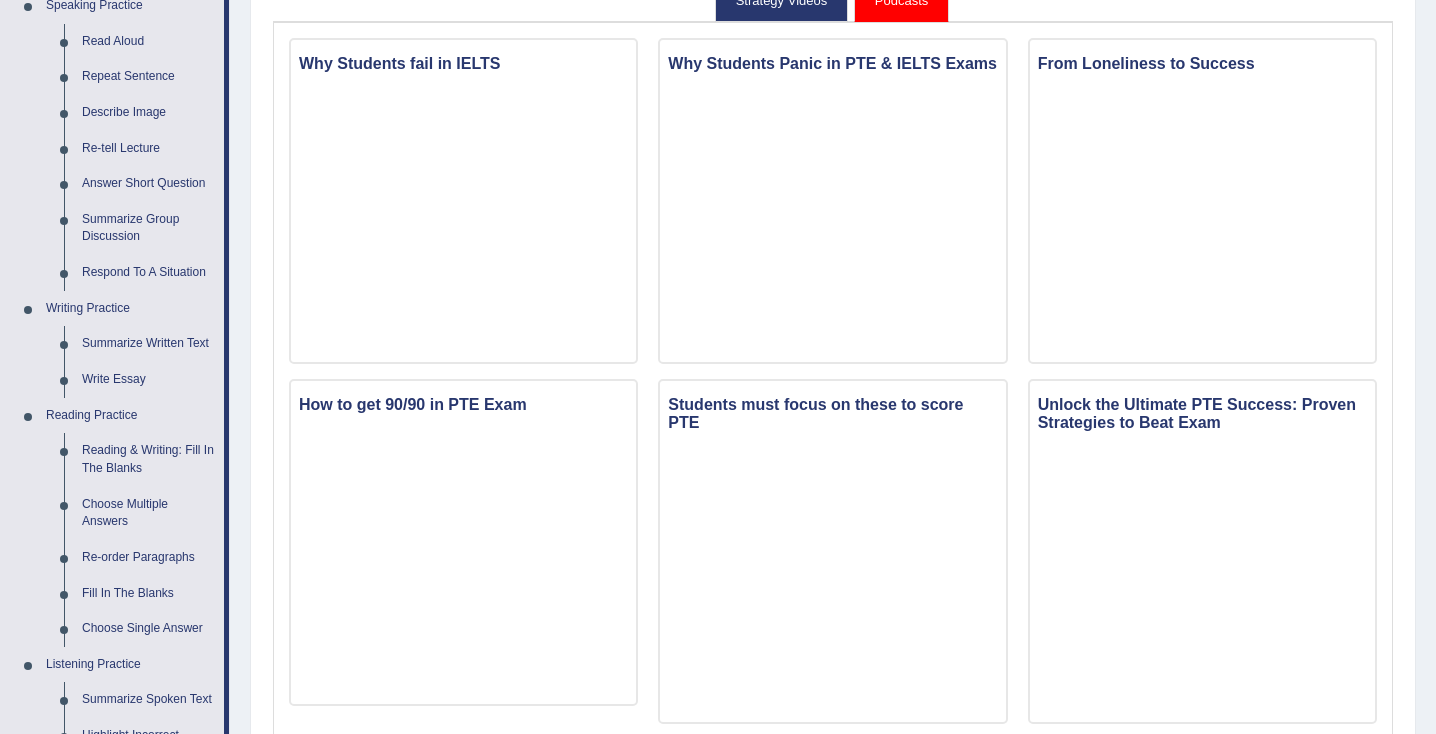 scroll, scrollTop: 236, scrollLeft: 0, axis: vertical 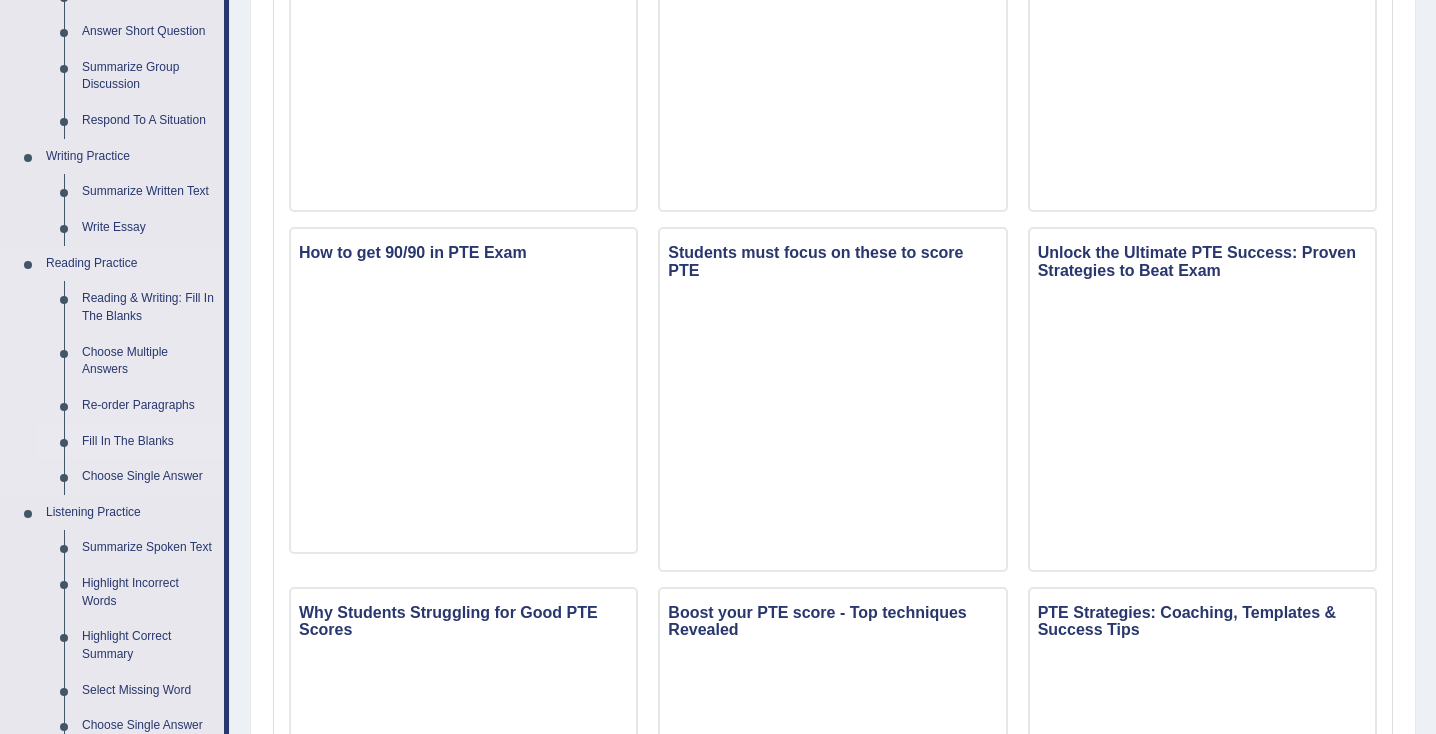 click on "Fill In The Blanks" at bounding box center (148, 442) 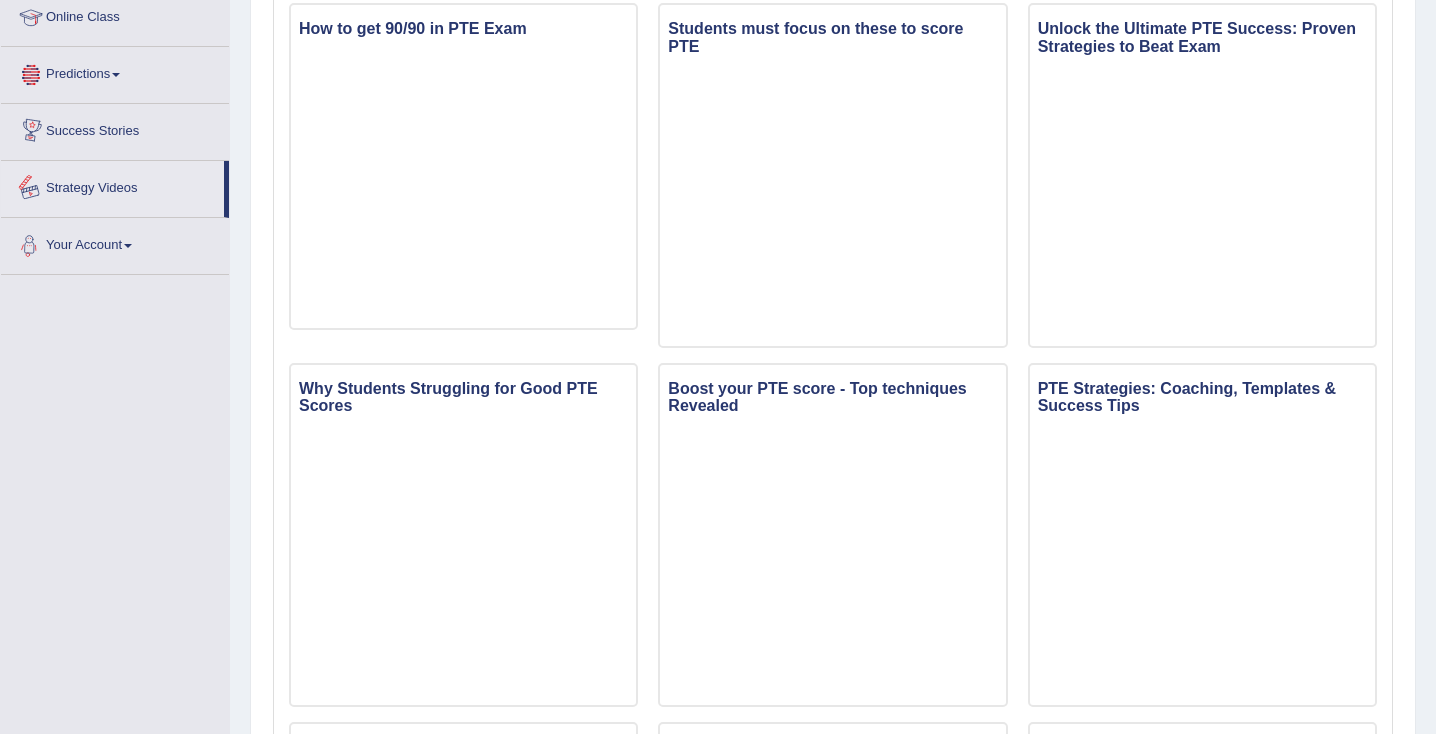 scroll, scrollTop: 719, scrollLeft: 0, axis: vertical 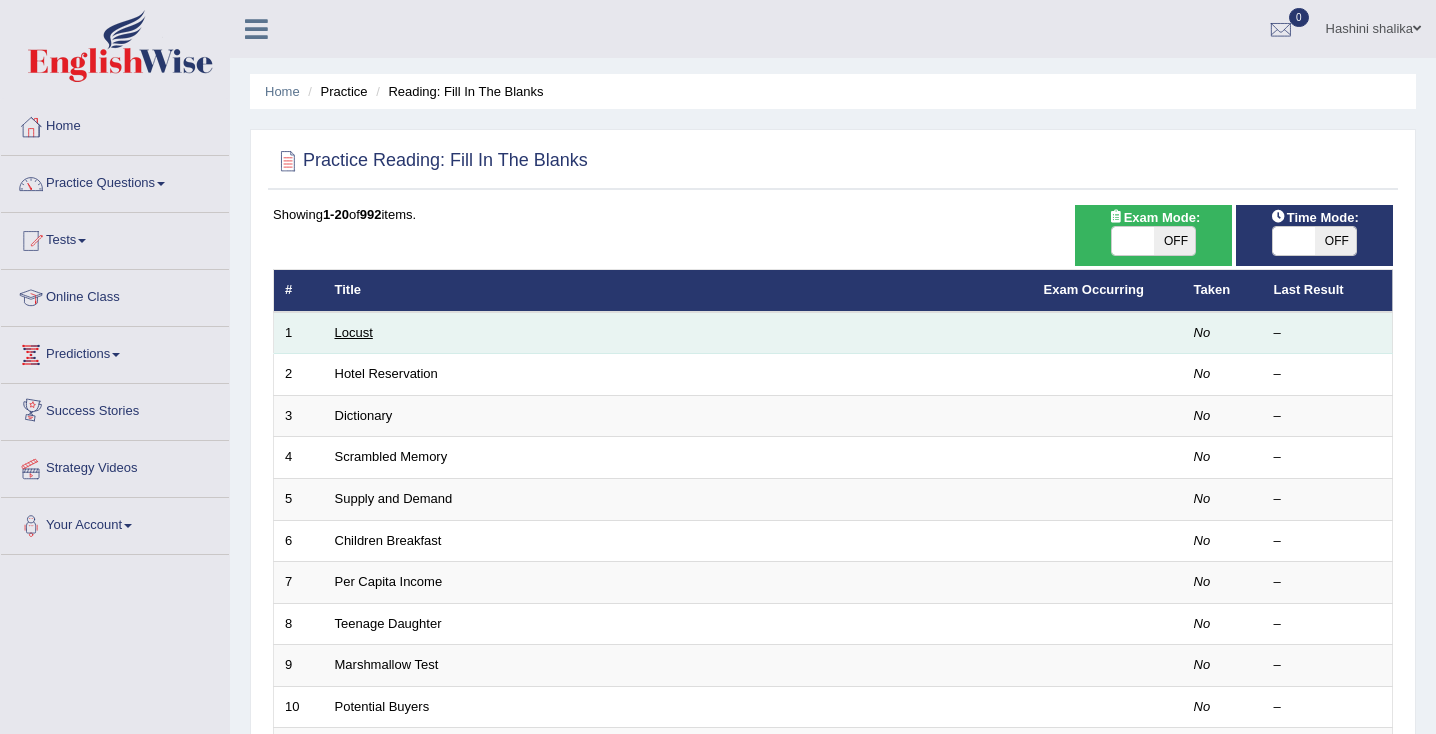 click on "Locust" at bounding box center (354, 332) 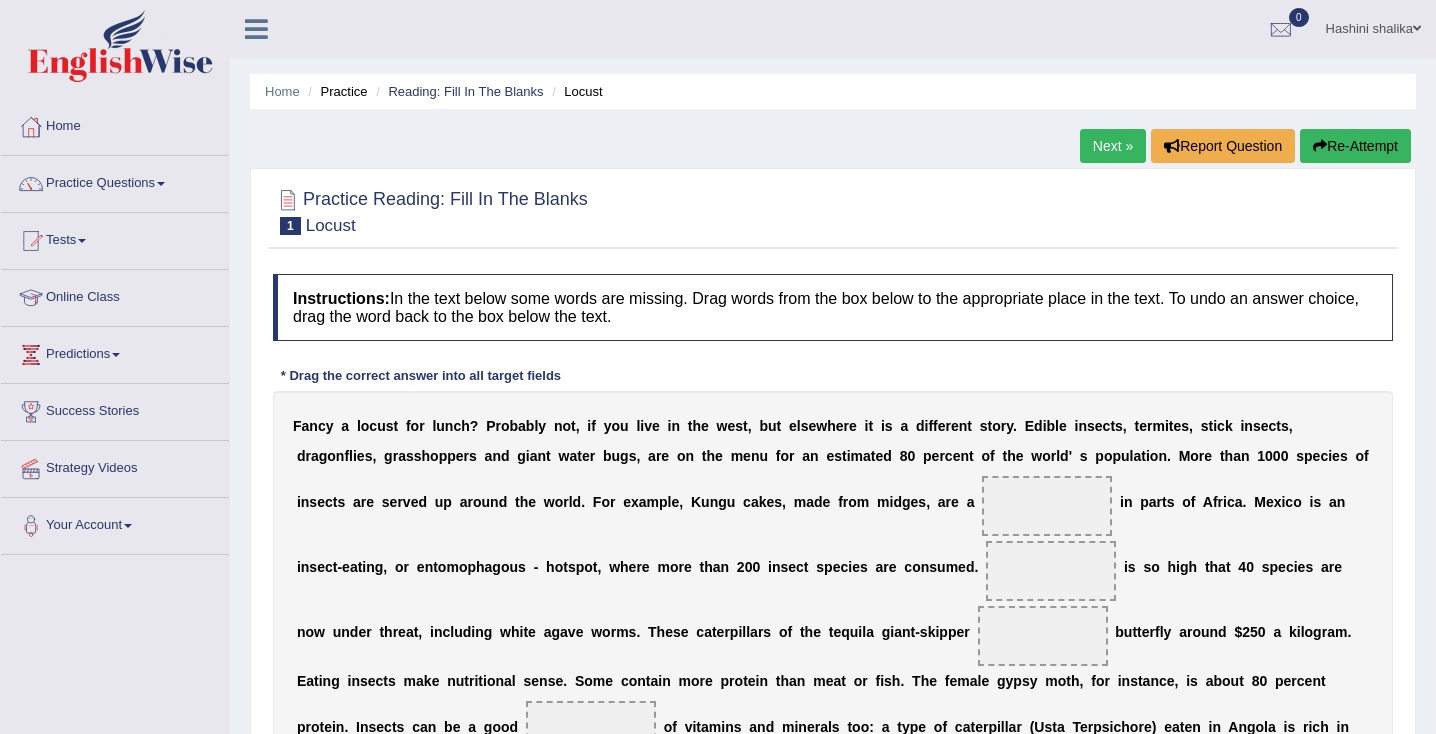 scroll, scrollTop: 0, scrollLeft: 0, axis: both 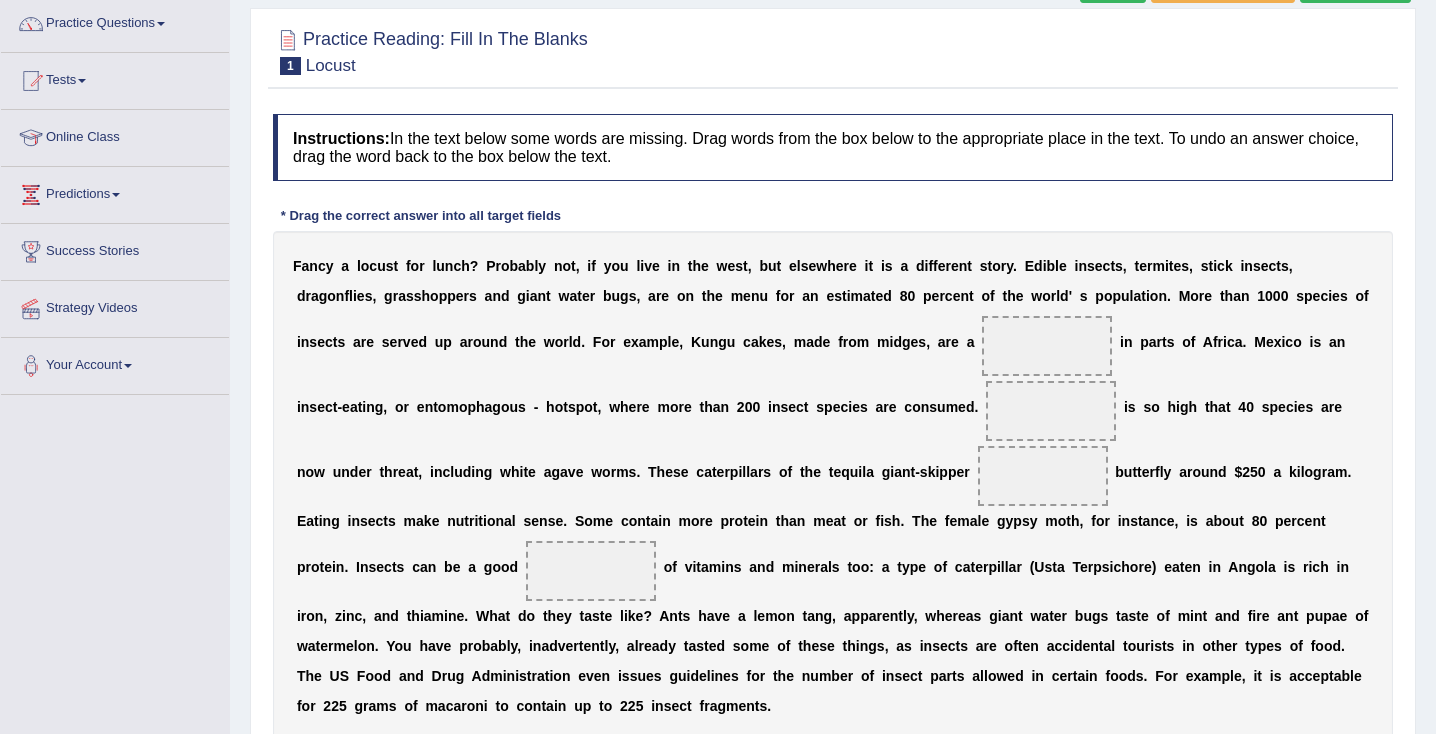 click at bounding box center (1047, 346) 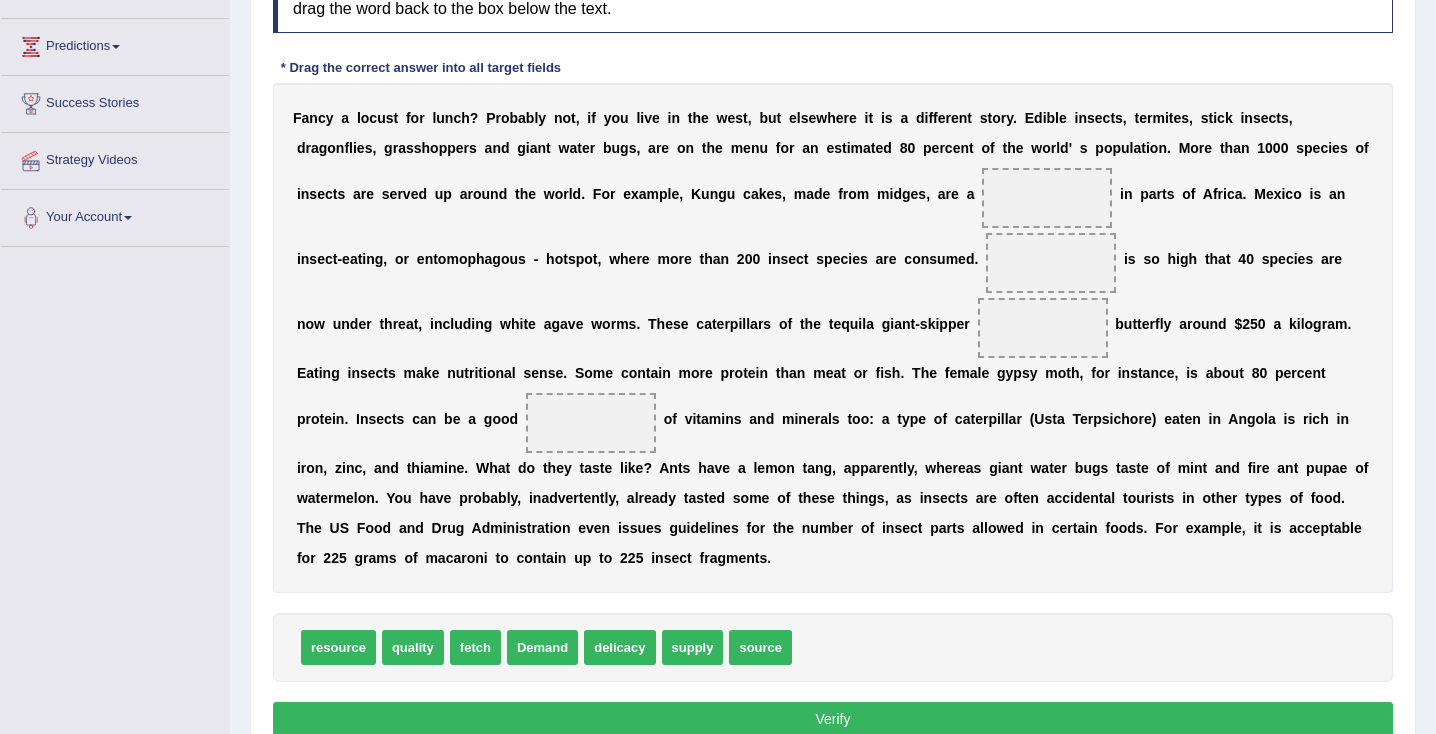 scroll, scrollTop: 313, scrollLeft: 0, axis: vertical 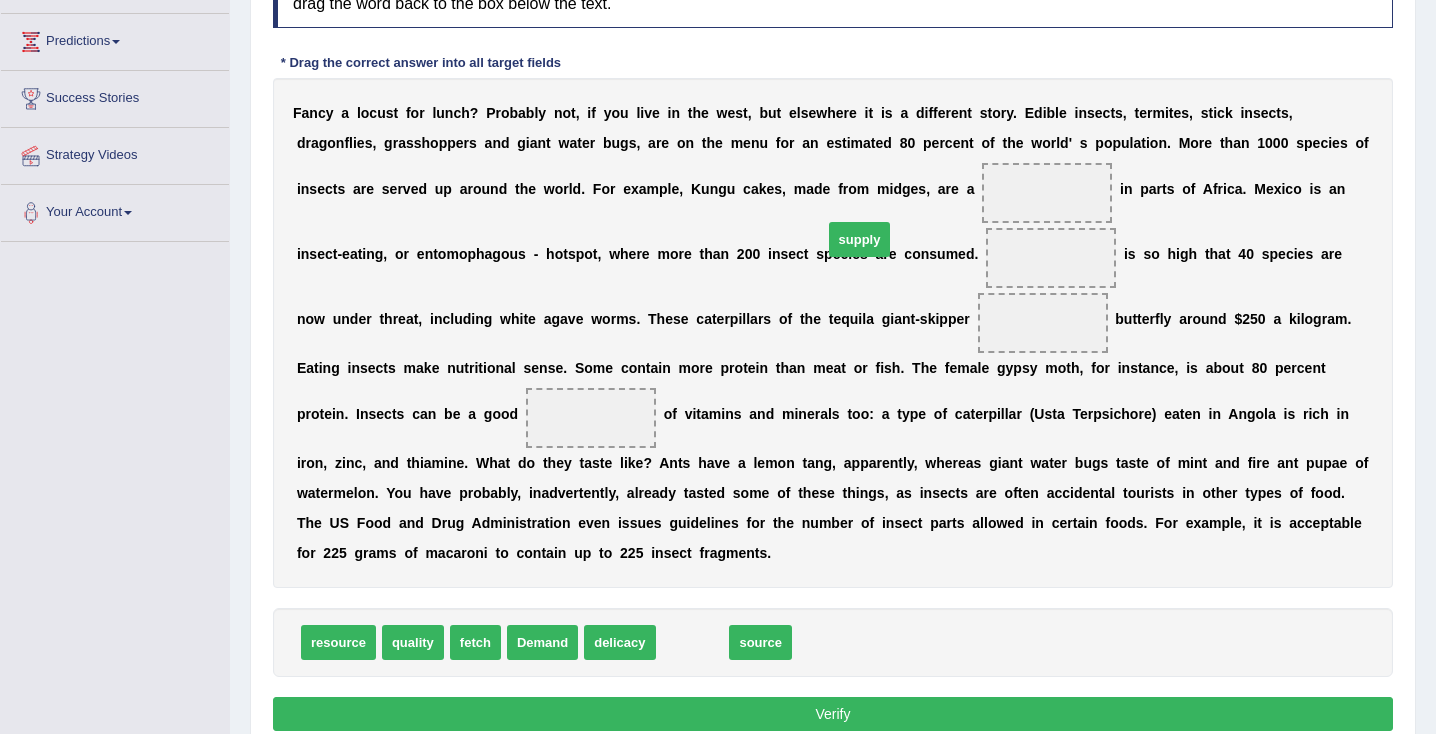 drag, startPoint x: 685, startPoint y: 605, endPoint x: 855, endPoint y: 196, distance: 442.92325 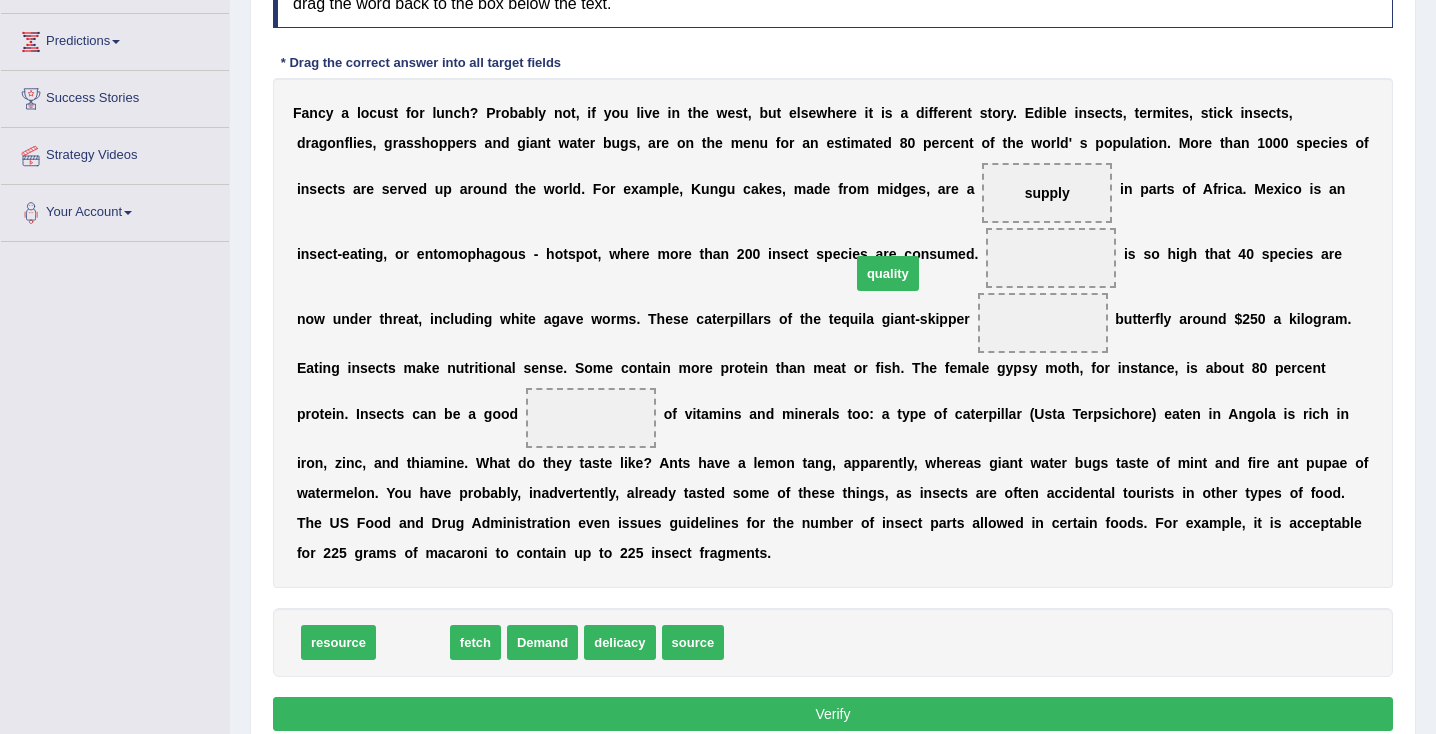 drag, startPoint x: 410, startPoint y: 608, endPoint x: 895, endPoint y: 252, distance: 601.63196 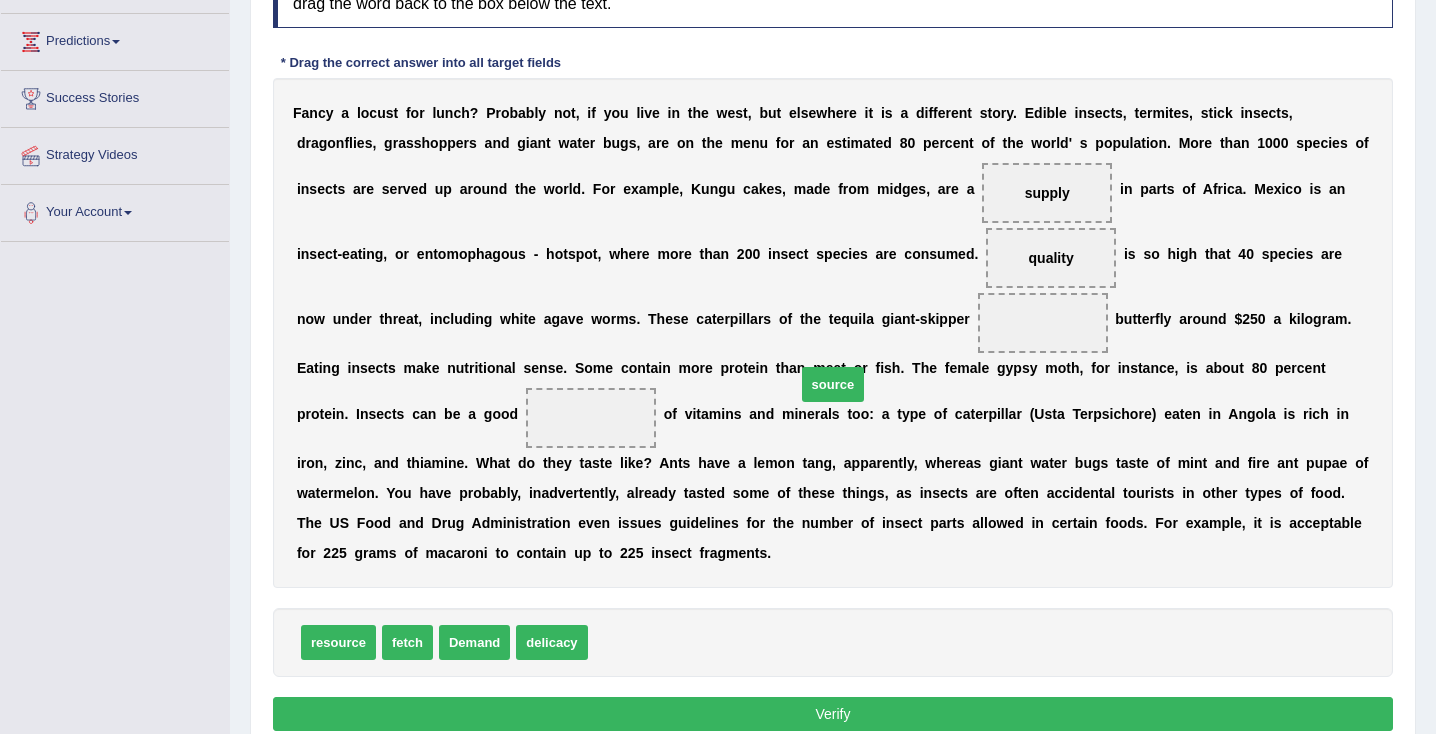 drag, startPoint x: 593, startPoint y: 613, endPoint x: 801, endPoint y: 329, distance: 352.02274 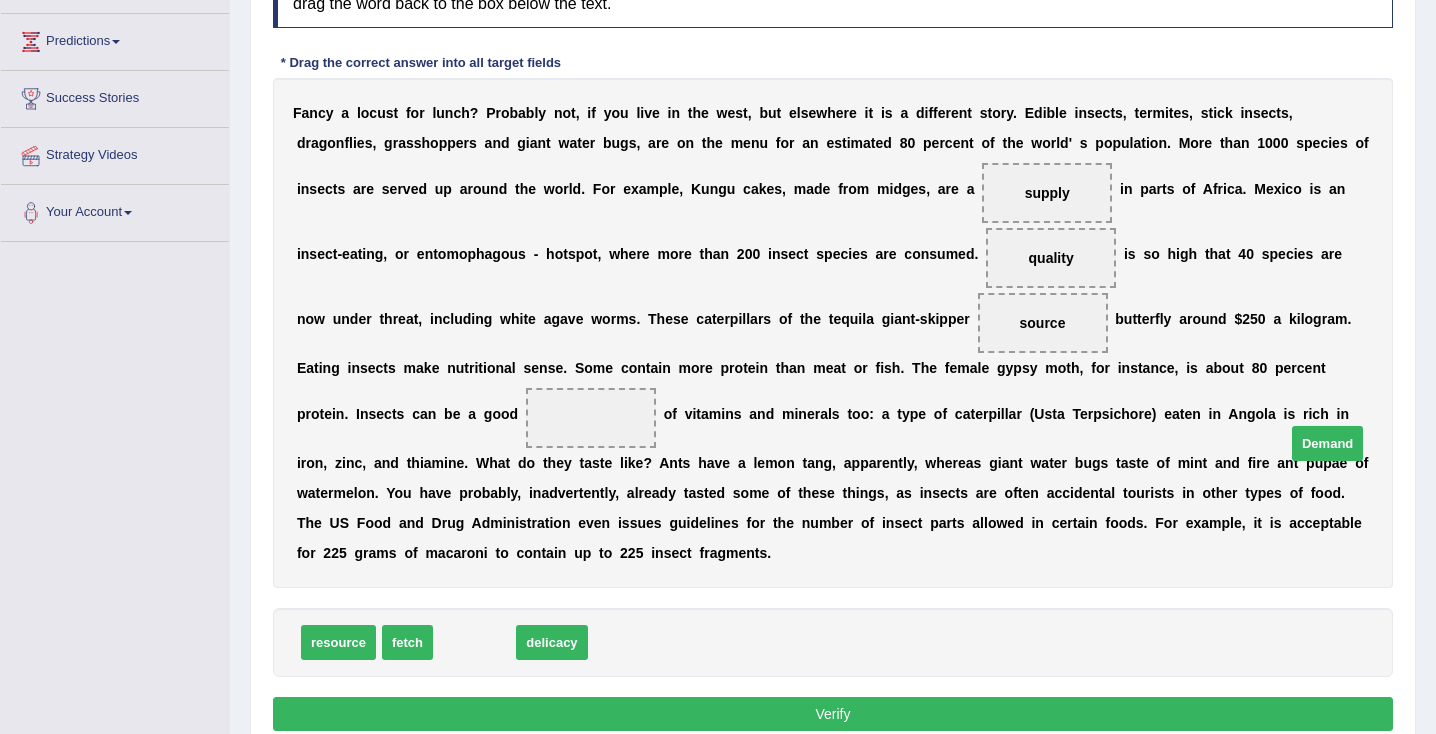 drag, startPoint x: 480, startPoint y: 613, endPoint x: 1326, endPoint y: 410, distance: 870.01434 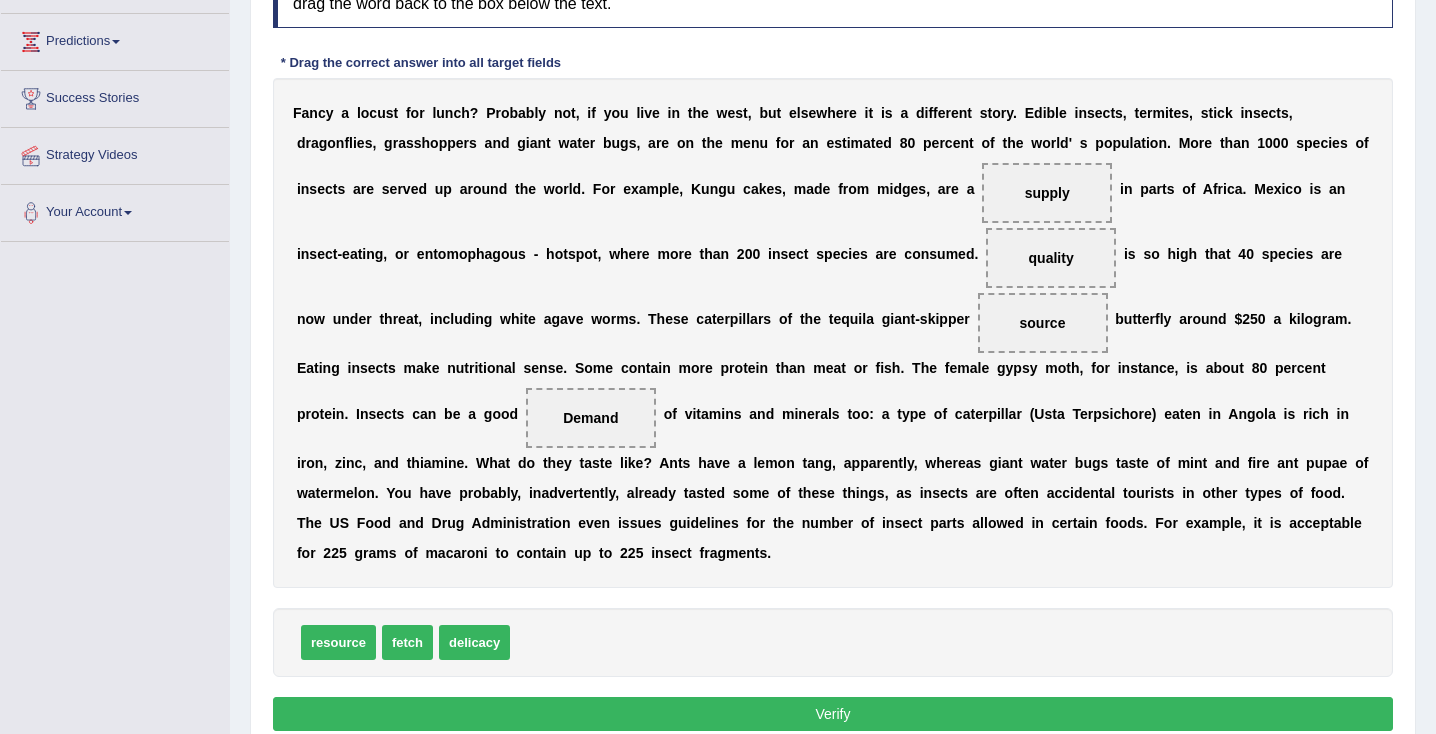 click on "Verify" at bounding box center [833, 714] 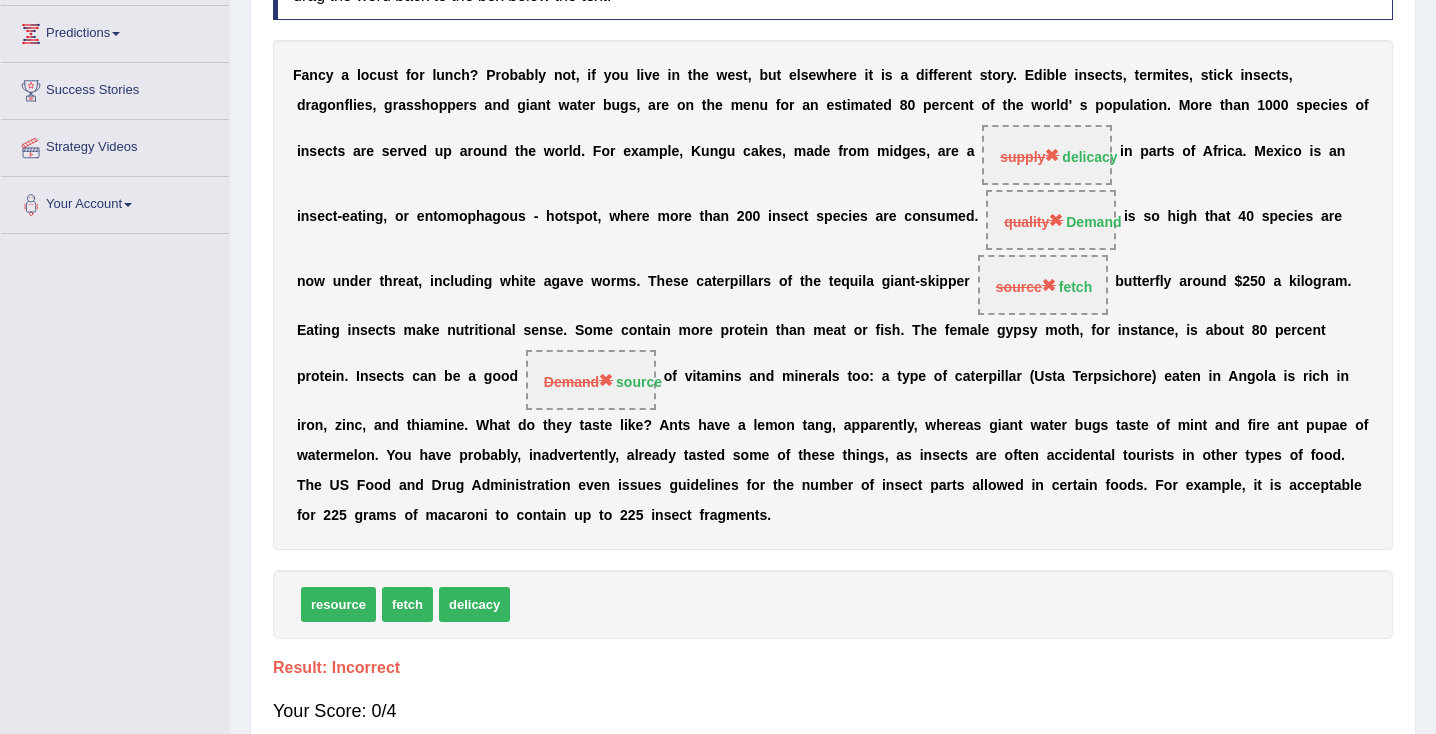 scroll, scrollTop: 382, scrollLeft: 0, axis: vertical 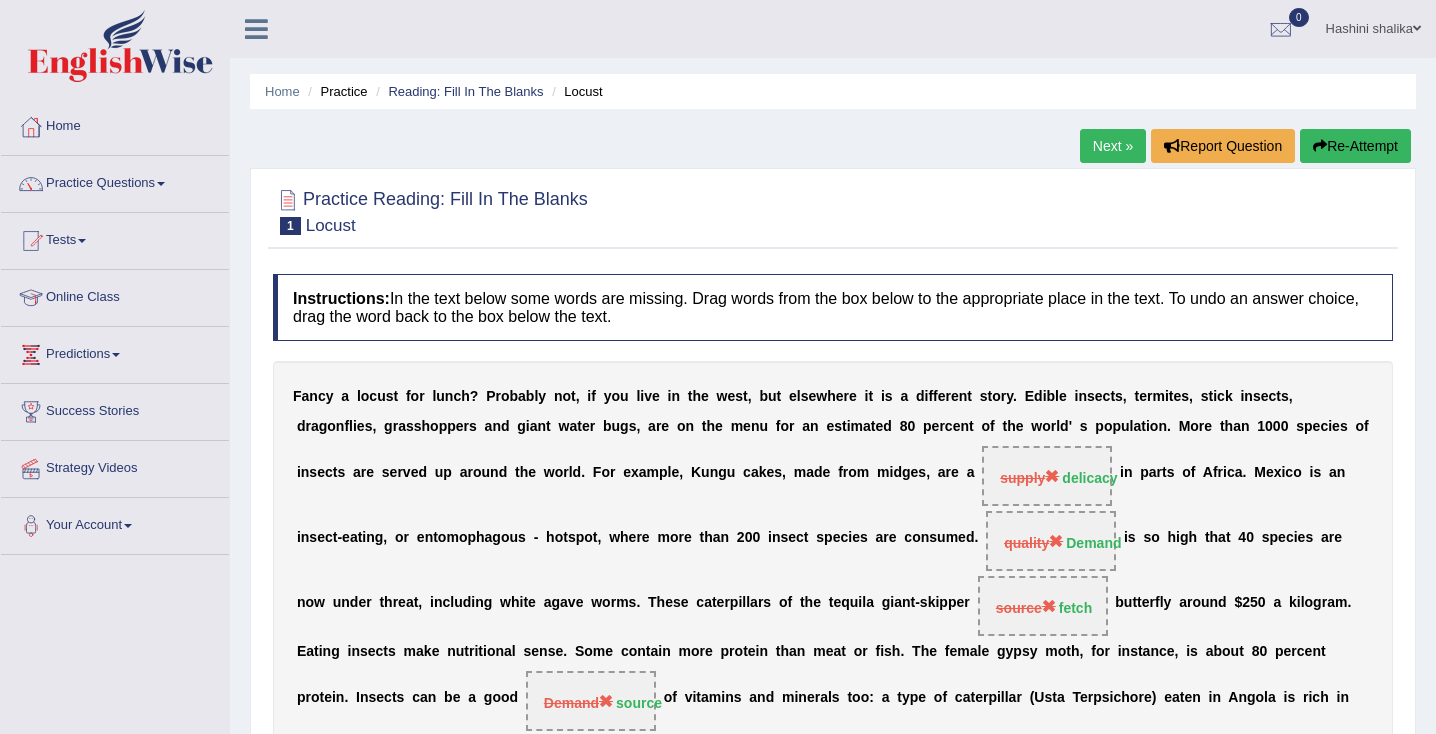 click on "Re-Attempt" at bounding box center (1355, 146) 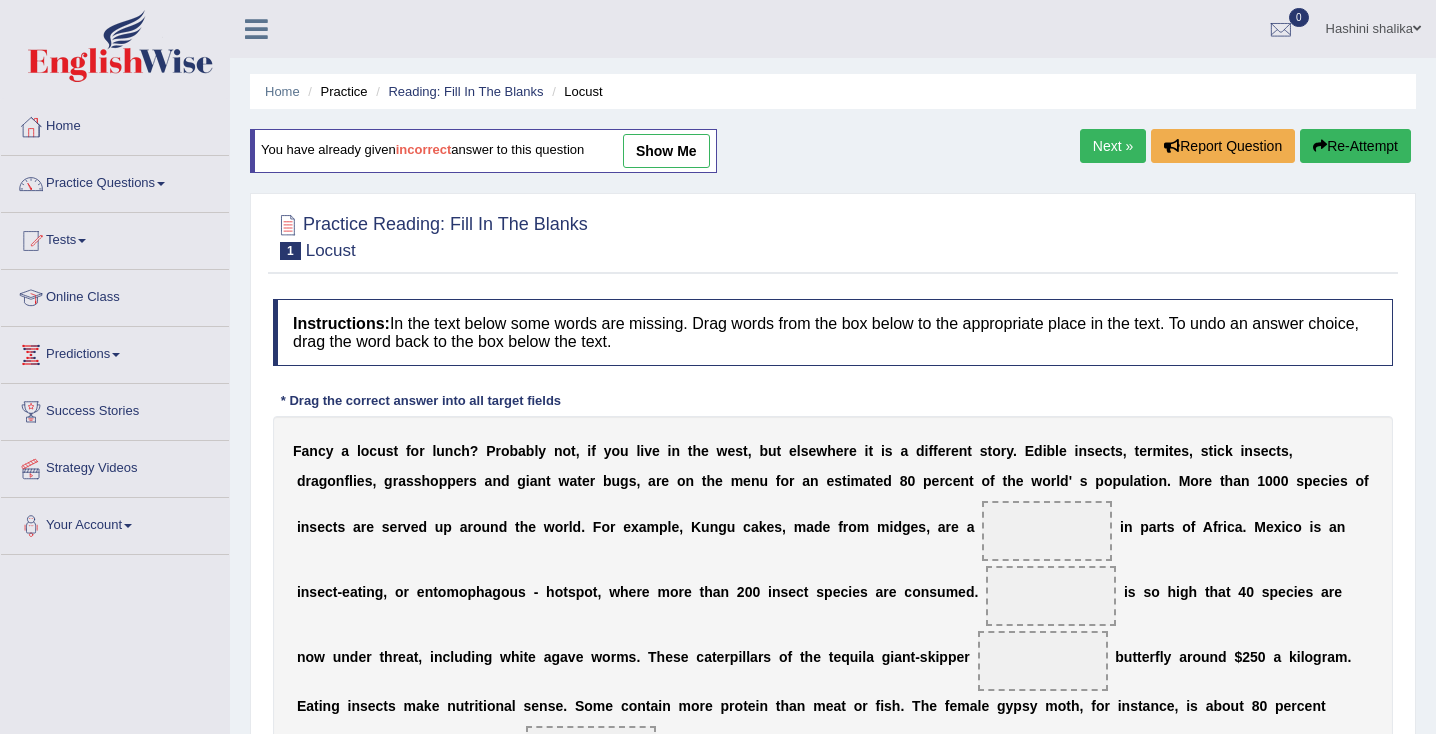 scroll, scrollTop: 0, scrollLeft: 0, axis: both 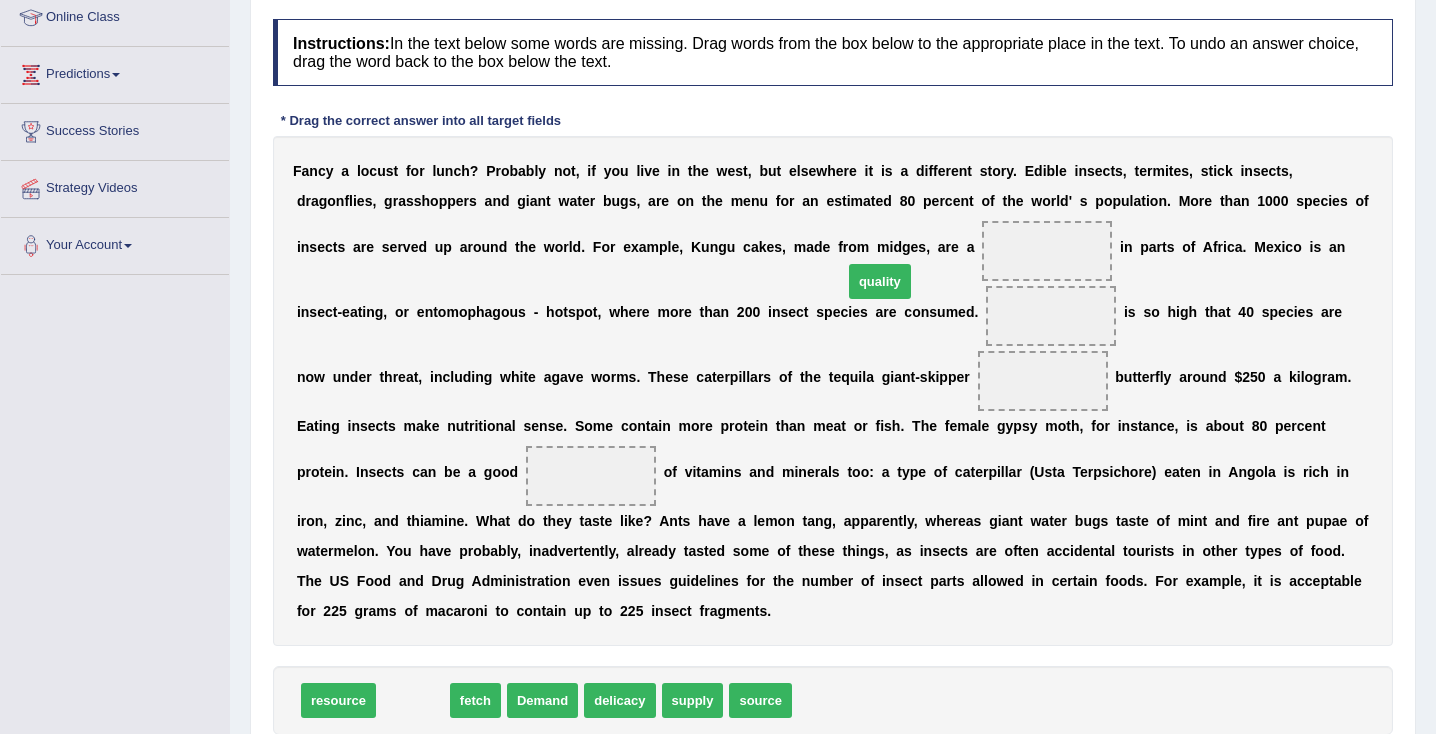 drag, startPoint x: 425, startPoint y: 674, endPoint x: 893, endPoint y: 253, distance: 629.49585 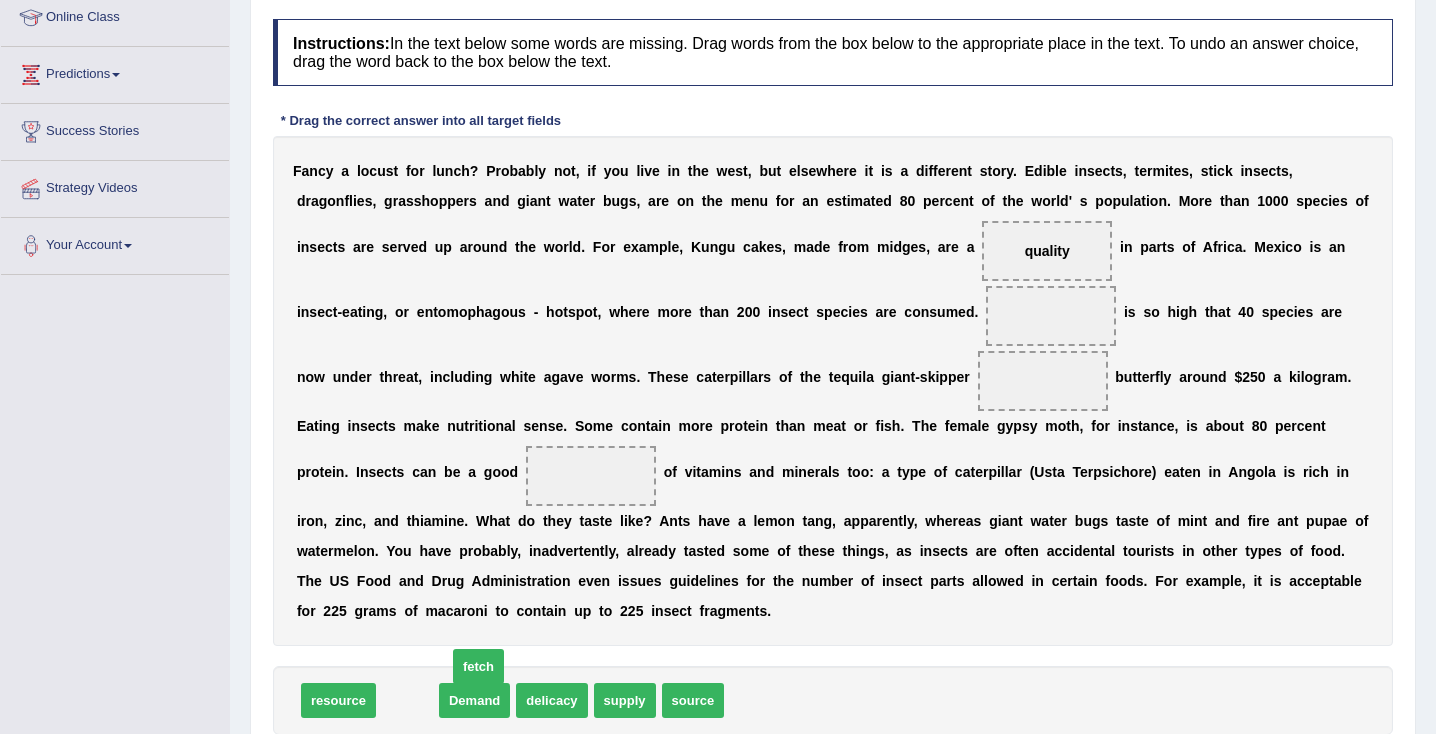 drag, startPoint x: 399, startPoint y: 677, endPoint x: 633, endPoint y: 574, distance: 255.6658 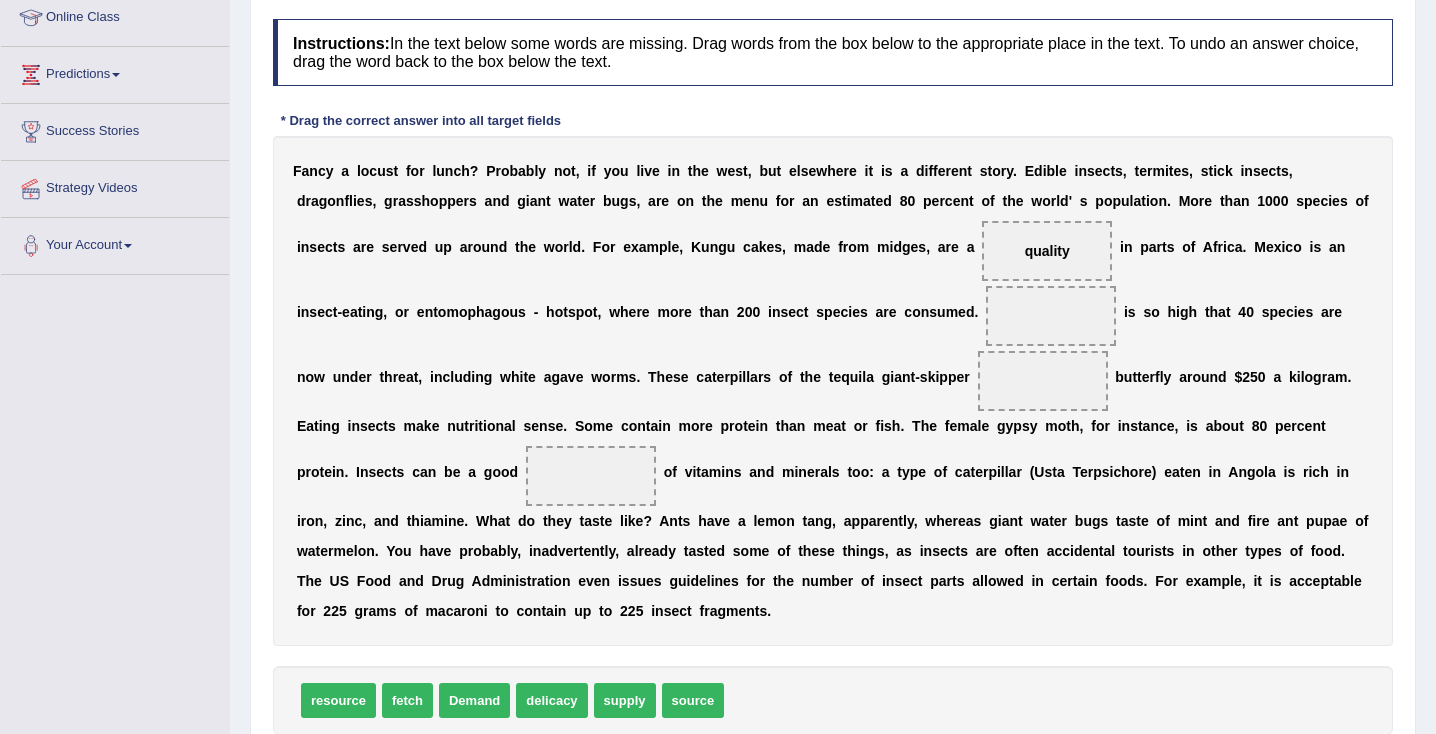 drag, startPoint x: 633, startPoint y: 574, endPoint x: 898, endPoint y: 389, distance: 323.18726 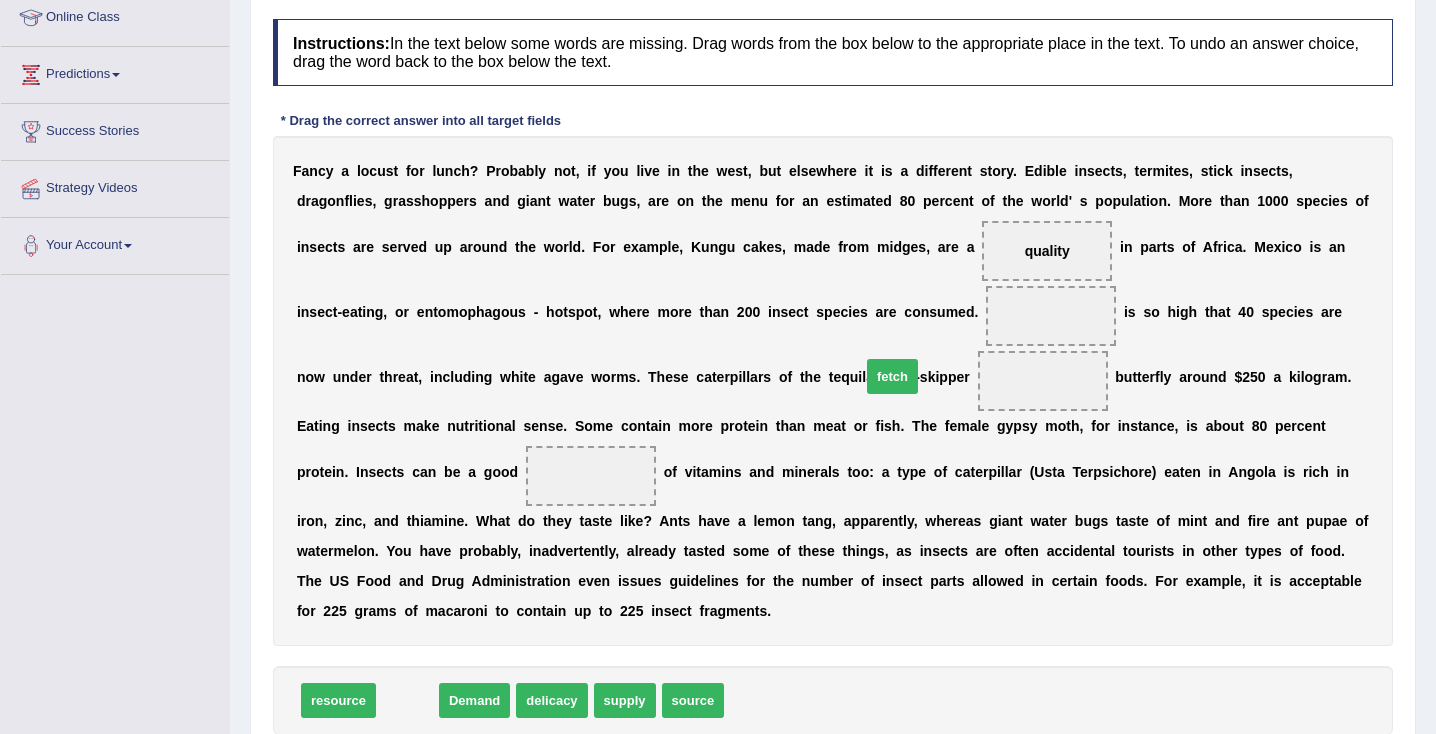 drag, startPoint x: 408, startPoint y: 668, endPoint x: 888, endPoint y: 321, distance: 592.2913 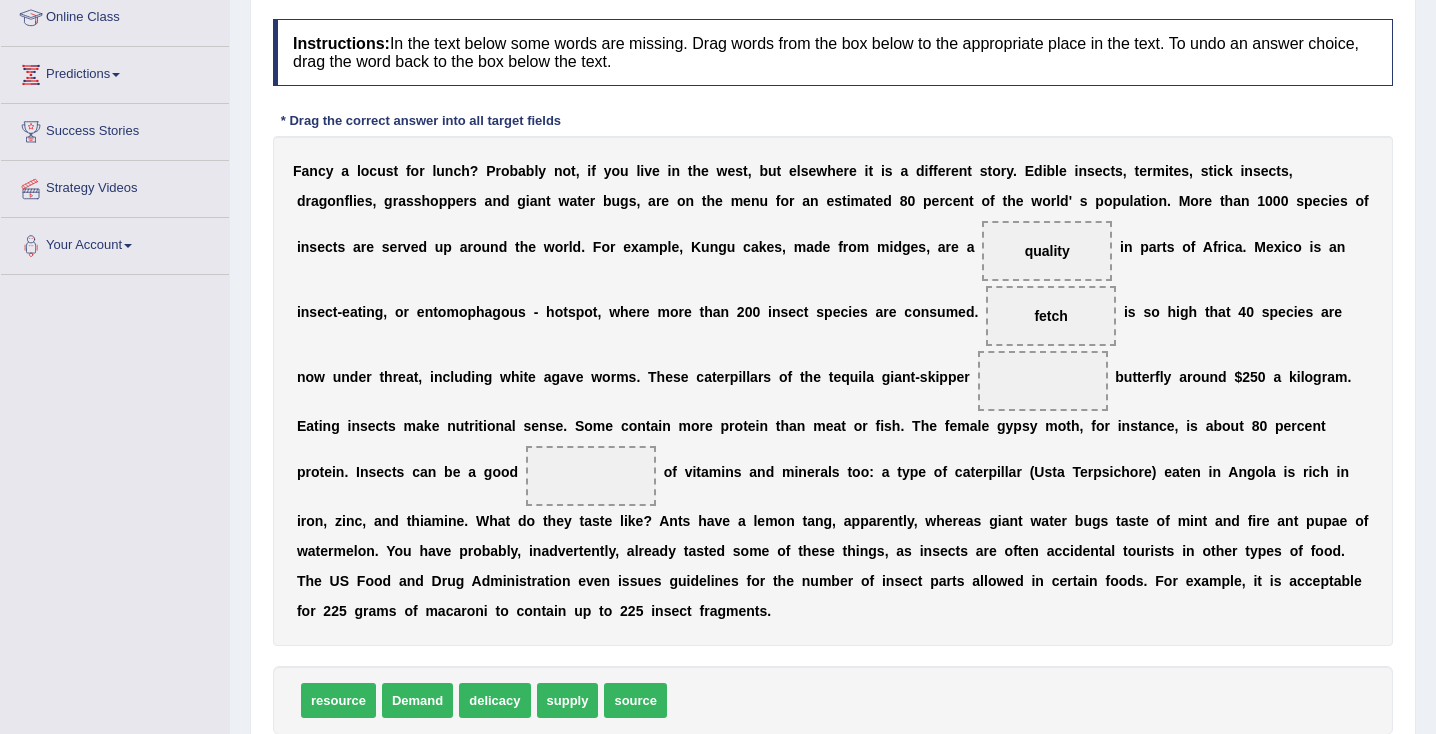 drag, startPoint x: 567, startPoint y: 674, endPoint x: 684, endPoint y: 606, distance: 135.32553 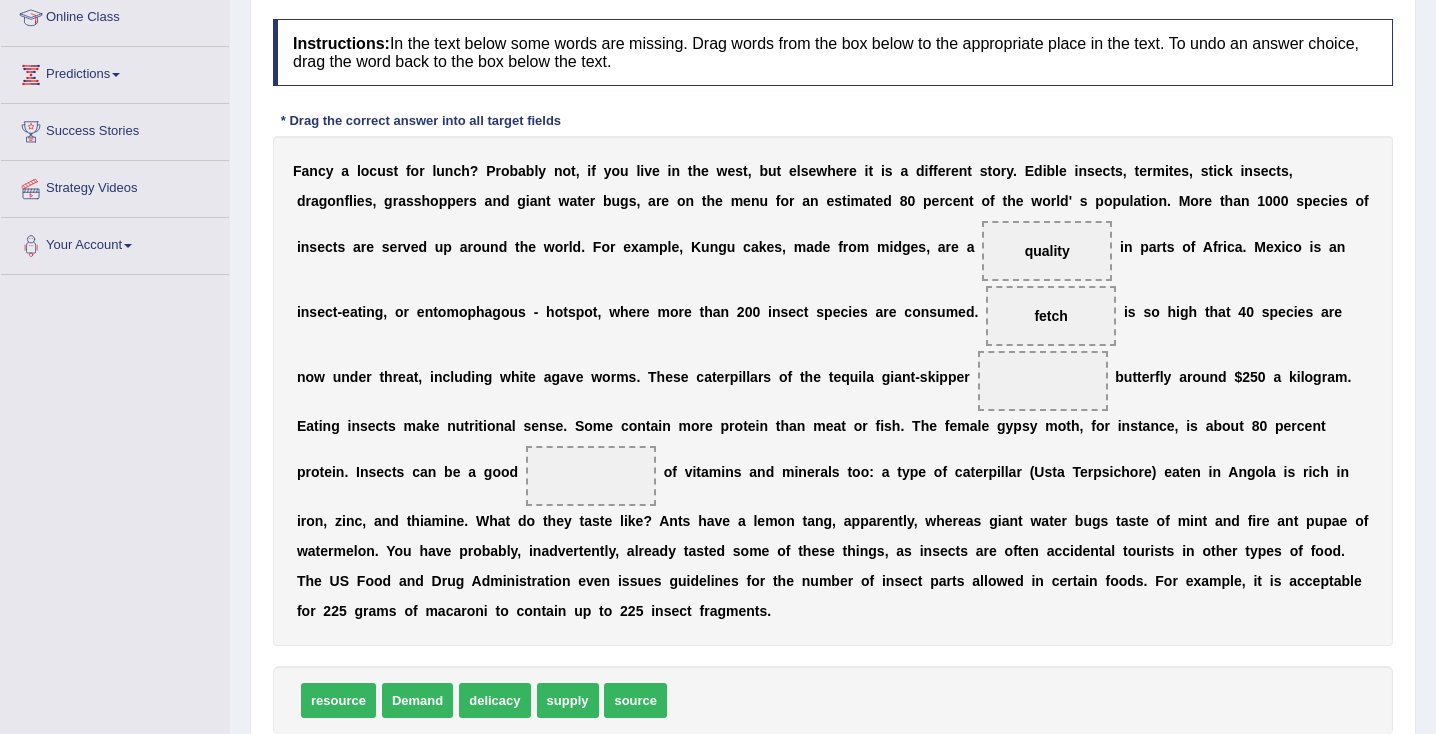 drag, startPoint x: 751, startPoint y: 550, endPoint x: 761, endPoint y: 553, distance: 10.440307 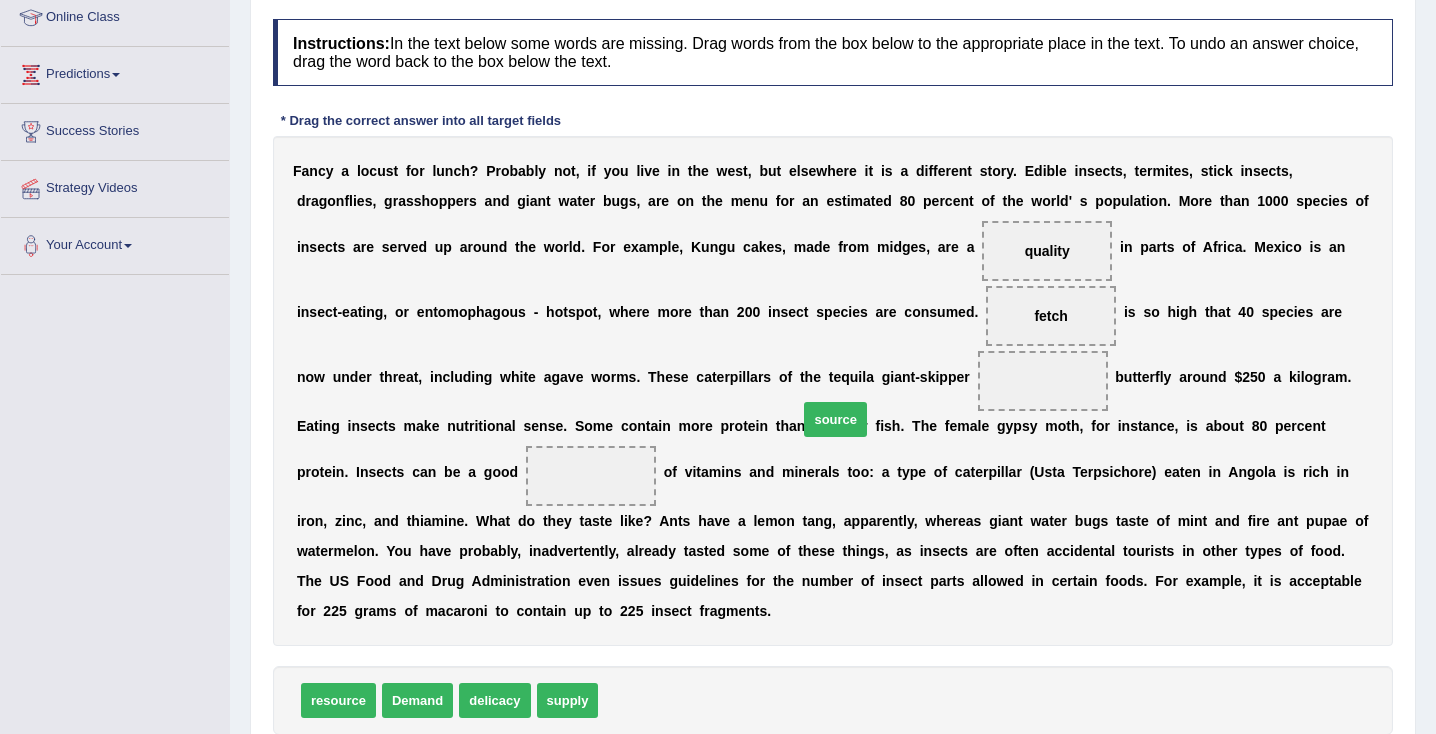 drag, startPoint x: 608, startPoint y: 673, endPoint x: 809, endPoint y: 390, distance: 347.1167 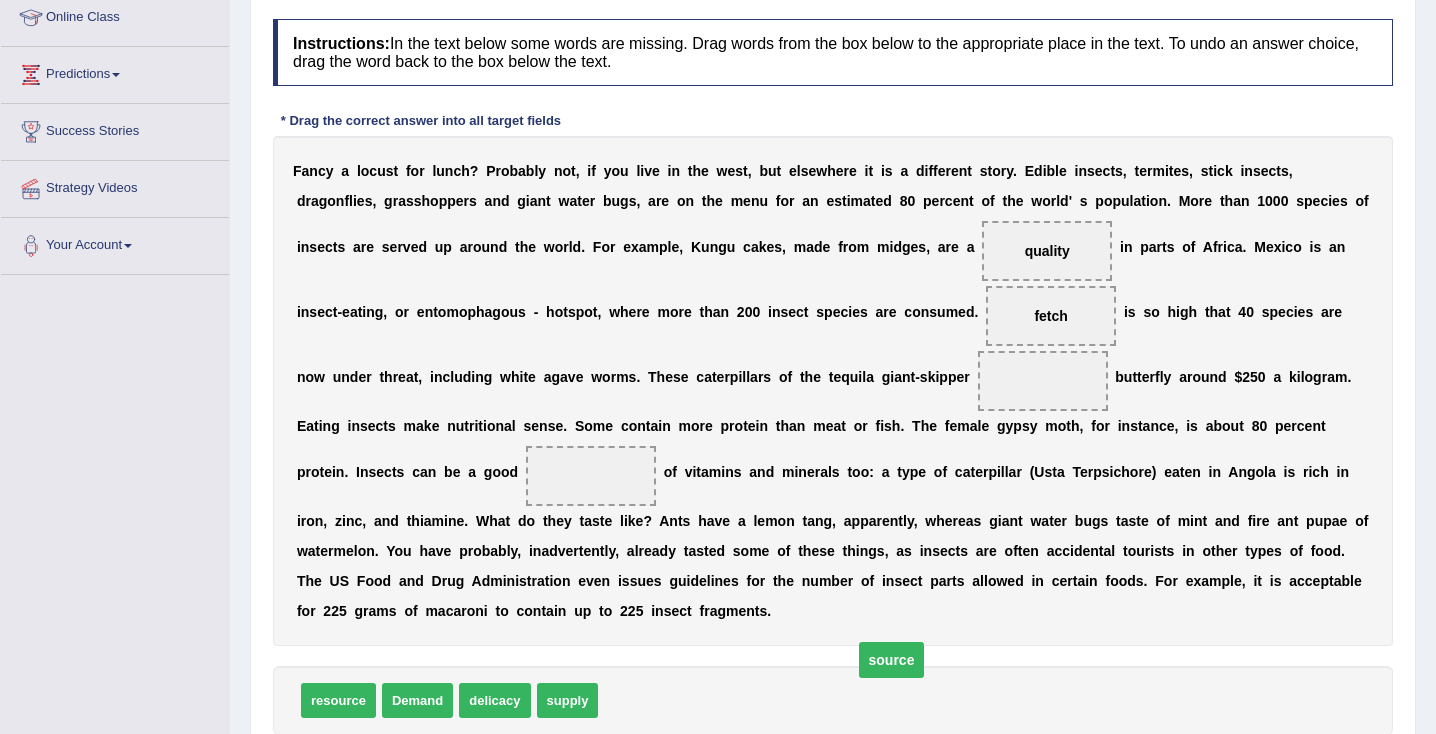 drag, startPoint x: 818, startPoint y: 377, endPoint x: 657, endPoint y: 677, distance: 340.47174 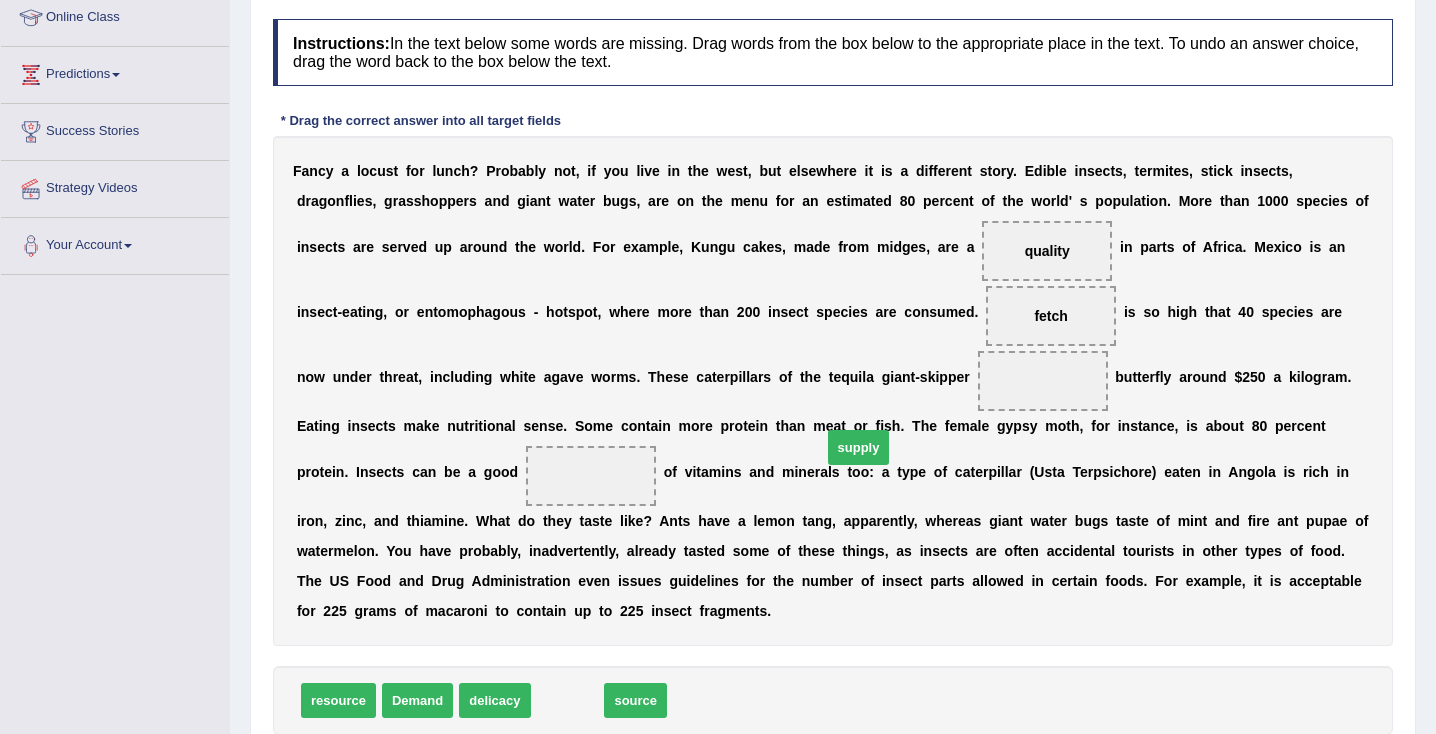 drag, startPoint x: 559, startPoint y: 665, endPoint x: 845, endPoint y: 397, distance: 391.94388 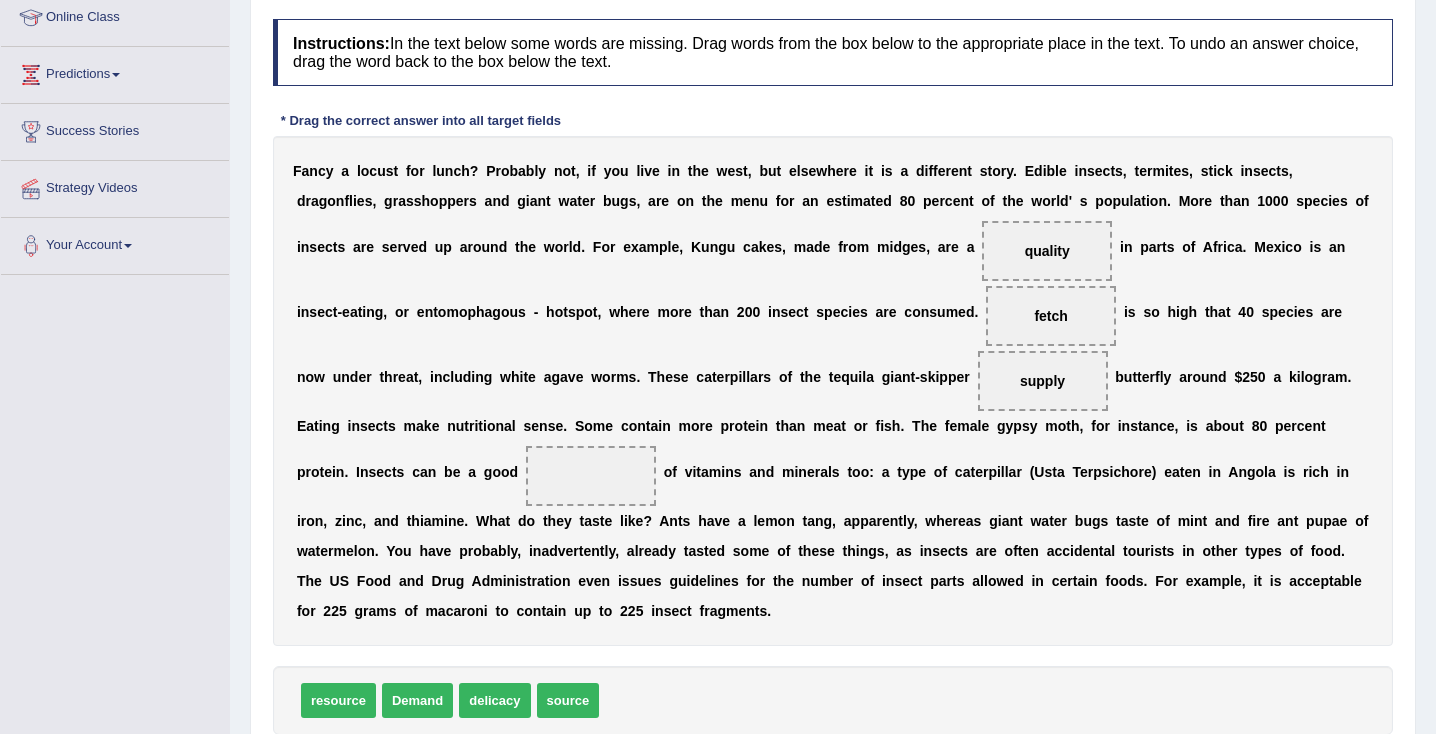drag, startPoint x: 845, startPoint y: 397, endPoint x: 669, endPoint y: 684, distance: 336.66748 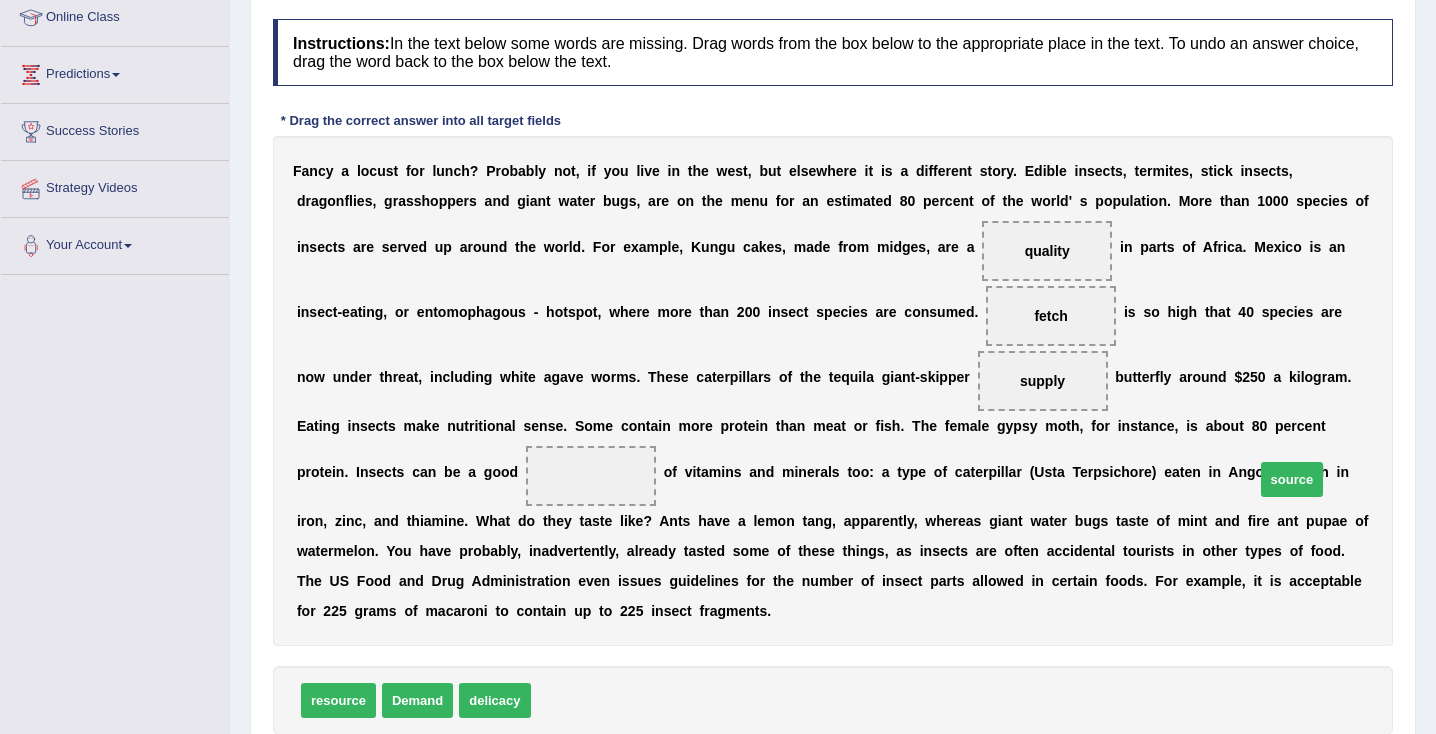 drag, startPoint x: 553, startPoint y: 673, endPoint x: 1277, endPoint y: 453, distance: 756.6875 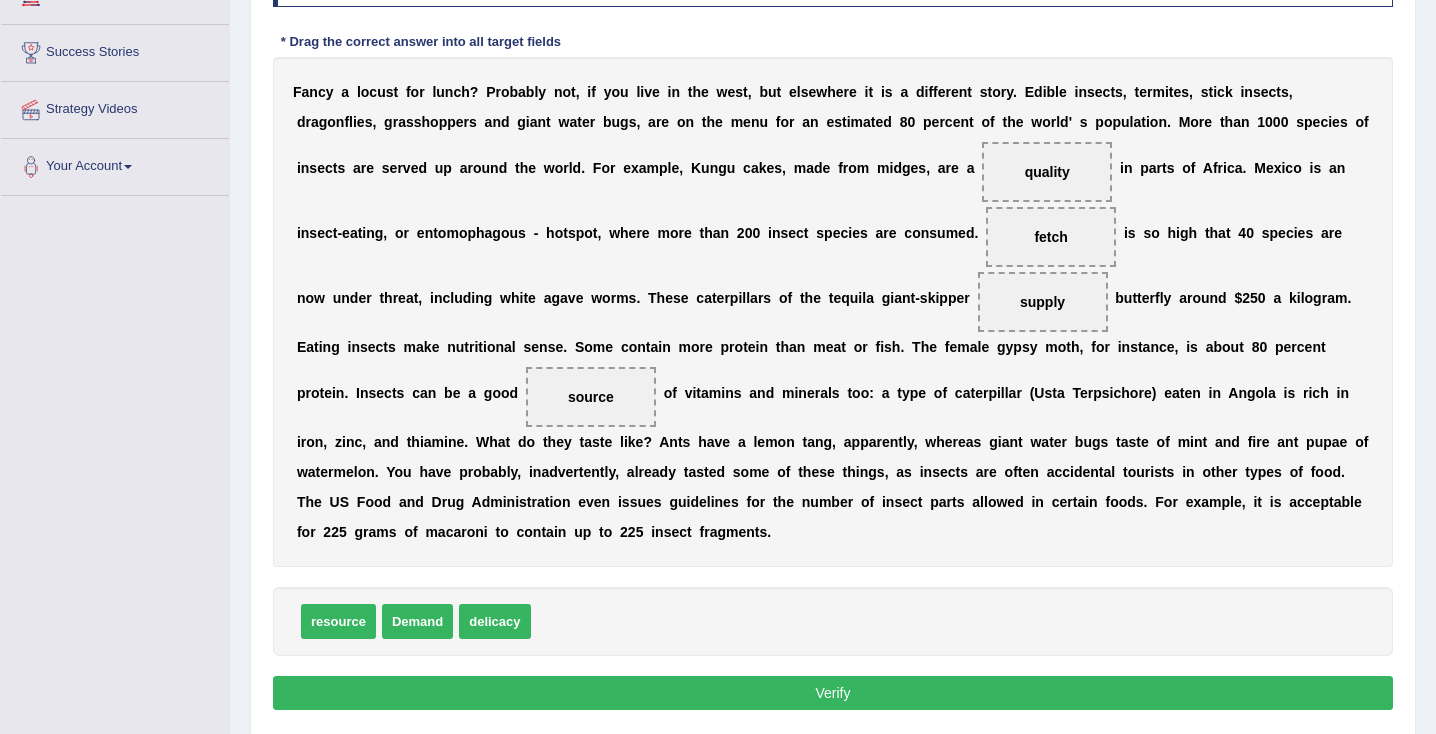 scroll, scrollTop: 394, scrollLeft: 0, axis: vertical 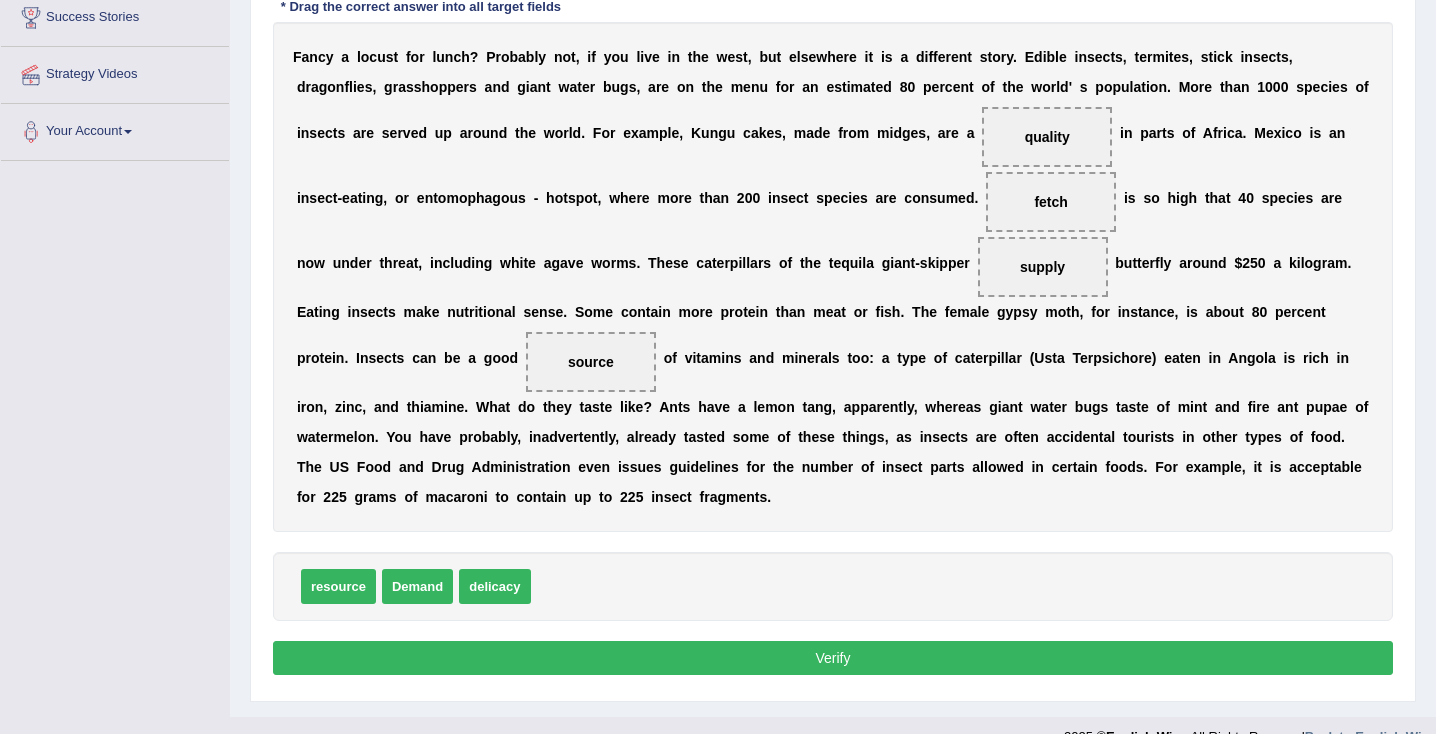 click on "Verify" at bounding box center (833, 658) 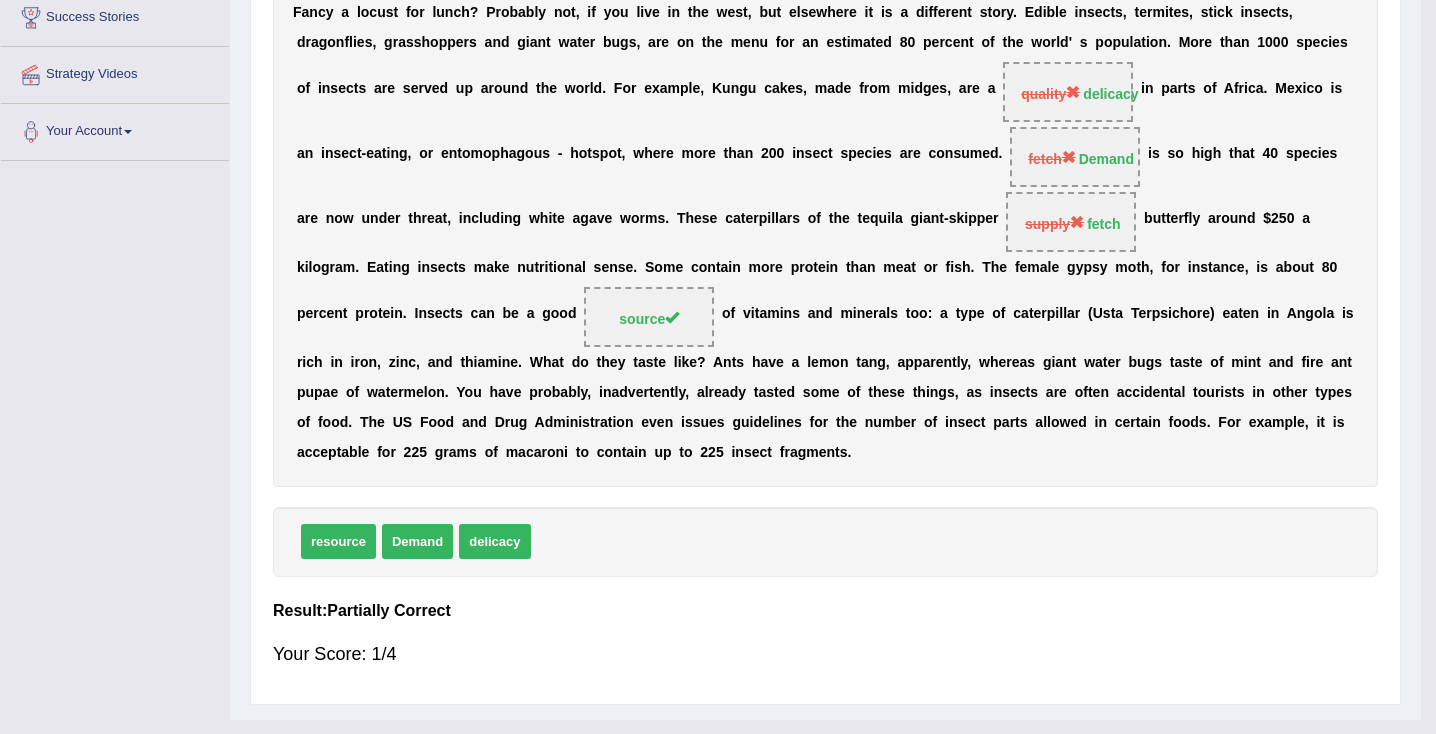 scroll, scrollTop: 316, scrollLeft: 0, axis: vertical 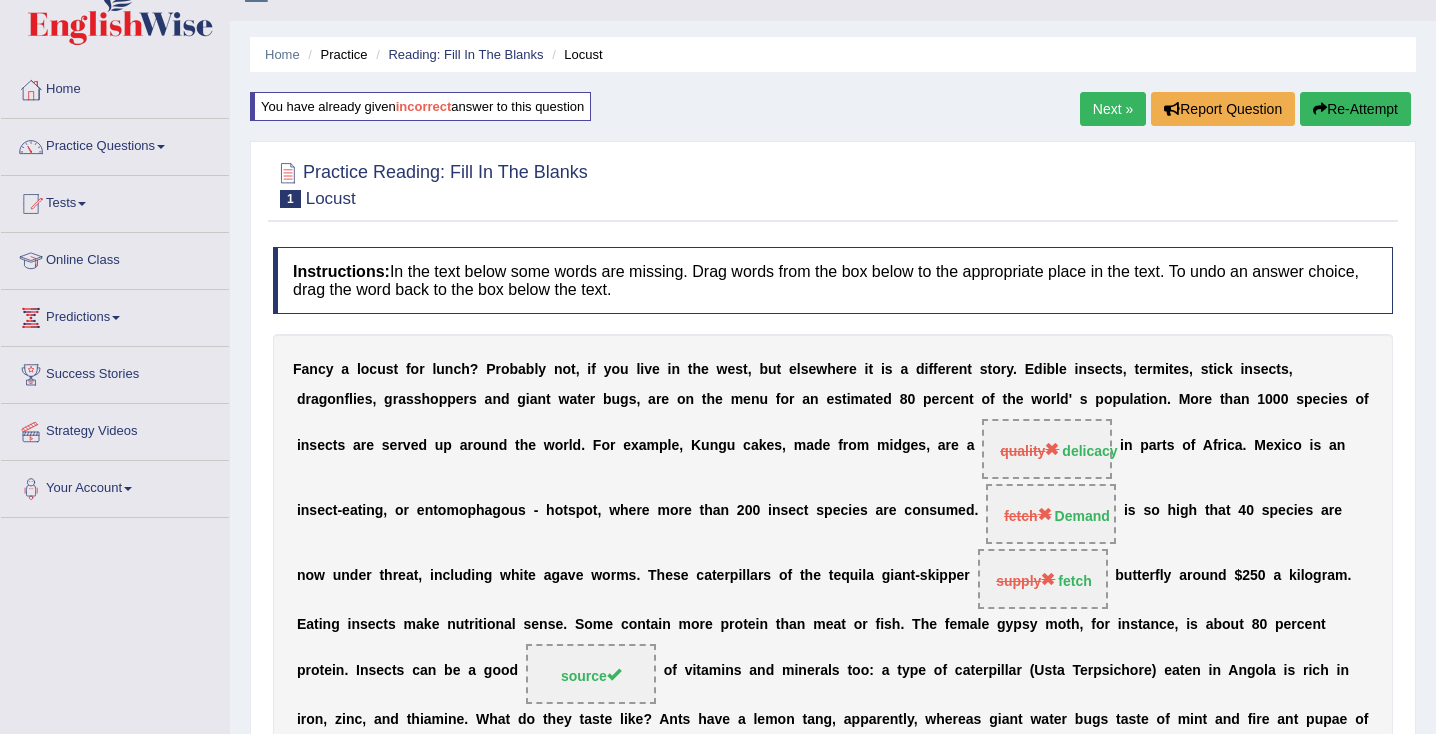 click on "Re-Attempt" at bounding box center (1355, 109) 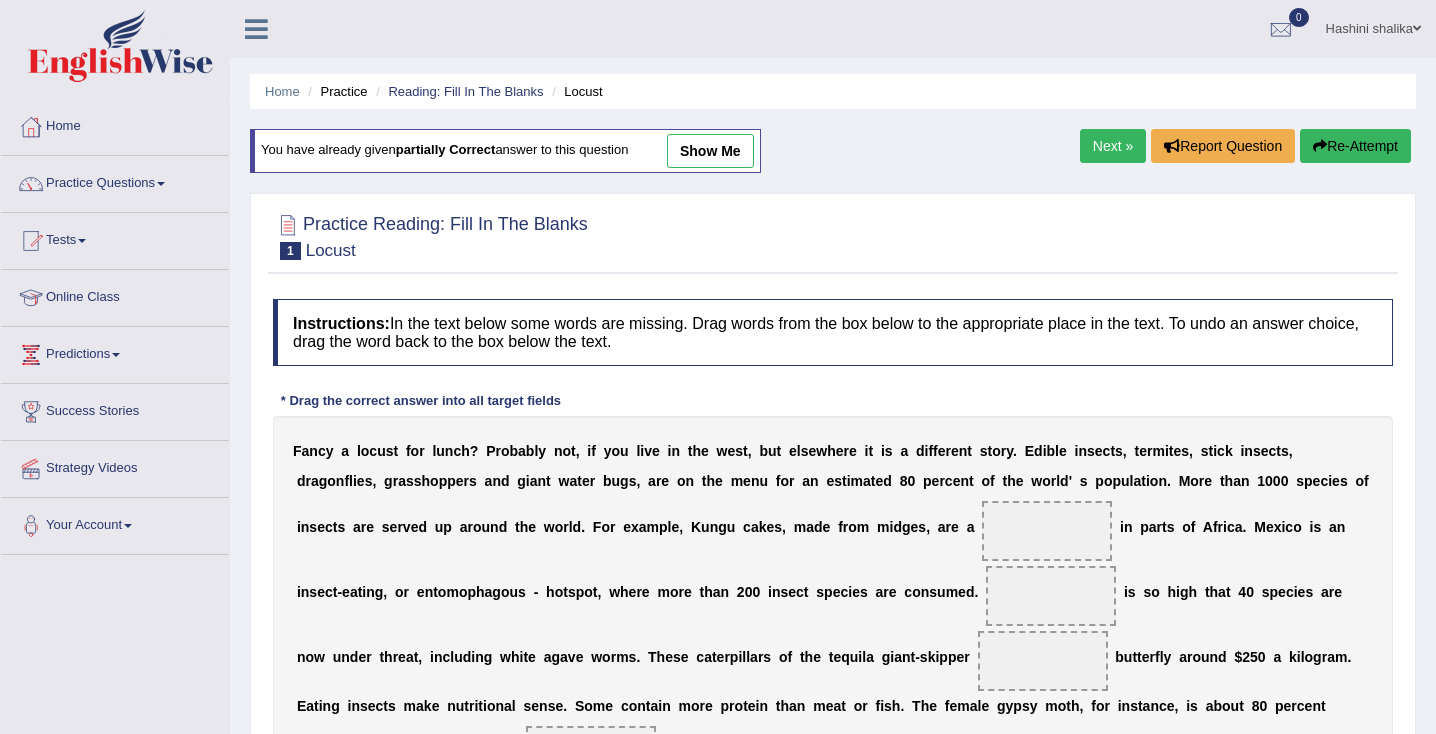 scroll, scrollTop: 37, scrollLeft: 0, axis: vertical 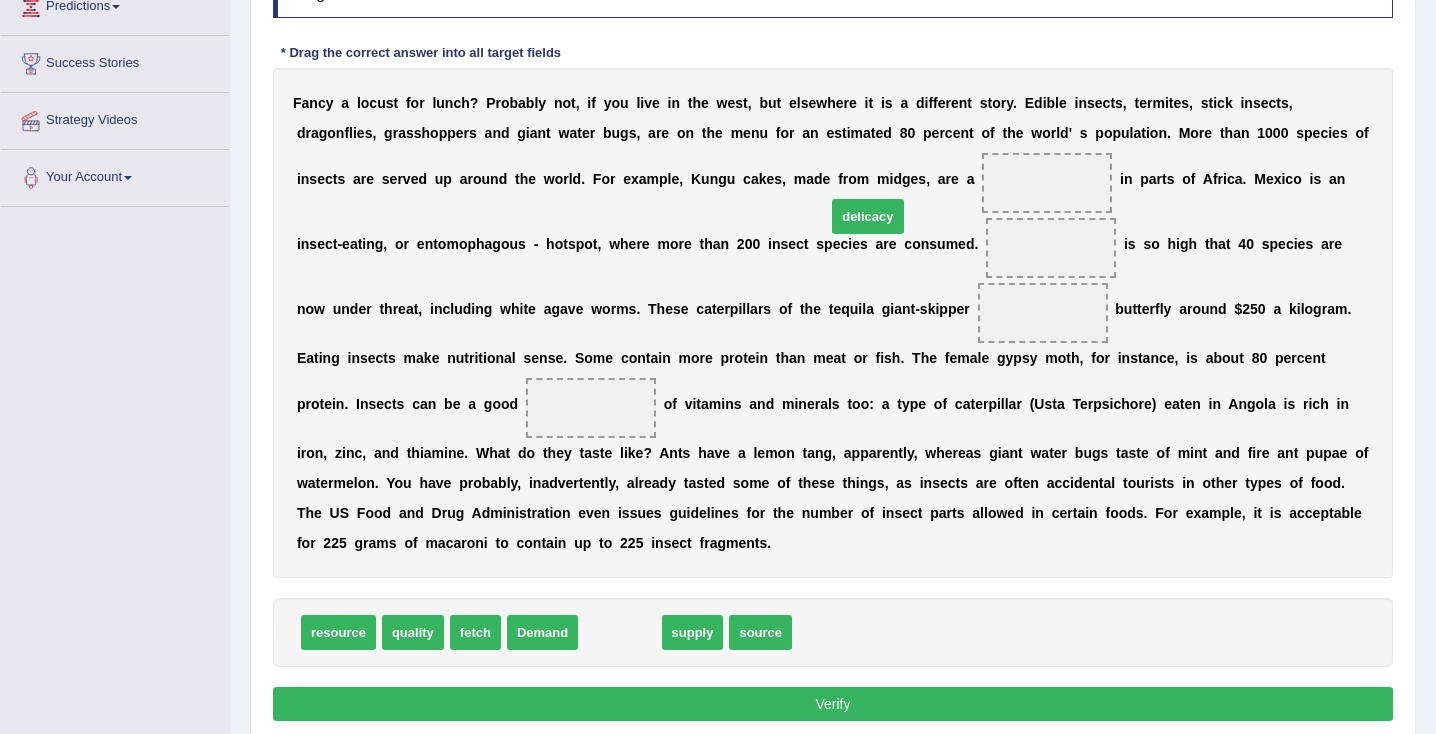 drag, startPoint x: 600, startPoint y: 596, endPoint x: 848, endPoint y: 180, distance: 484.31393 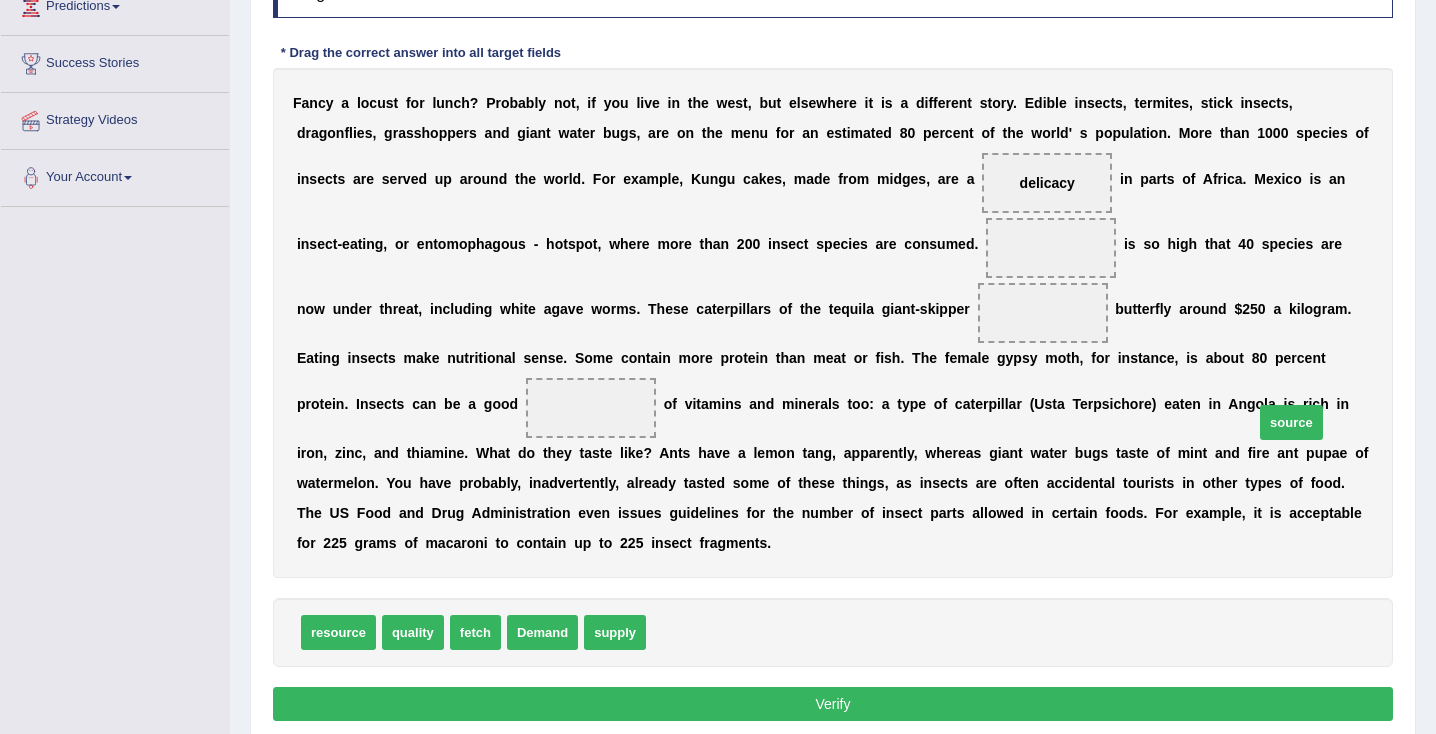 drag, startPoint x: 657, startPoint y: 605, endPoint x: 1261, endPoint y: 387, distance: 642.1371 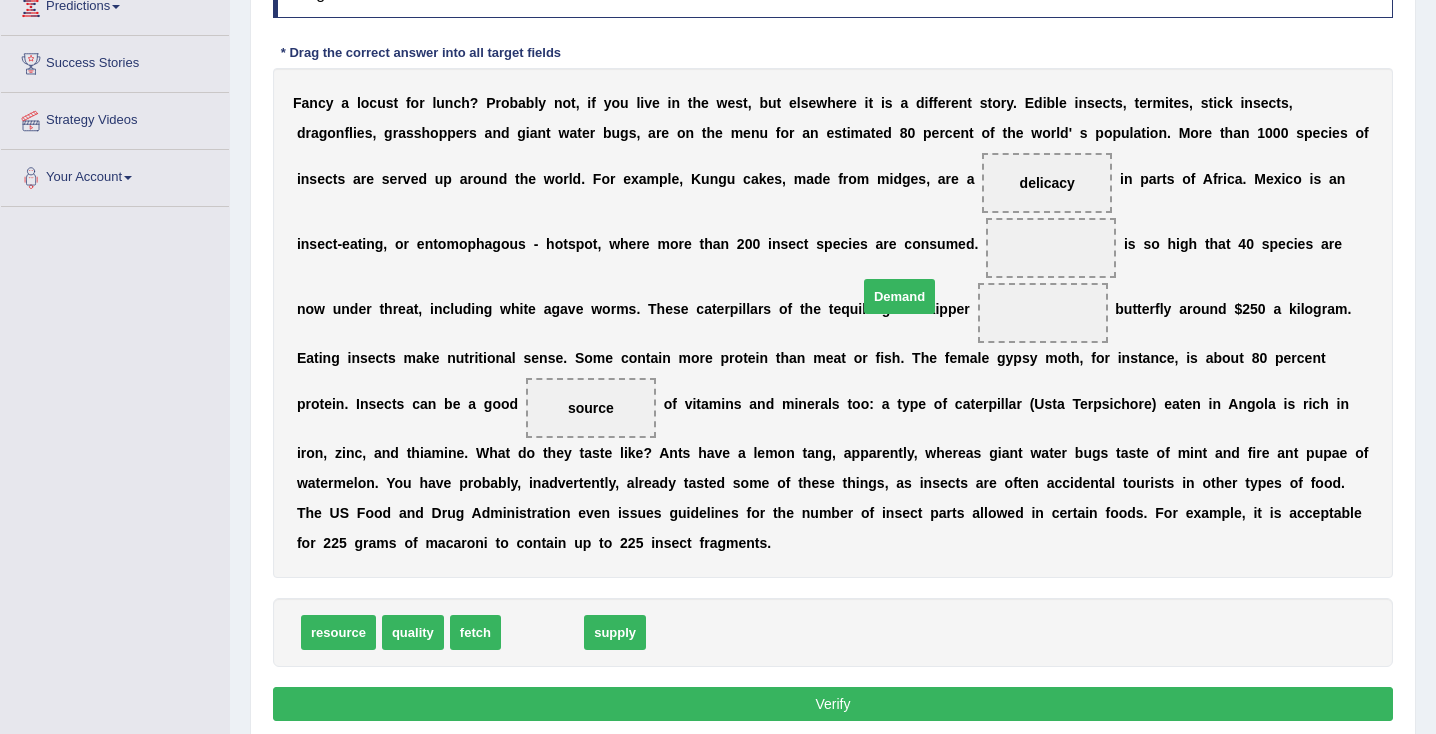drag, startPoint x: 552, startPoint y: 606, endPoint x: 909, endPoint y: 270, distance: 490.24994 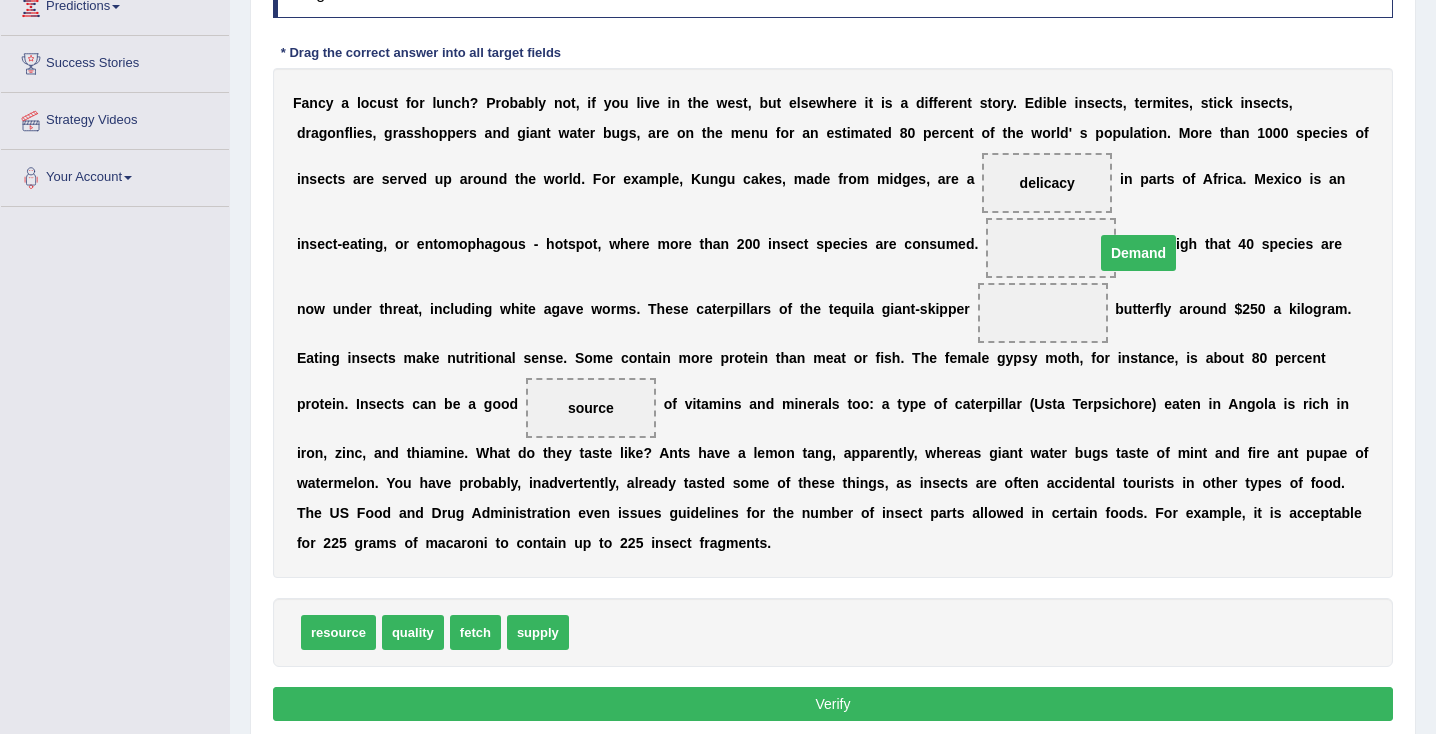 drag, startPoint x: 833, startPoint y: 304, endPoint x: 929, endPoint y: 245, distance: 112.68097 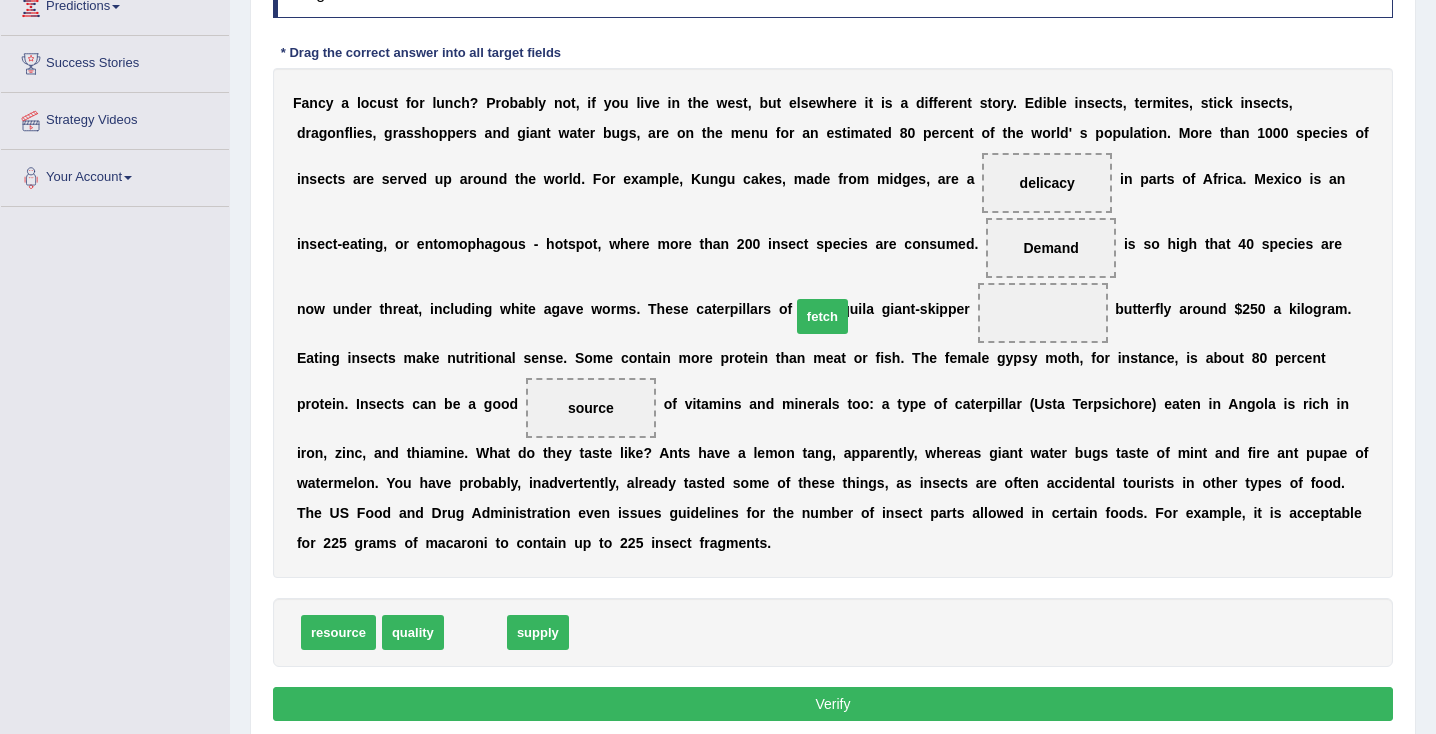 drag, startPoint x: 470, startPoint y: 594, endPoint x: 817, endPoint y: 282, distance: 466.6401 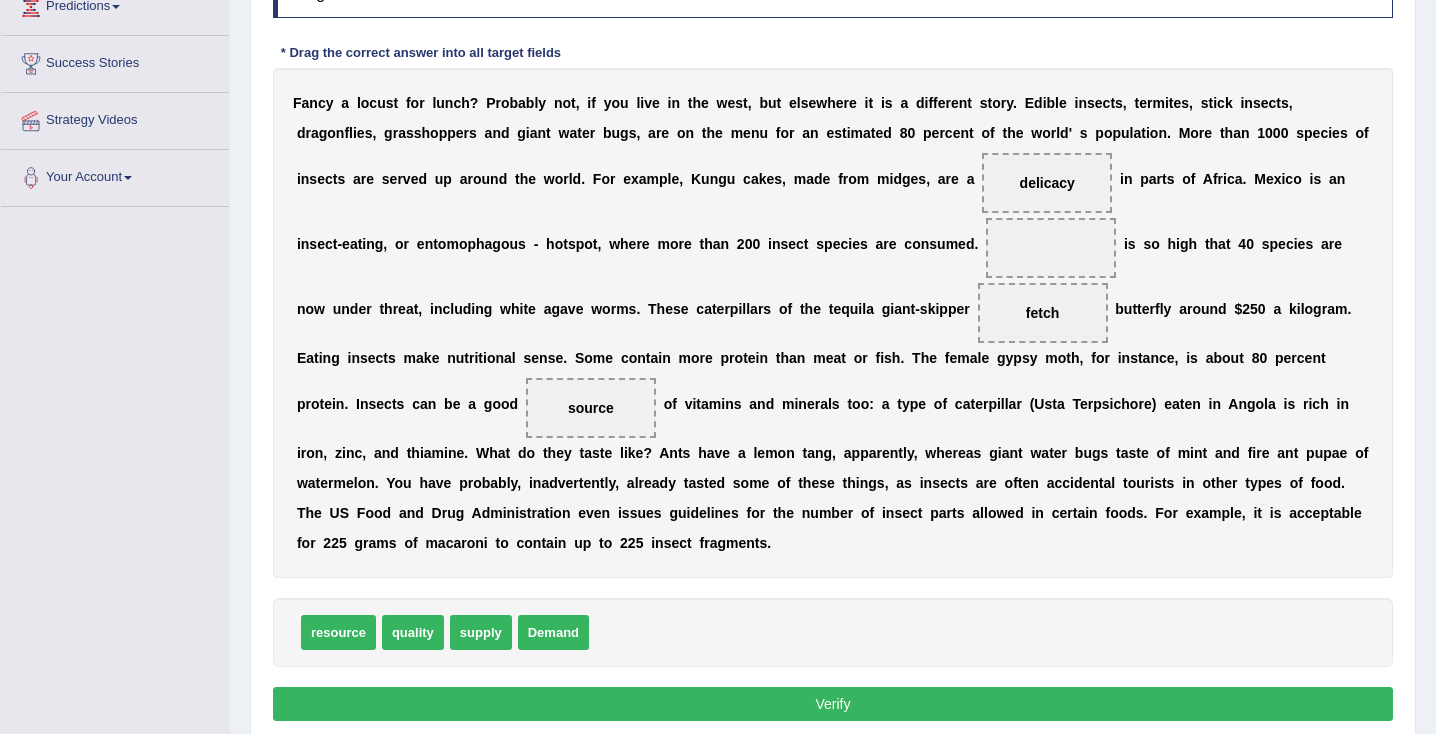 click on "Verify" at bounding box center [833, 704] 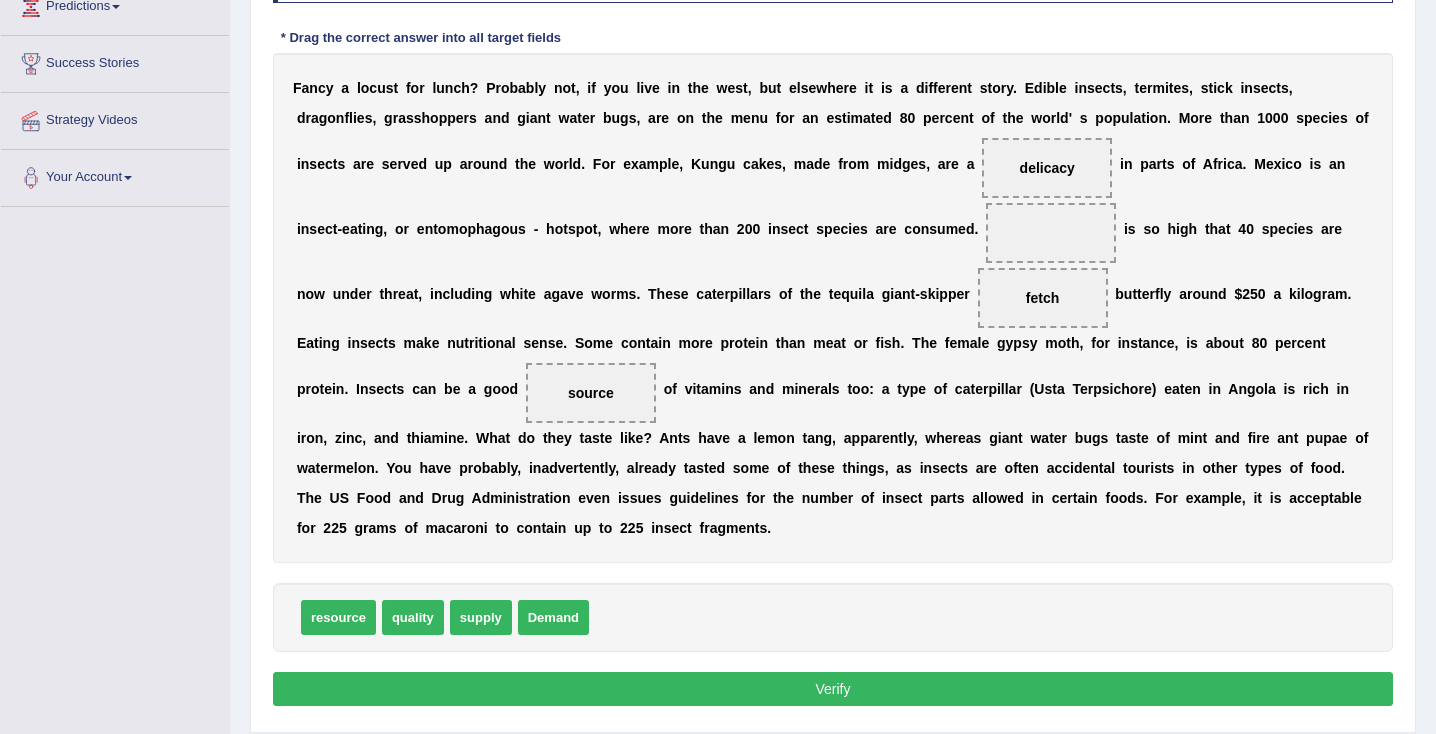 click at bounding box center (1051, 233) 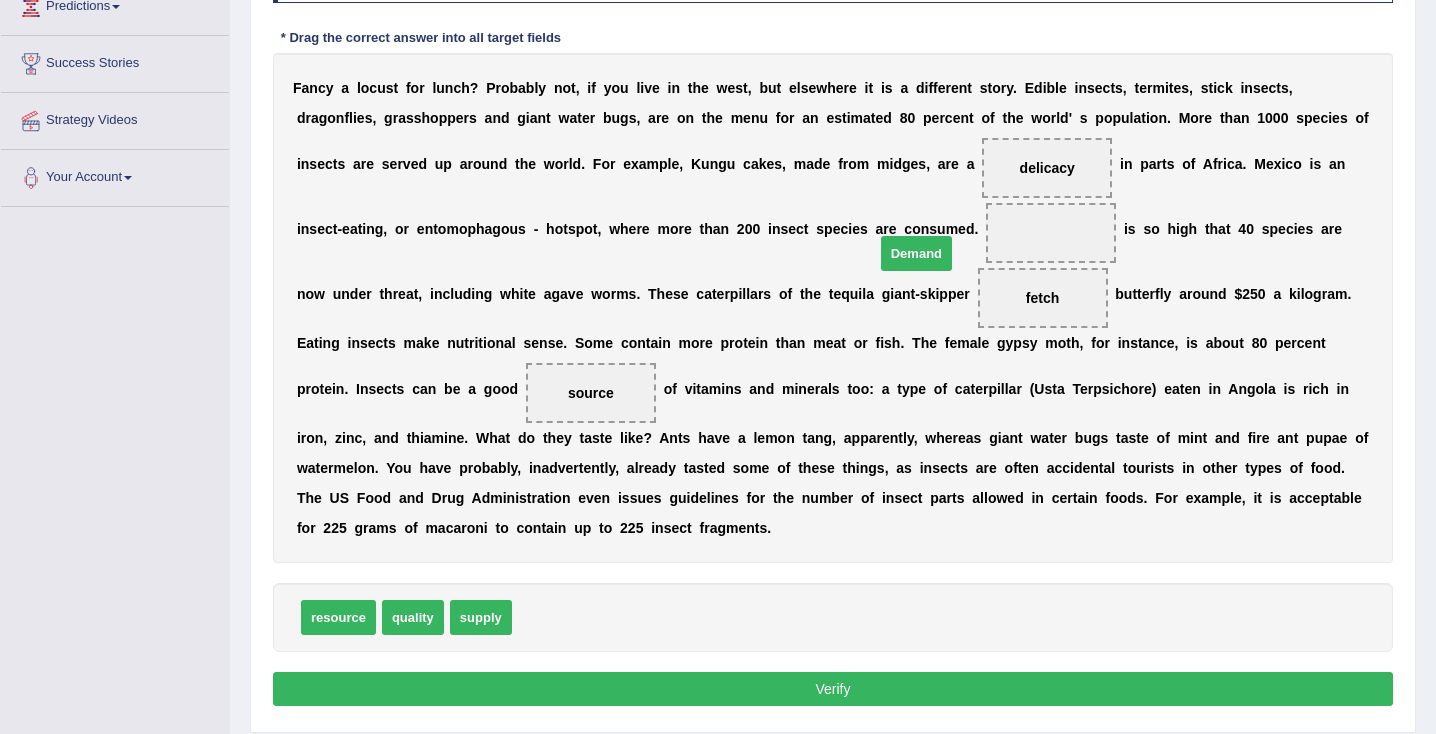 drag, startPoint x: 555, startPoint y: 571, endPoint x: 914, endPoint y: 224, distance: 499.2895 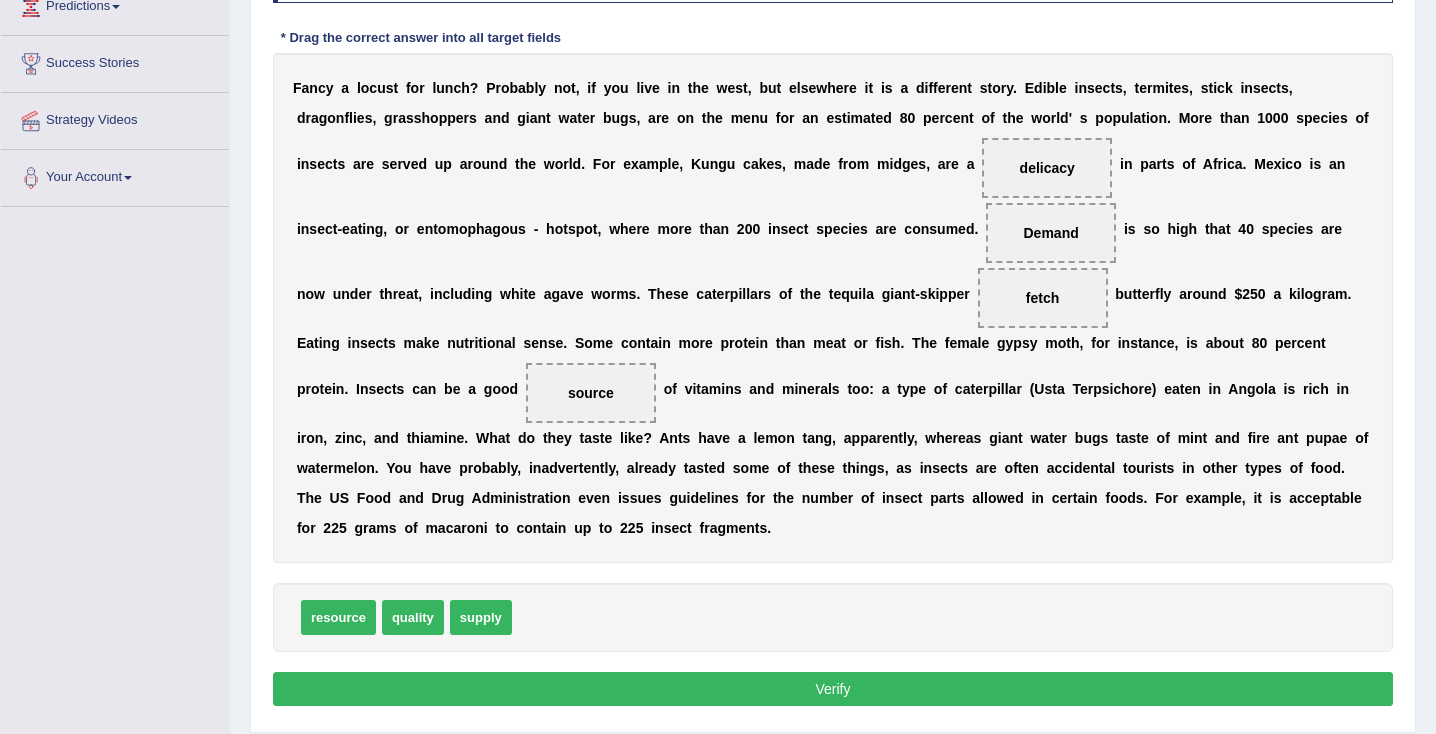 click on "Verify" at bounding box center (833, 689) 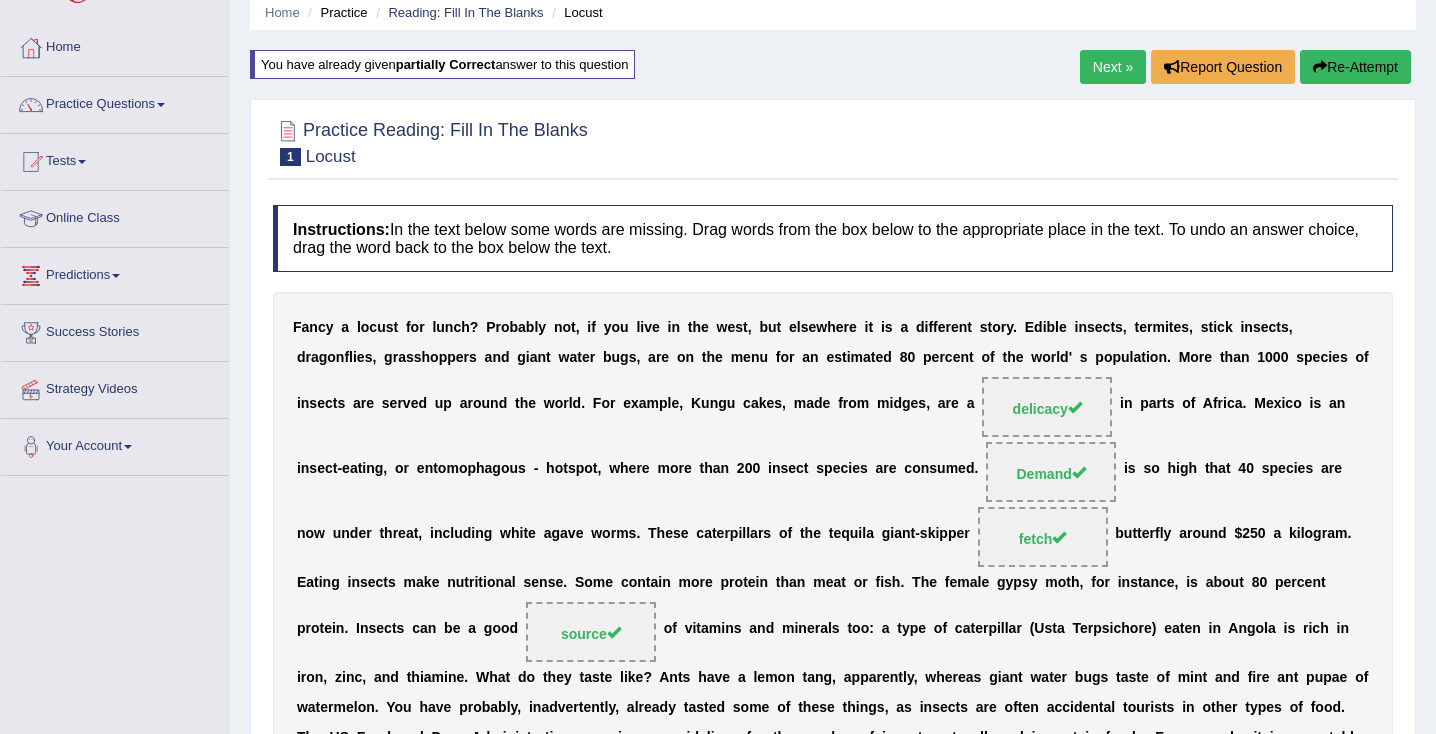 scroll, scrollTop: 31, scrollLeft: 0, axis: vertical 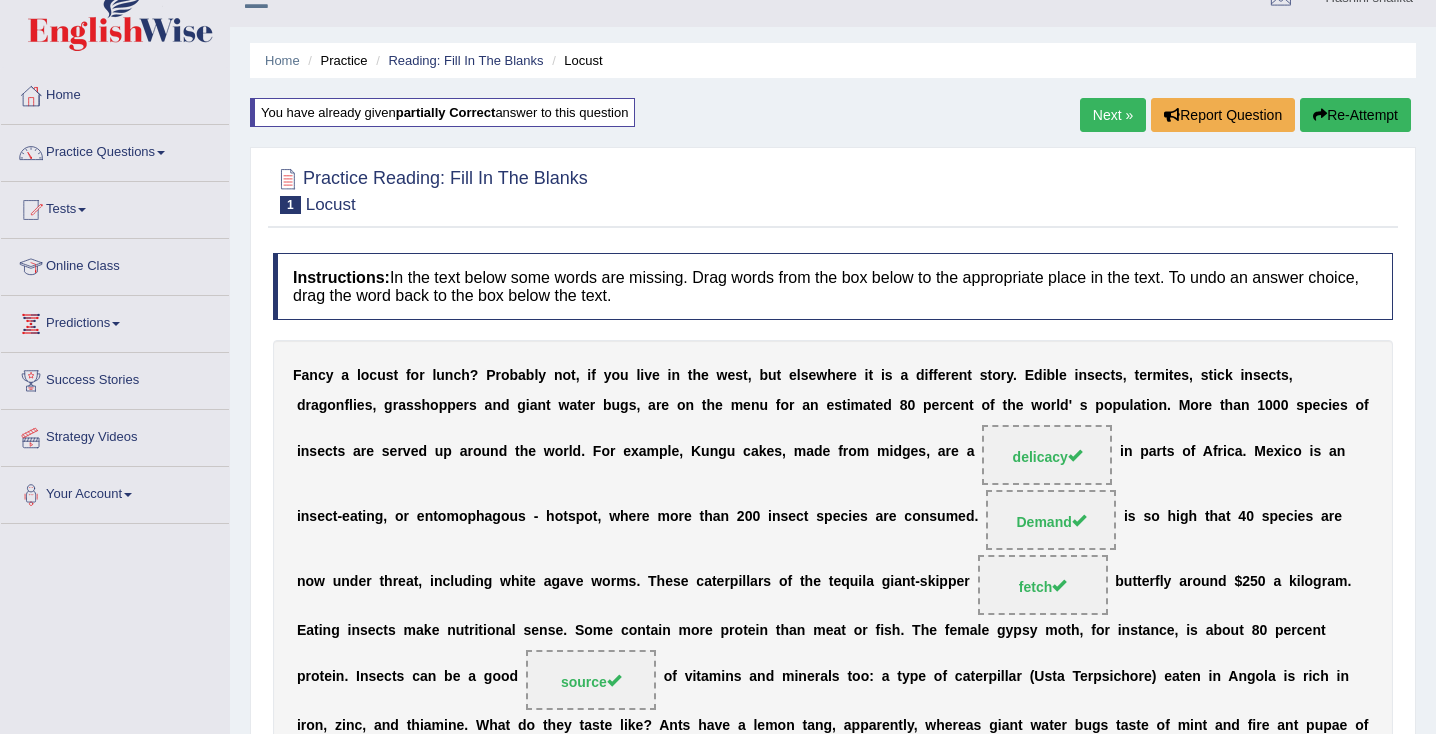 click on "Next »" at bounding box center [1113, 115] 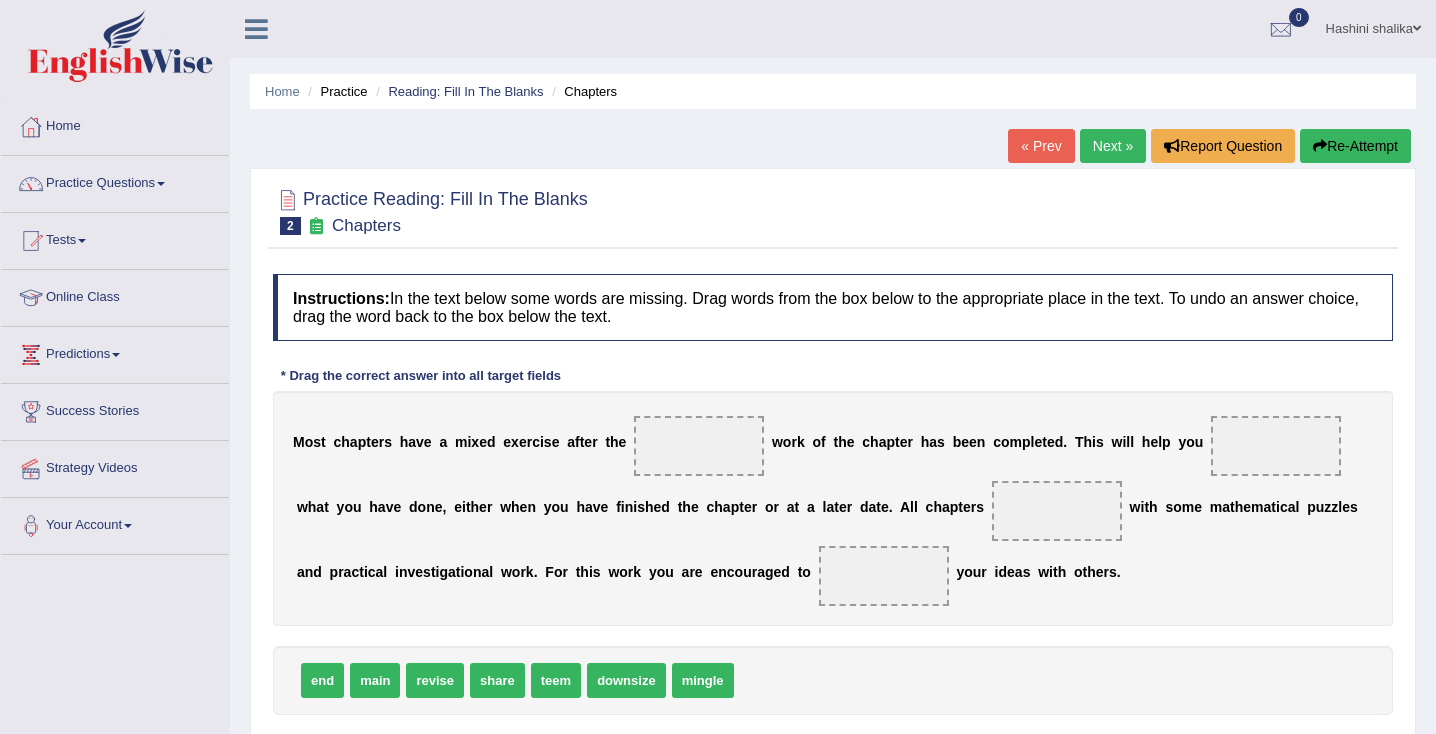 scroll, scrollTop: 0, scrollLeft: 0, axis: both 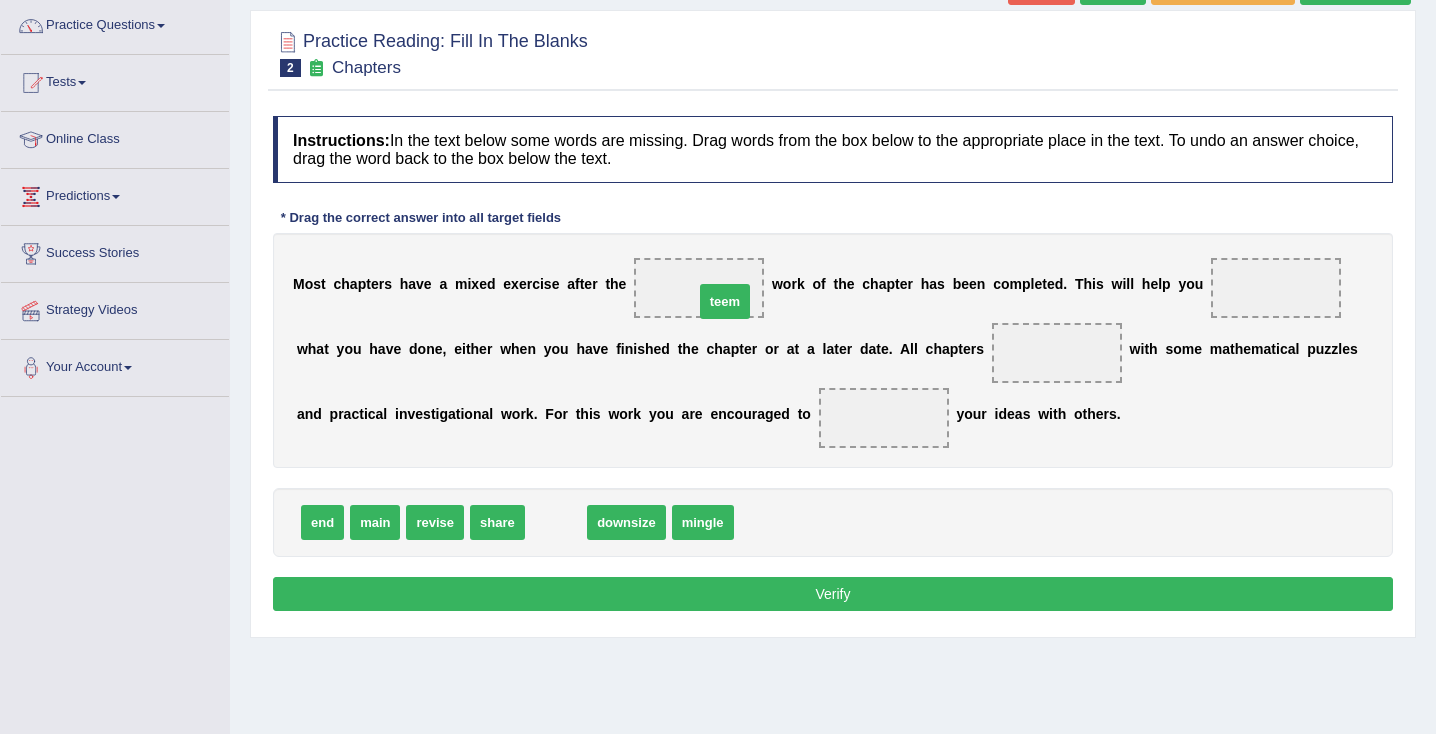 drag, startPoint x: 537, startPoint y: 526, endPoint x: 705, endPoint y: 302, distance: 280 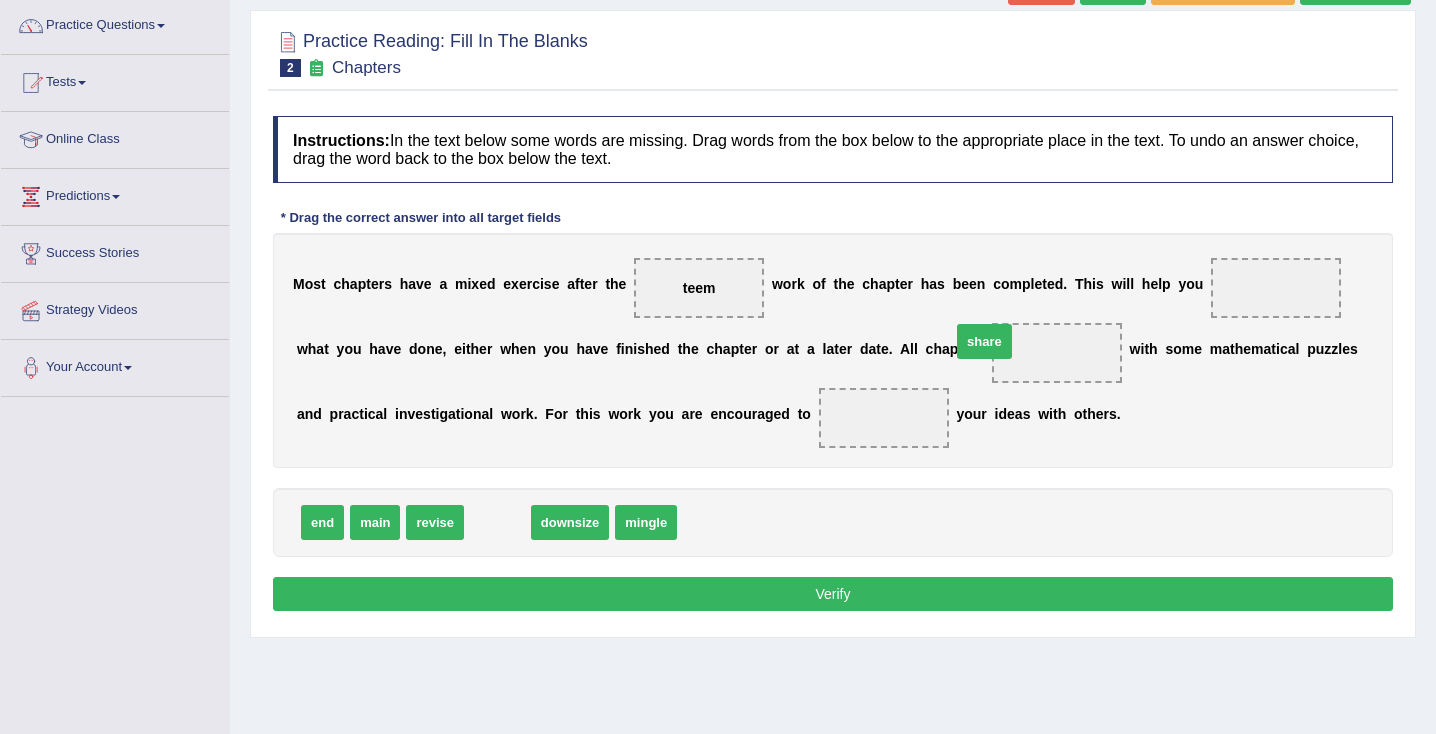 drag, startPoint x: 496, startPoint y: 512, endPoint x: 983, endPoint y: 331, distance: 519.54785 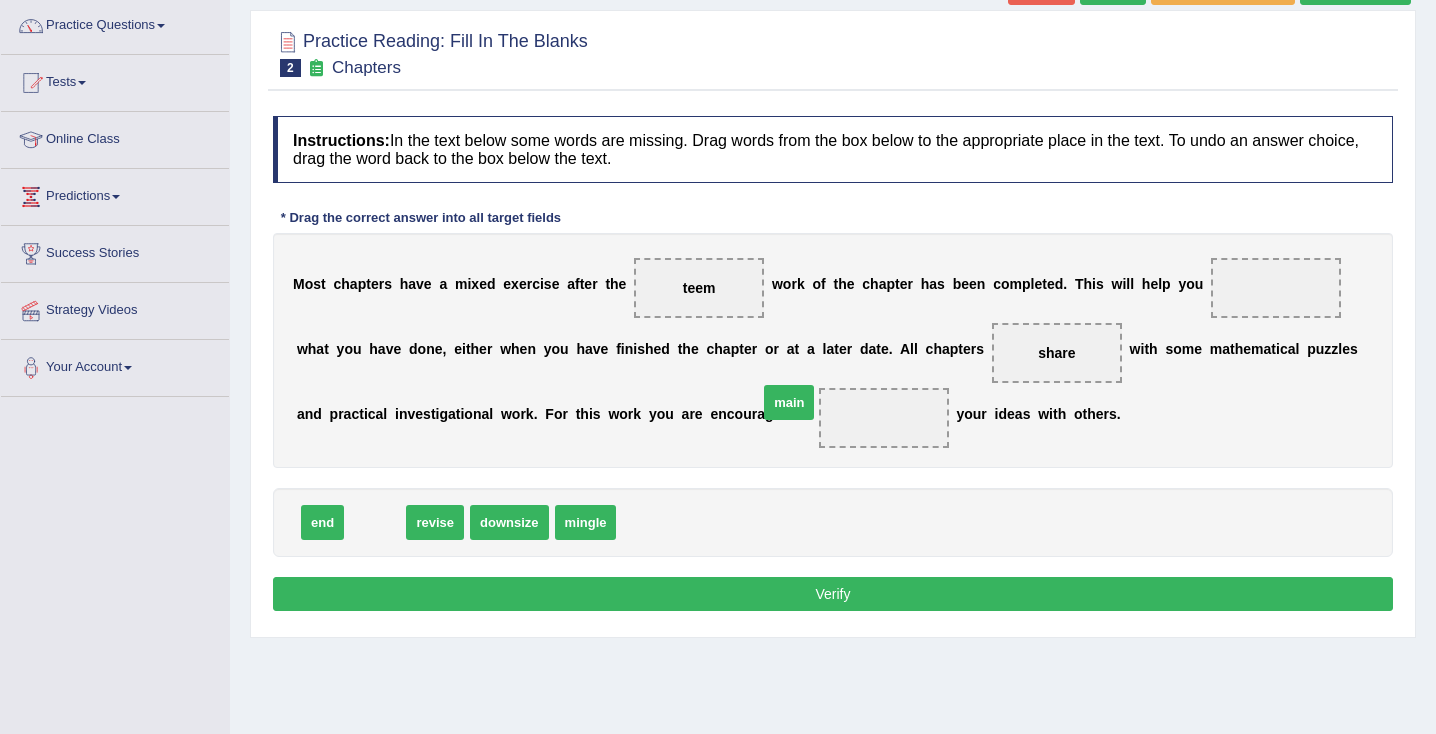drag, startPoint x: 387, startPoint y: 520, endPoint x: 800, endPoint y: 405, distance: 428.71204 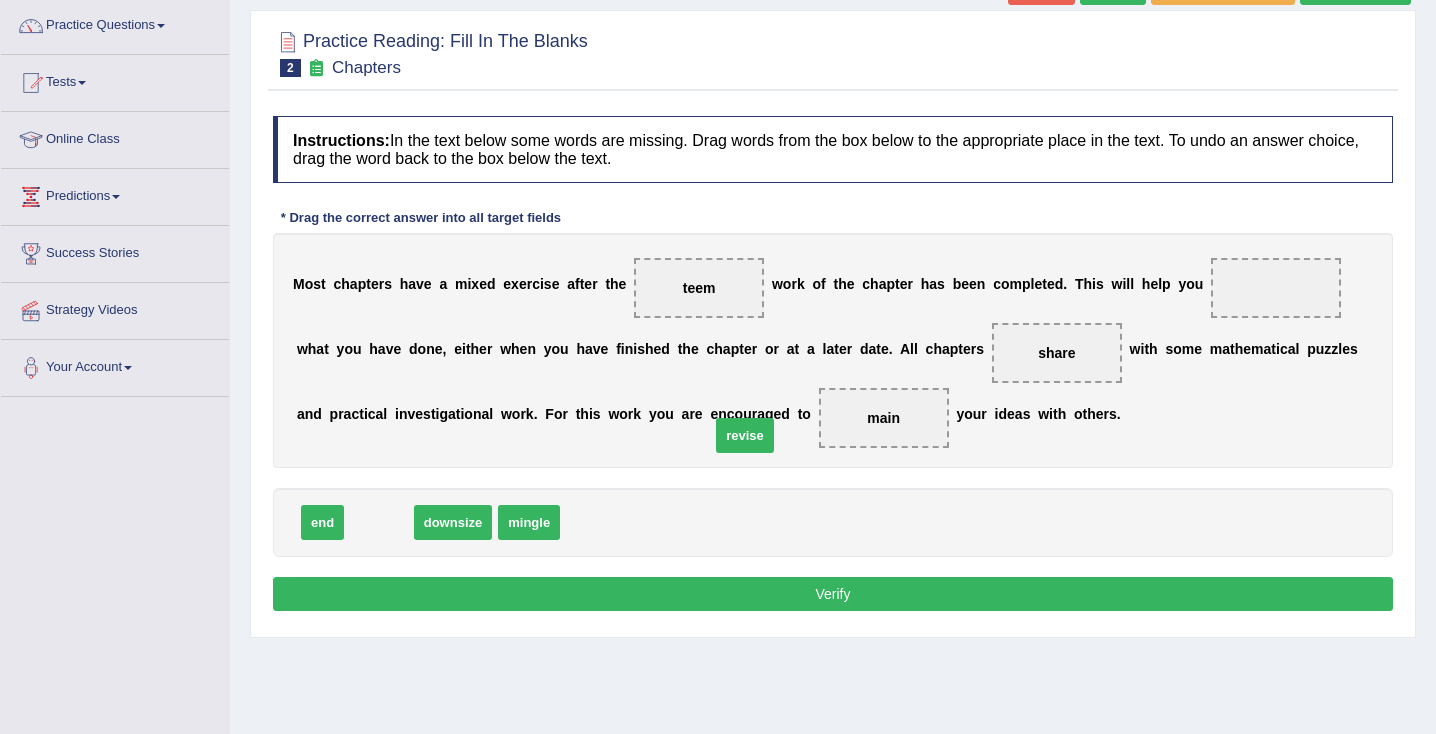 drag, startPoint x: 393, startPoint y: 529, endPoint x: 764, endPoint y: 435, distance: 382.72314 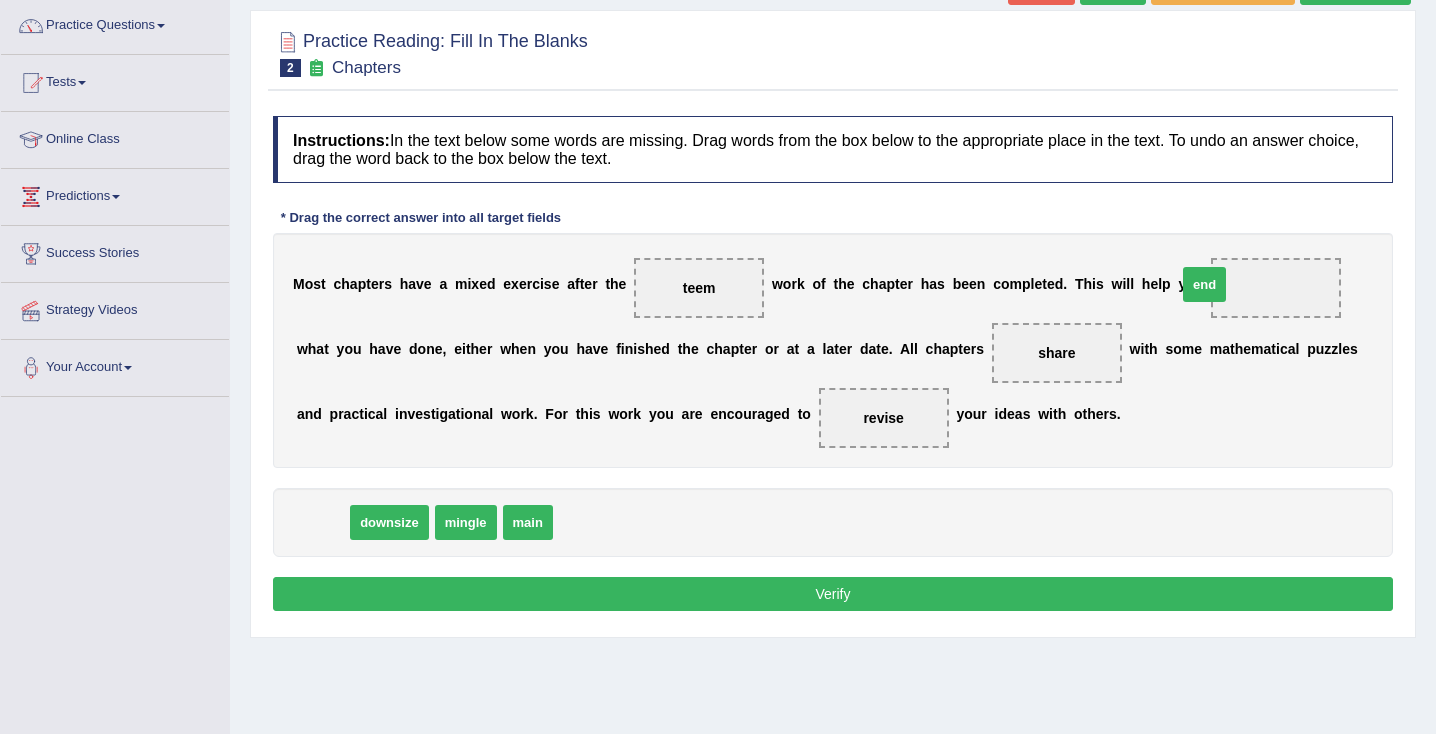 drag, startPoint x: 329, startPoint y: 519, endPoint x: 1211, endPoint y: 281, distance: 913.54694 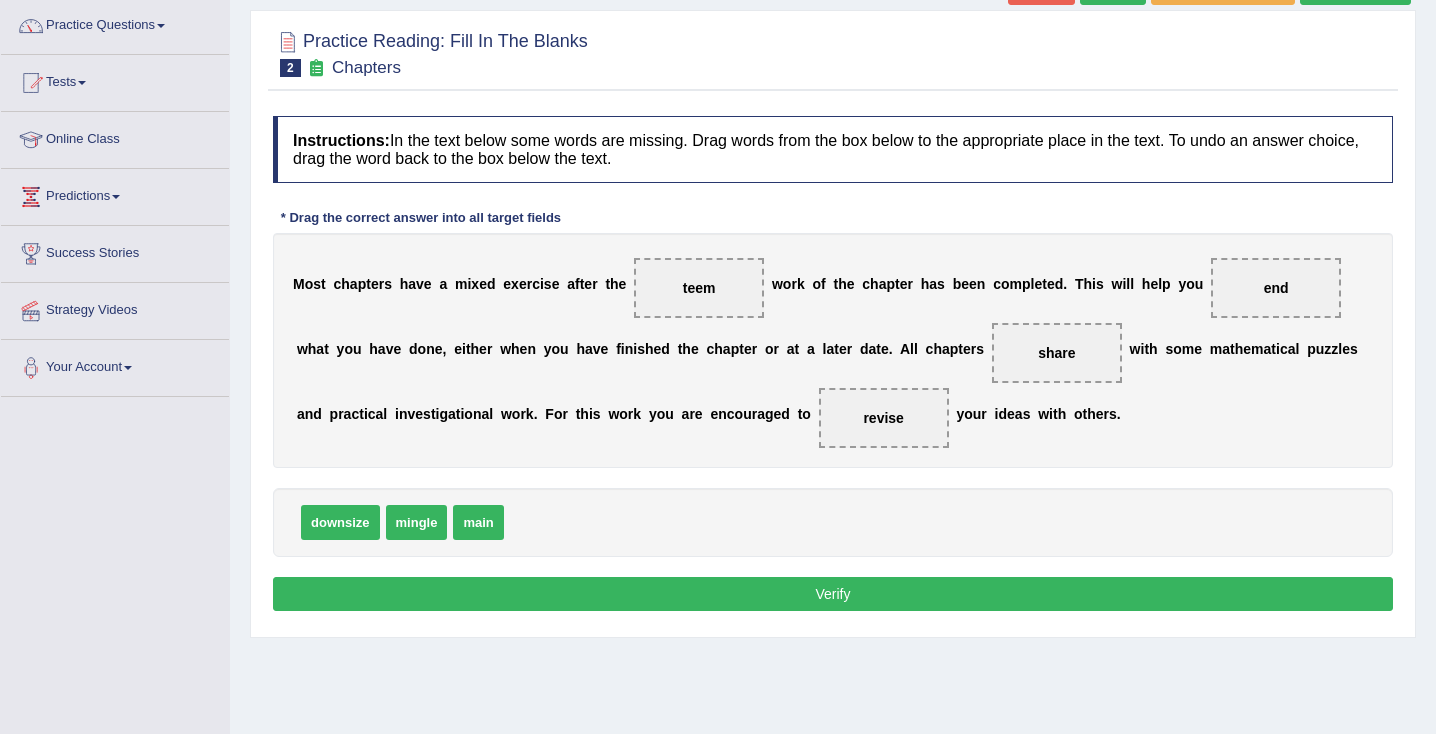 click on "Verify" at bounding box center [833, 594] 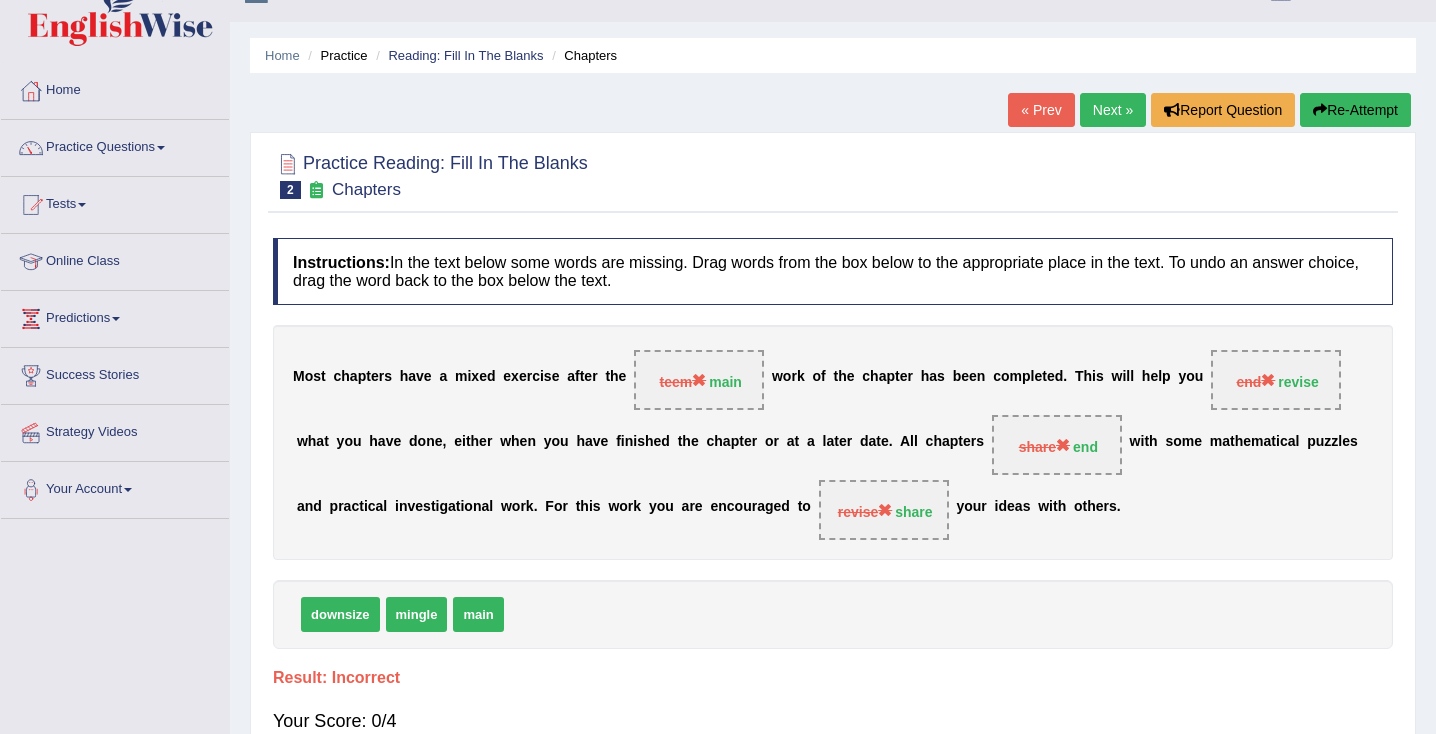 scroll, scrollTop: 32, scrollLeft: 0, axis: vertical 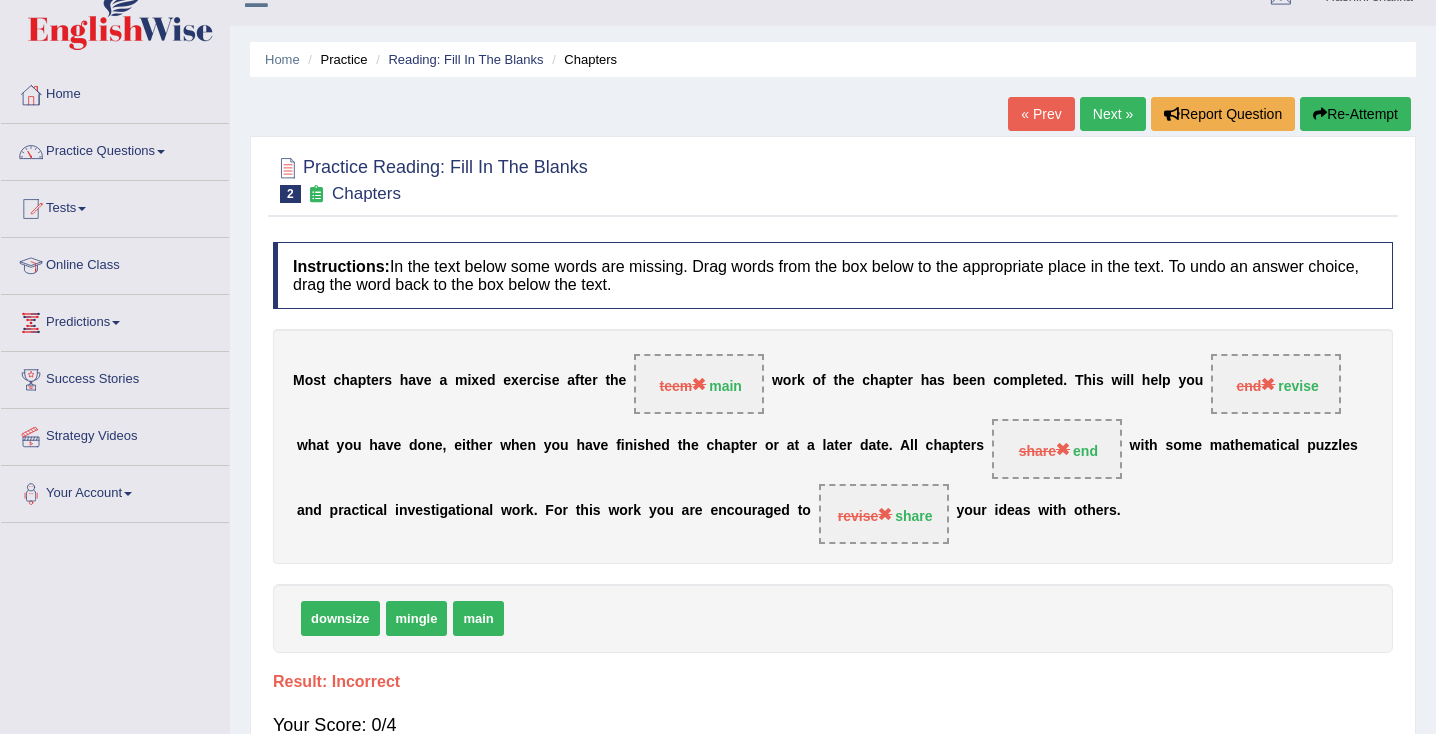 click on "Re-Attempt" at bounding box center [1355, 114] 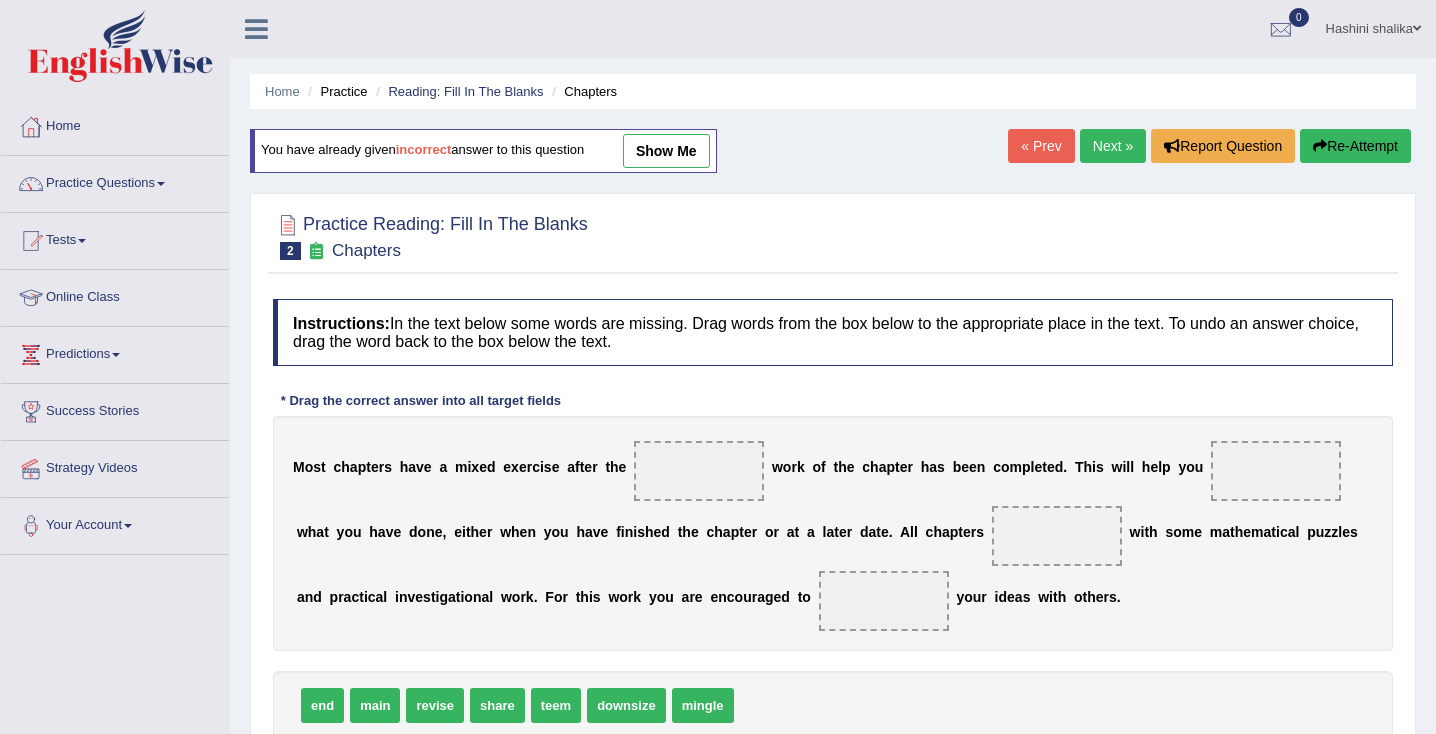 scroll, scrollTop: 32, scrollLeft: 0, axis: vertical 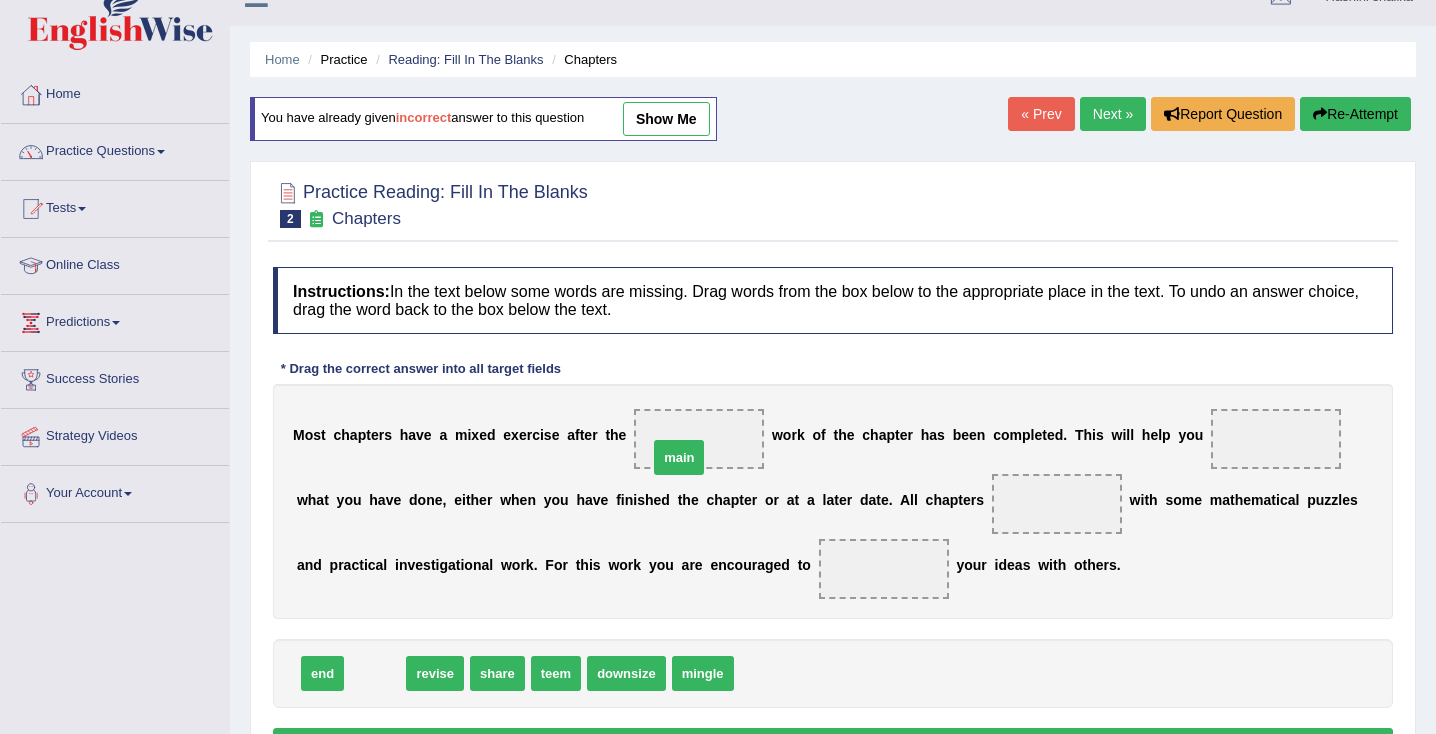 drag, startPoint x: 381, startPoint y: 671, endPoint x: 695, endPoint y: 448, distance: 385.12985 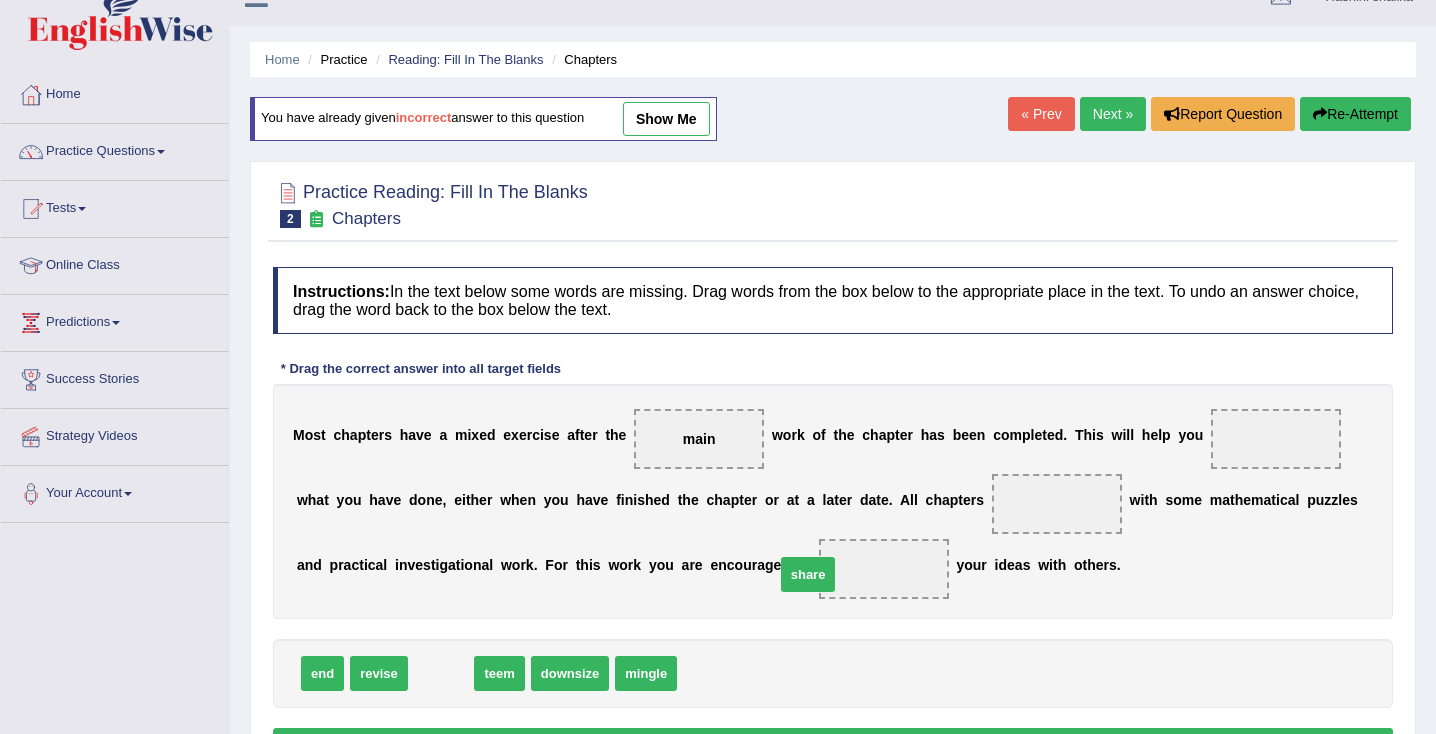 drag, startPoint x: 445, startPoint y: 670, endPoint x: 805, endPoint y: 570, distance: 373.63083 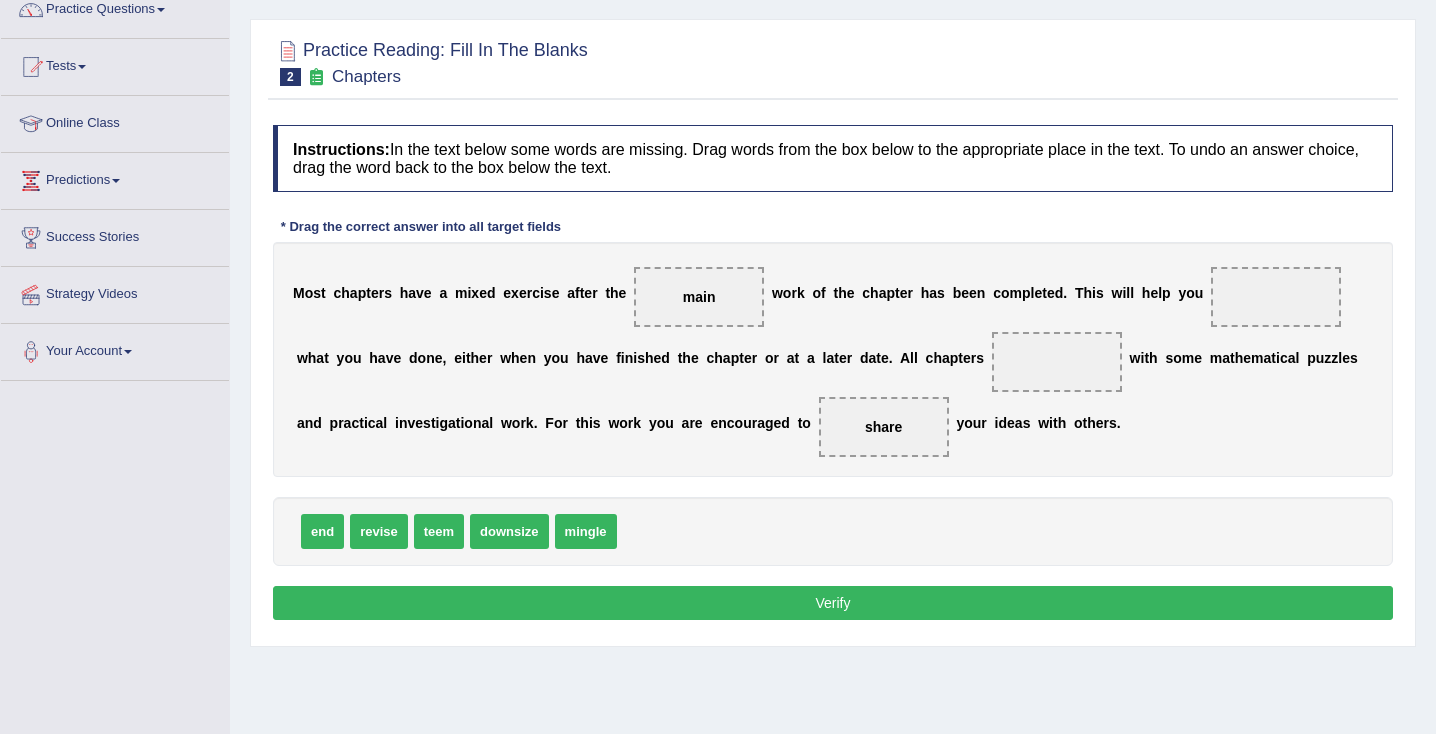 scroll, scrollTop: 176, scrollLeft: 0, axis: vertical 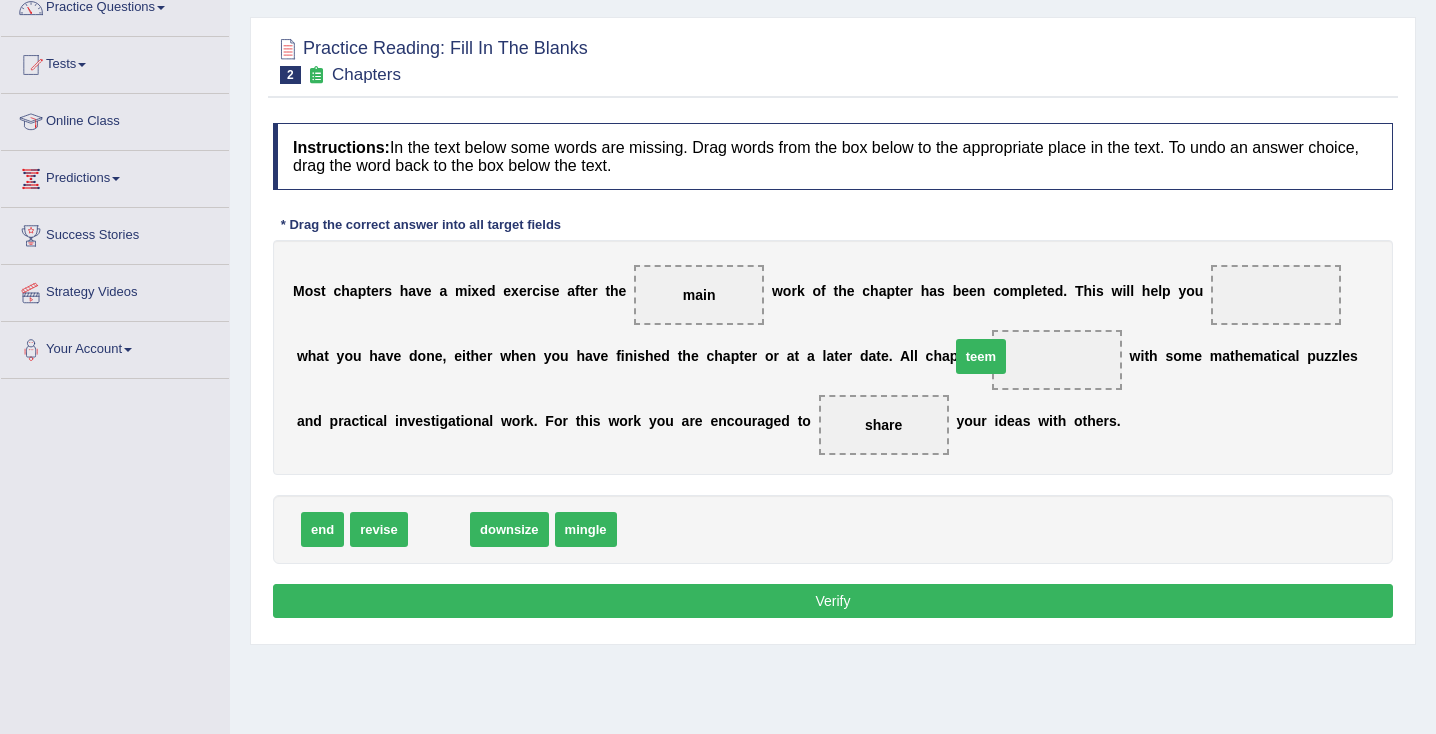 drag, startPoint x: 455, startPoint y: 531, endPoint x: 997, endPoint y: 358, distance: 568.94025 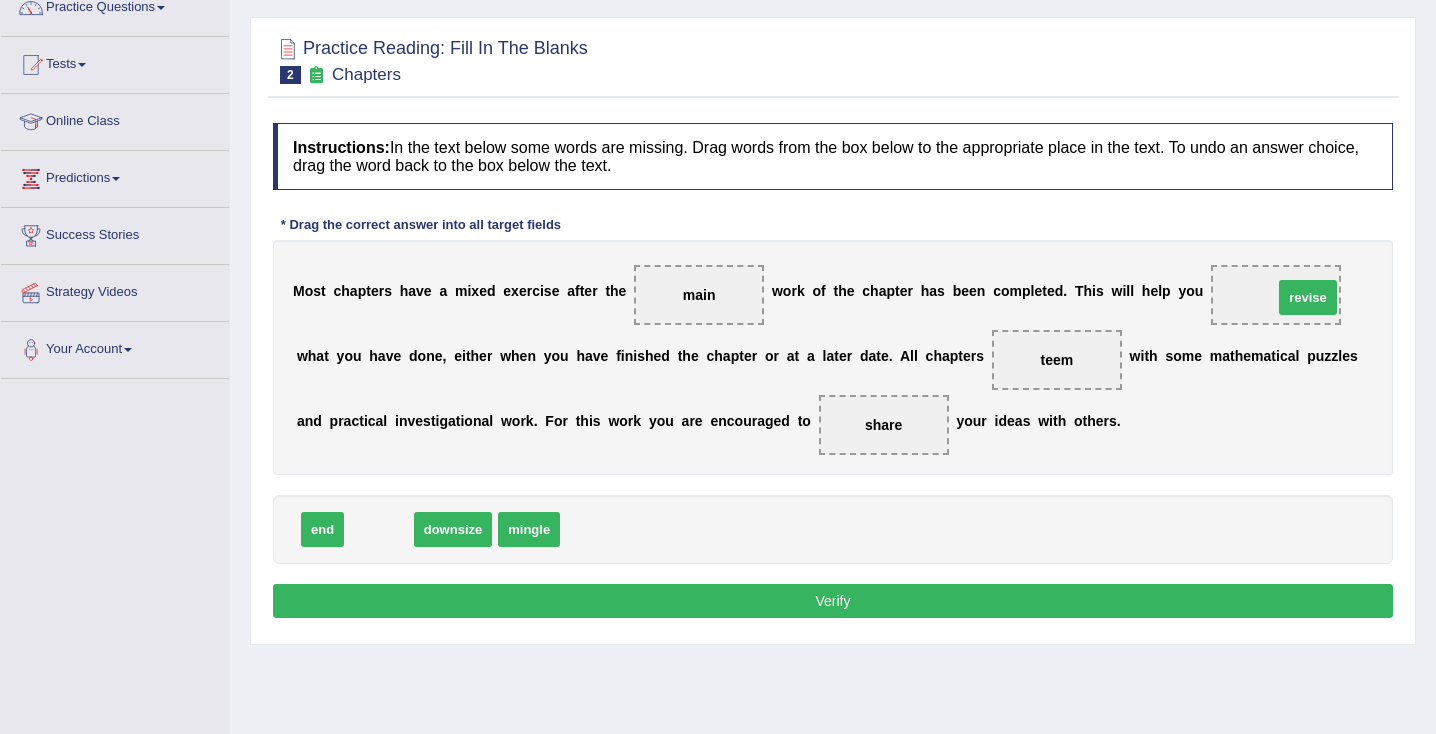 drag, startPoint x: 388, startPoint y: 528, endPoint x: 1304, endPoint y: 288, distance: 946.9192 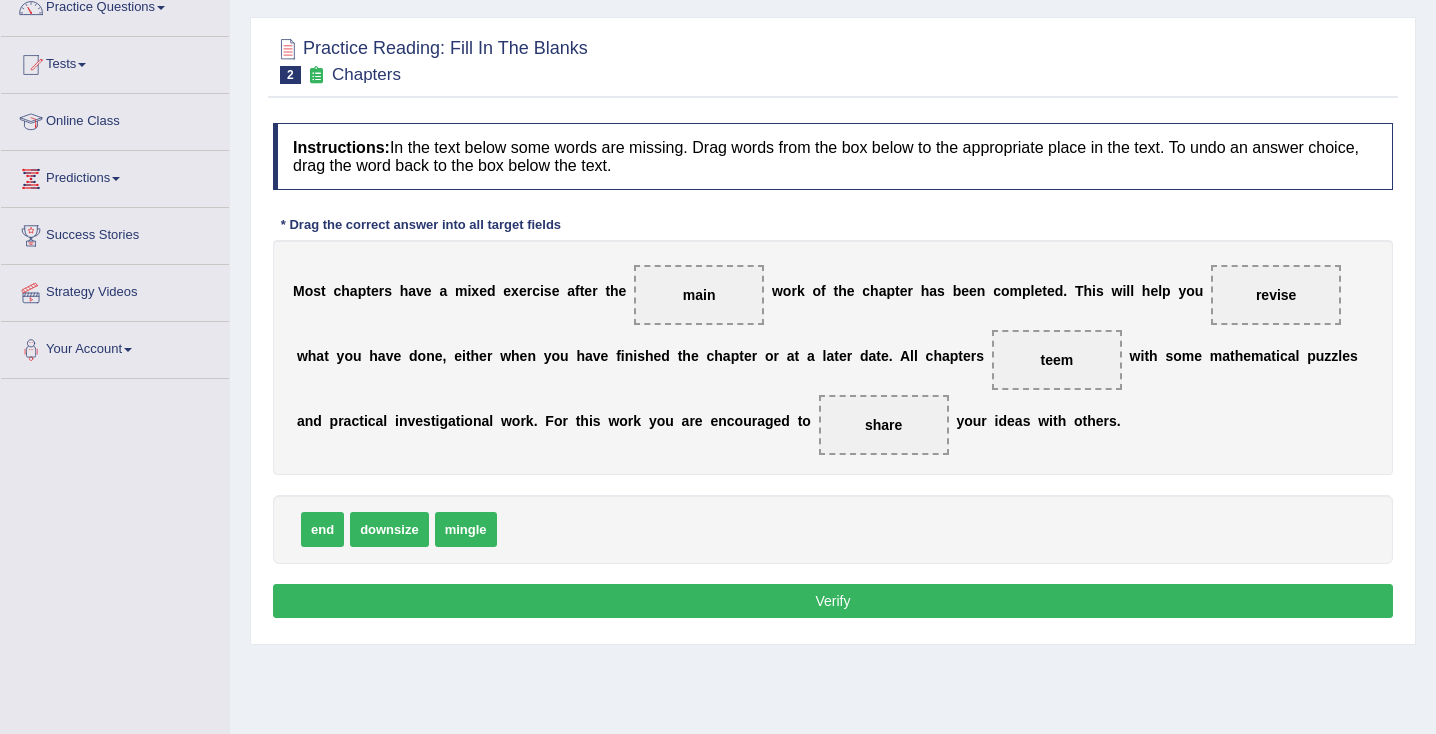 click on "Verify" at bounding box center [833, 601] 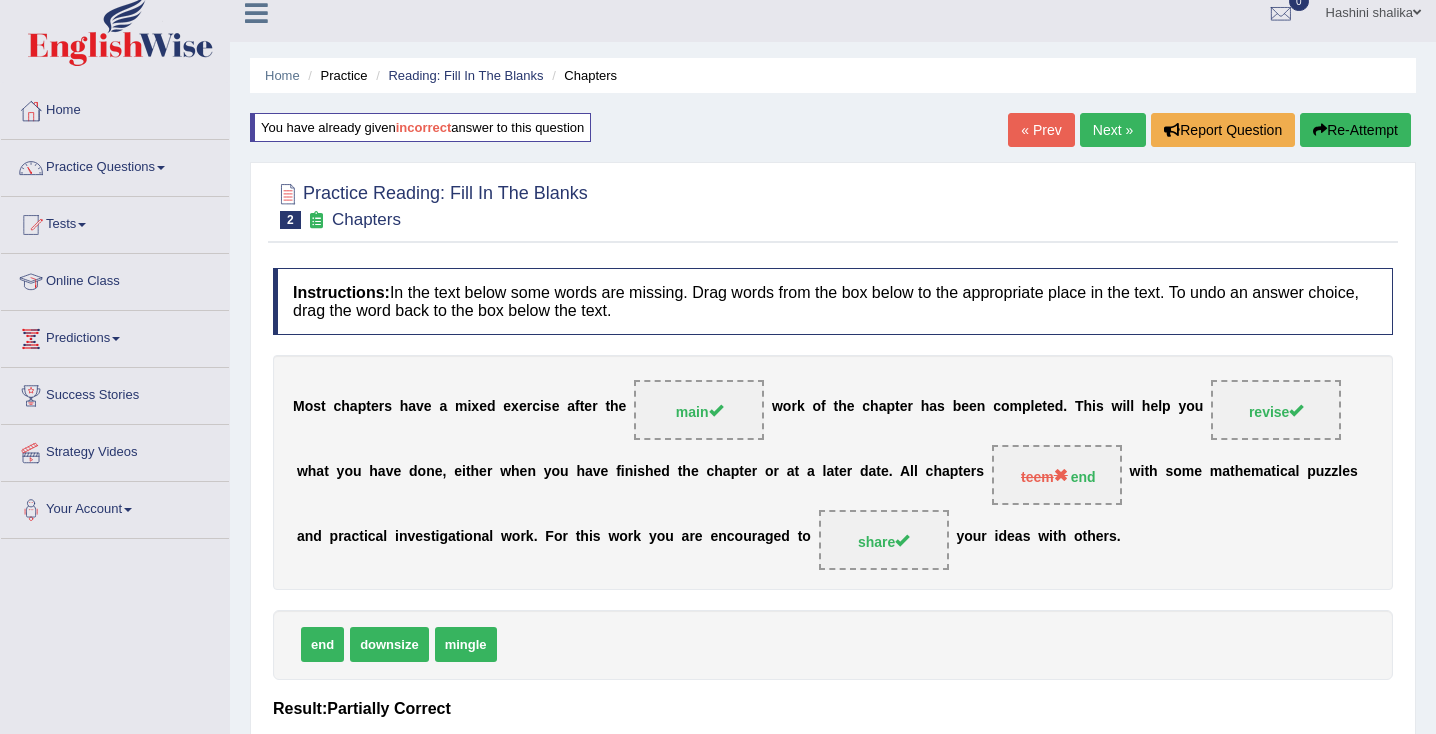 scroll, scrollTop: 14, scrollLeft: 0, axis: vertical 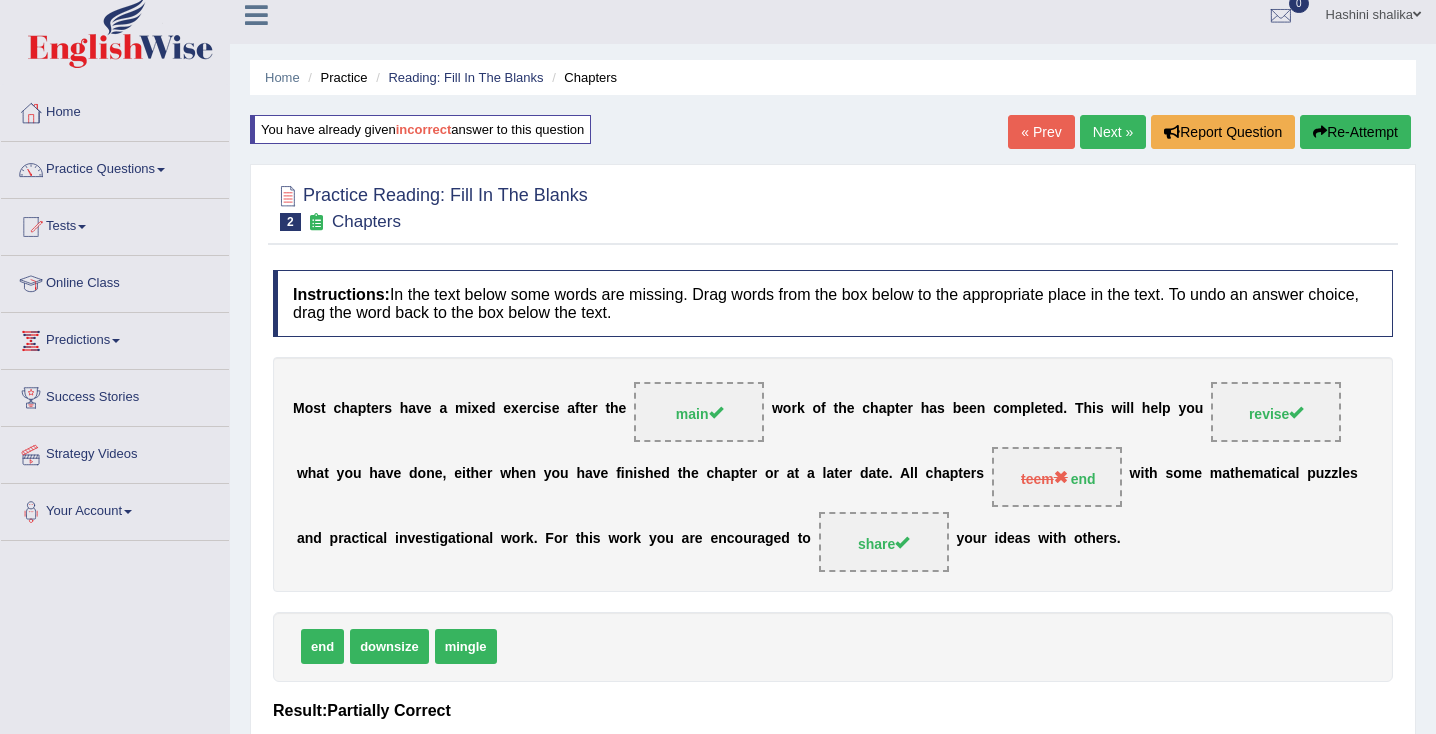 click on "Next »" at bounding box center [1113, 132] 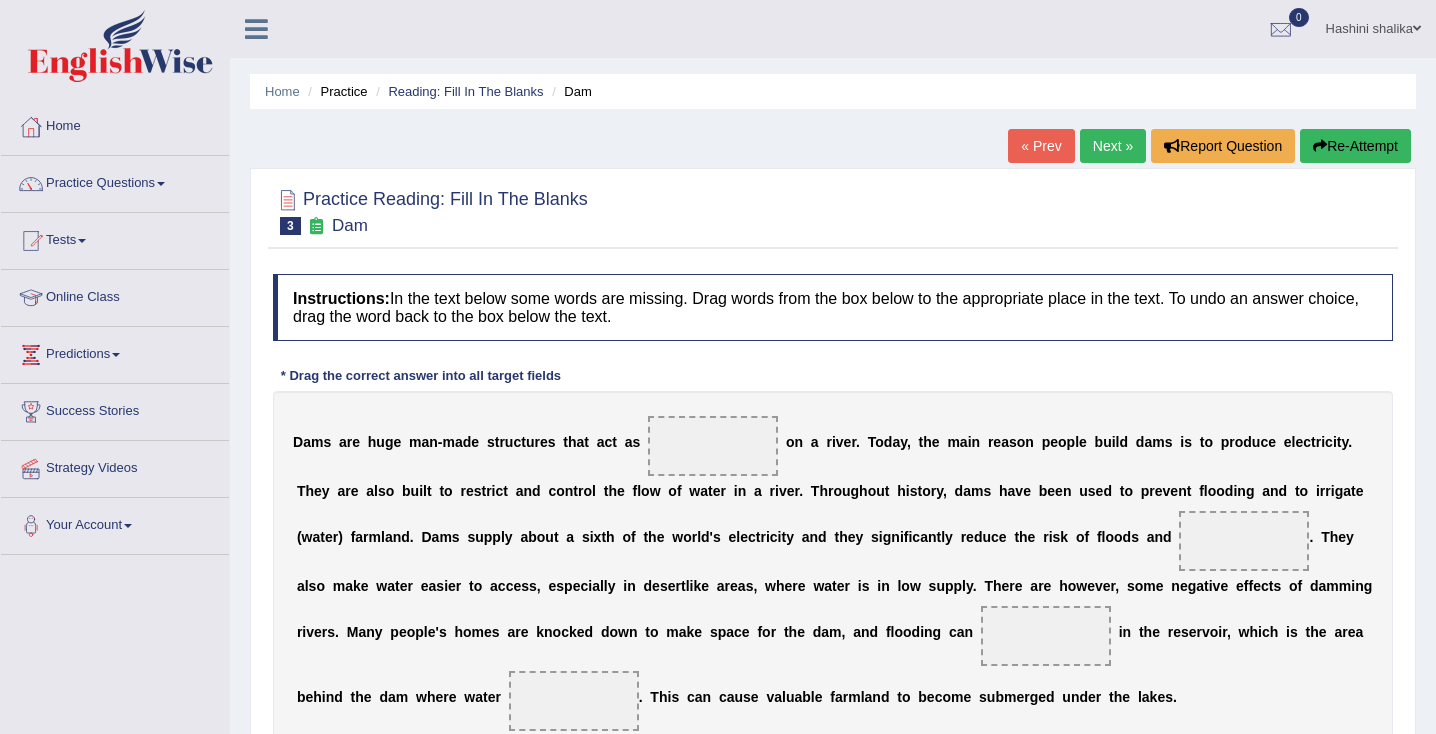 scroll, scrollTop: 0, scrollLeft: 0, axis: both 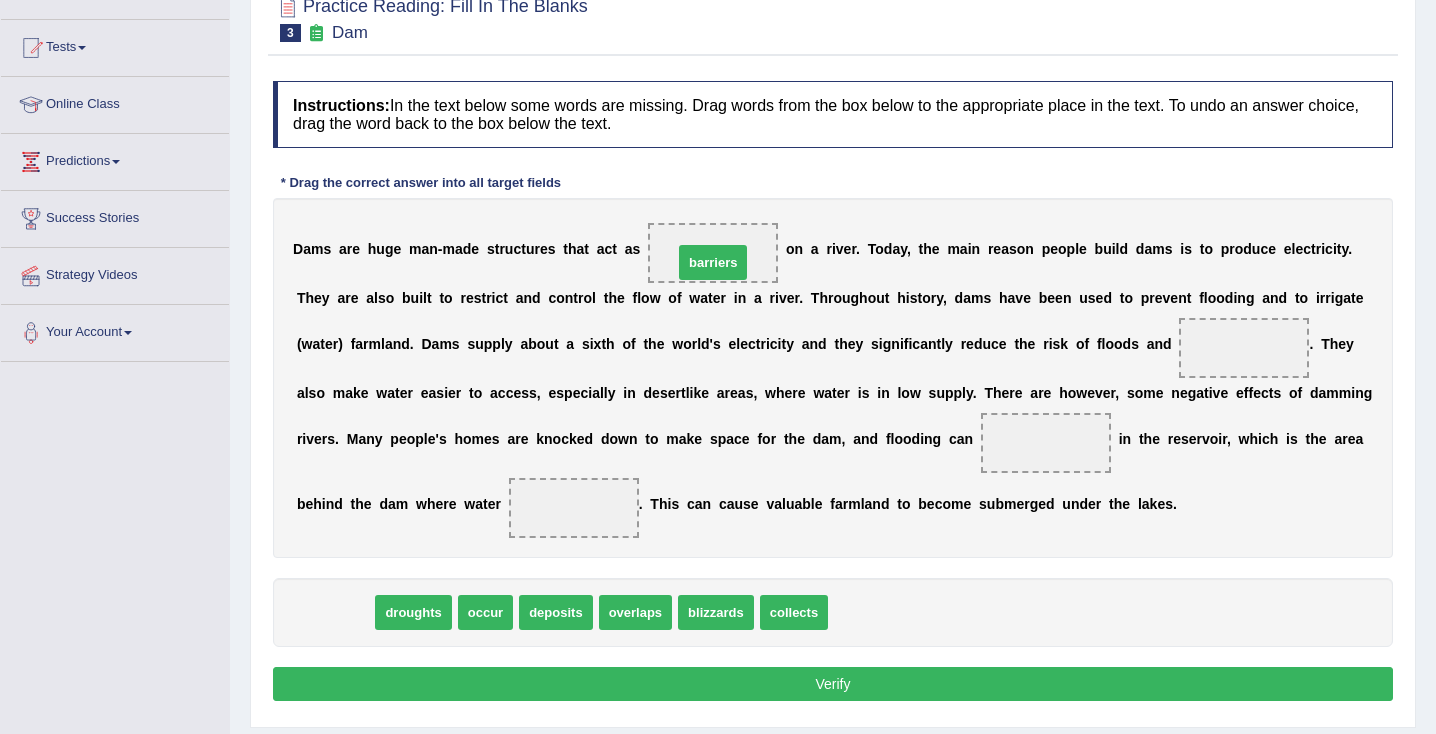 drag, startPoint x: 342, startPoint y: 619, endPoint x: 720, endPoint y: 269, distance: 515.15436 